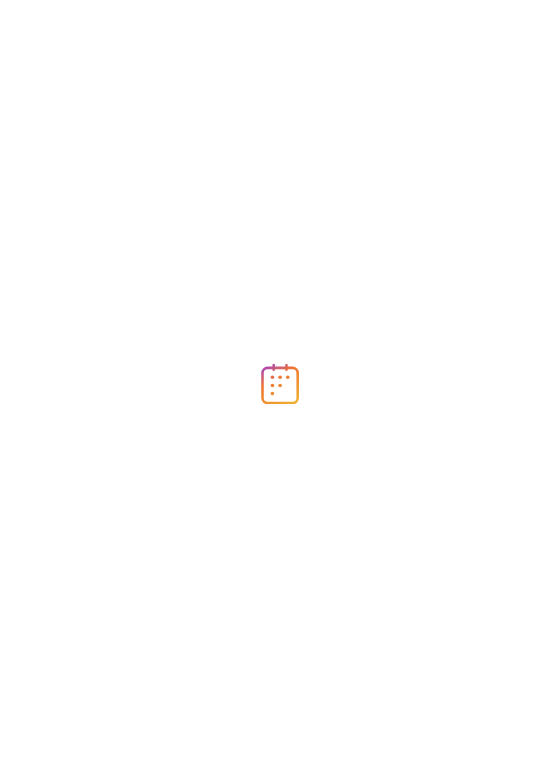 scroll, scrollTop: 0, scrollLeft: 0, axis: both 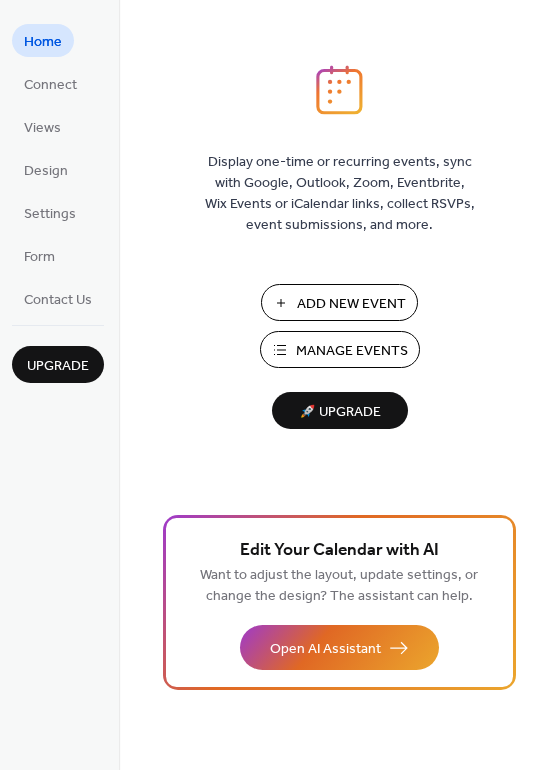 click on "Manage Events" at bounding box center (352, 351) 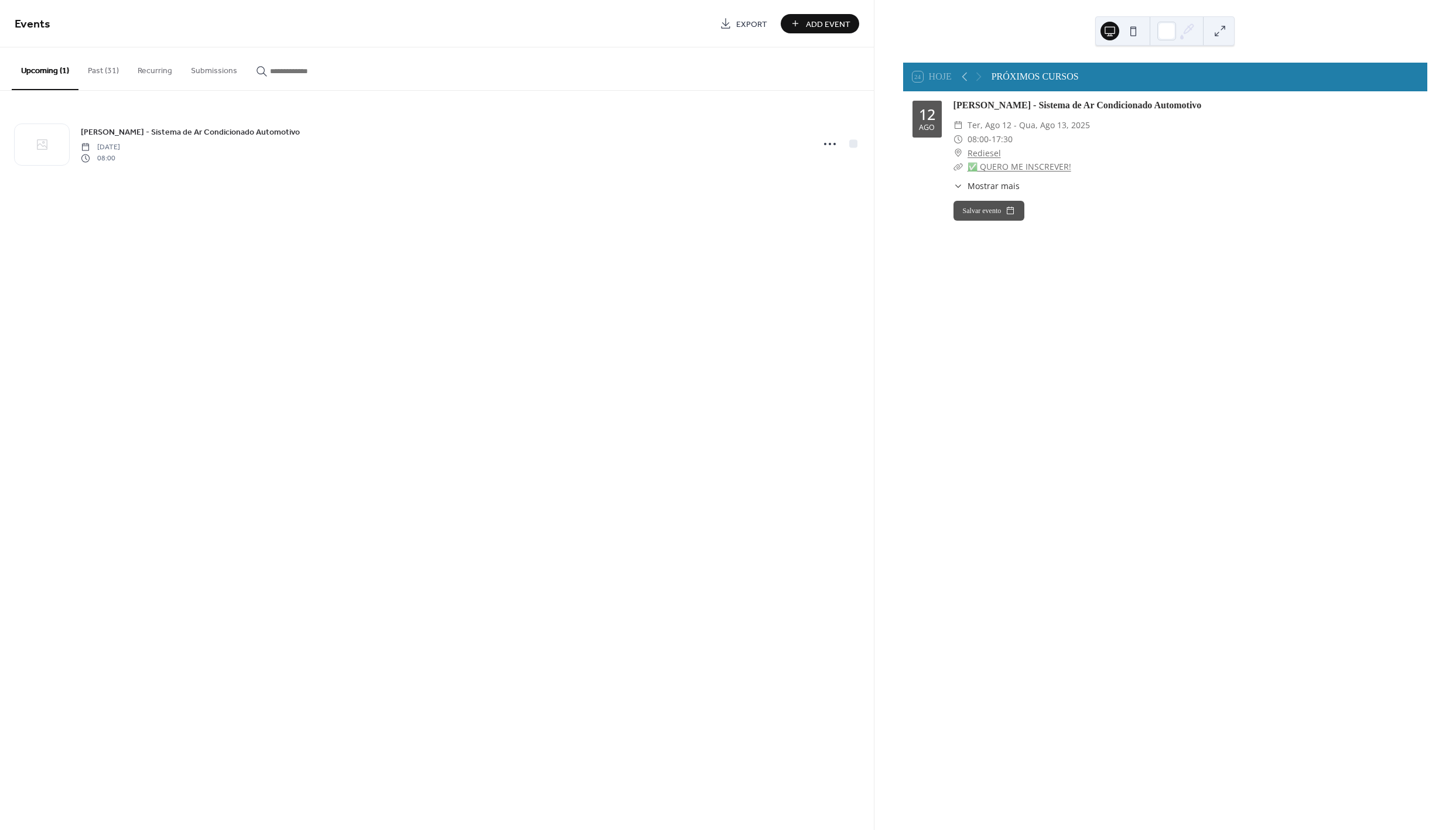 scroll, scrollTop: 0, scrollLeft: 0, axis: both 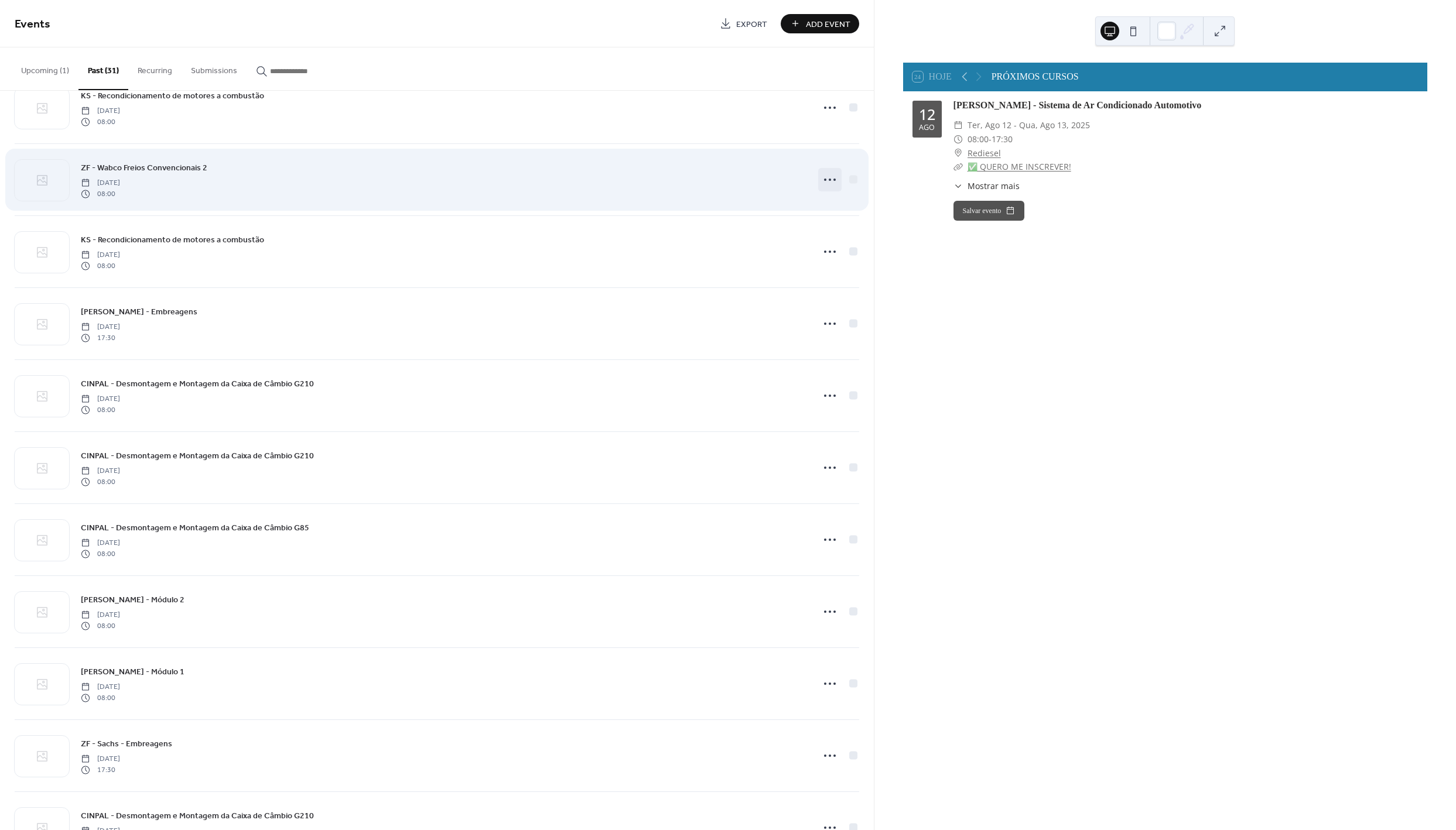 click 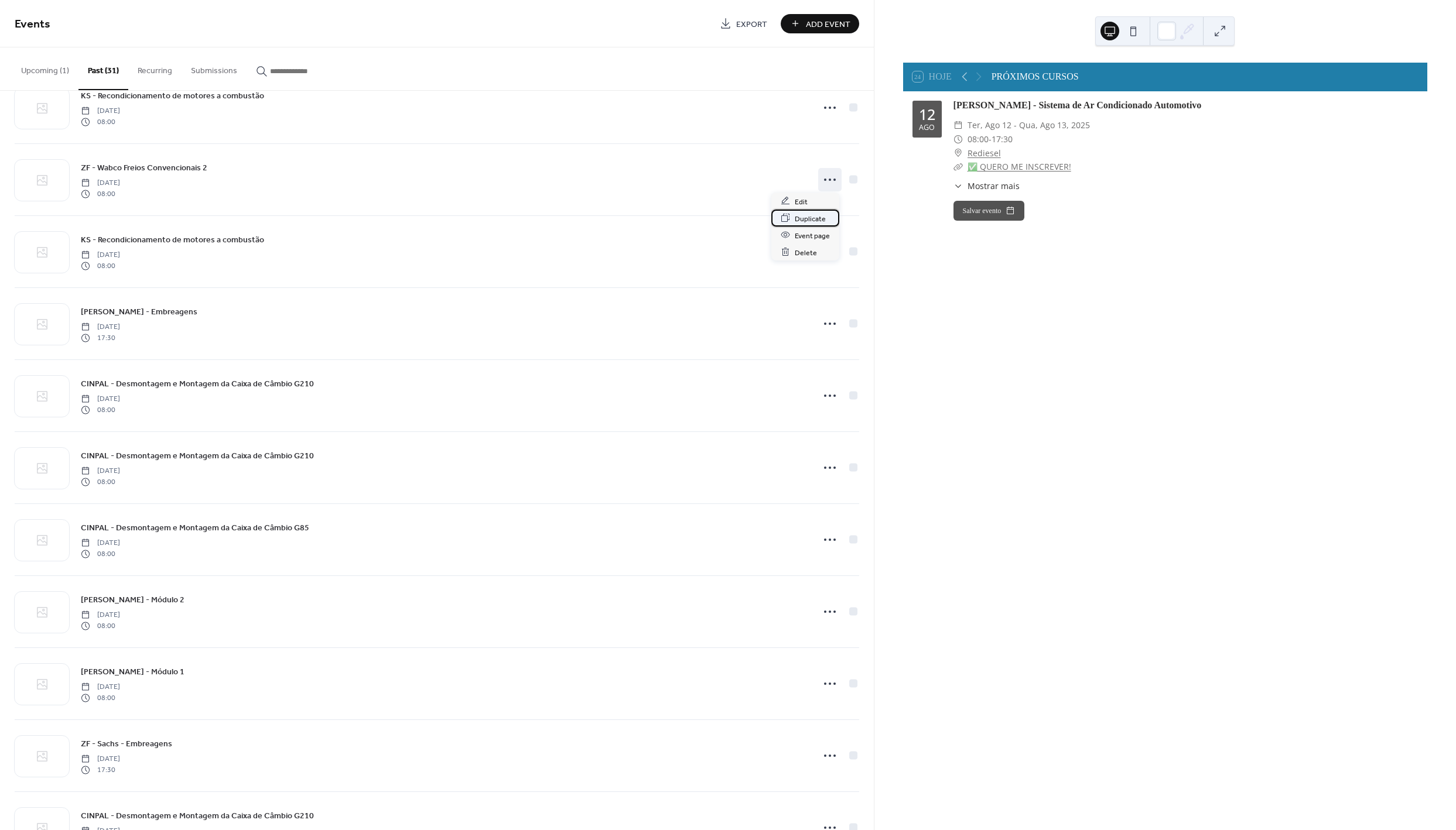 click on "Duplicate" at bounding box center (810, 218) 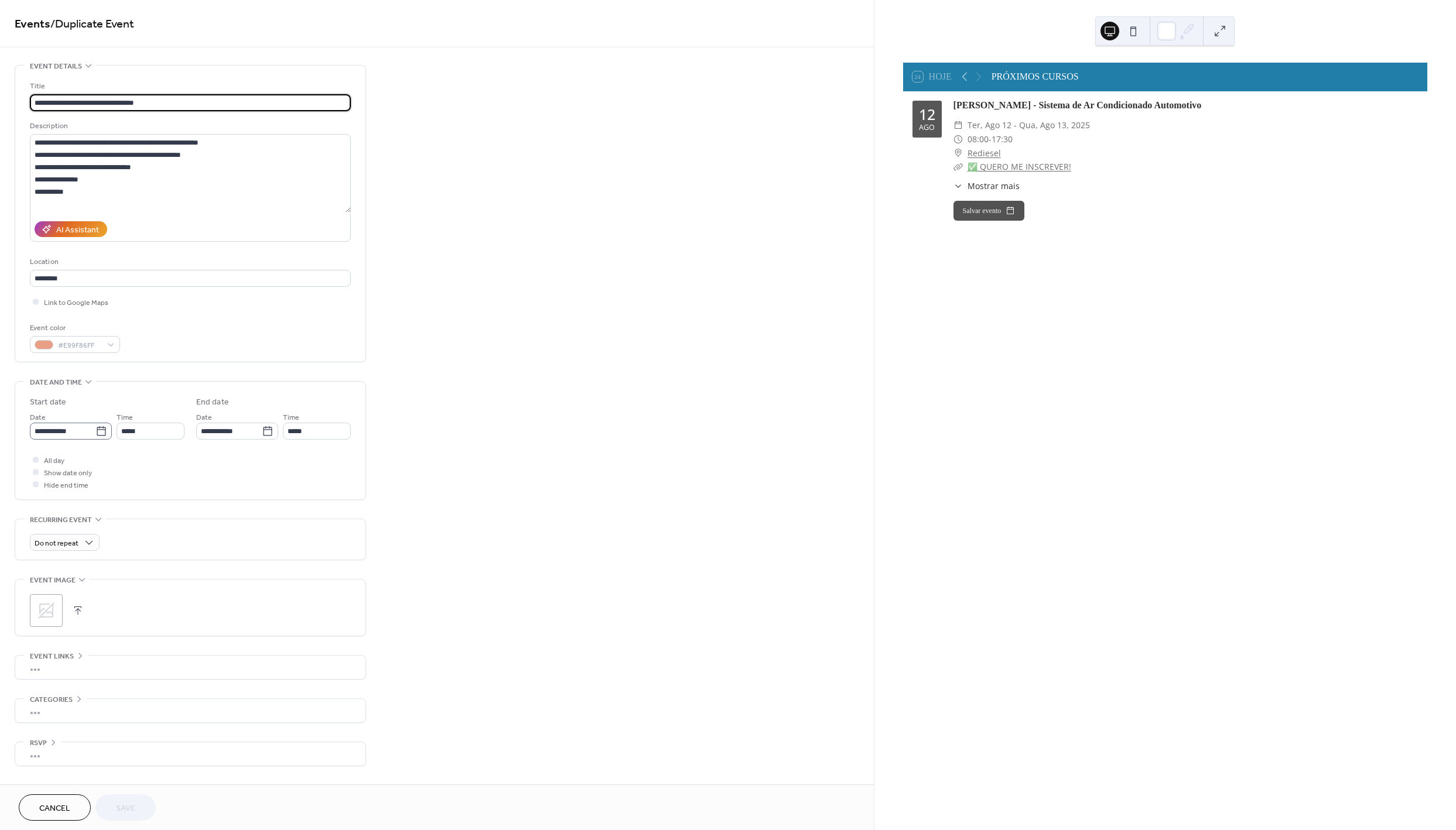 click 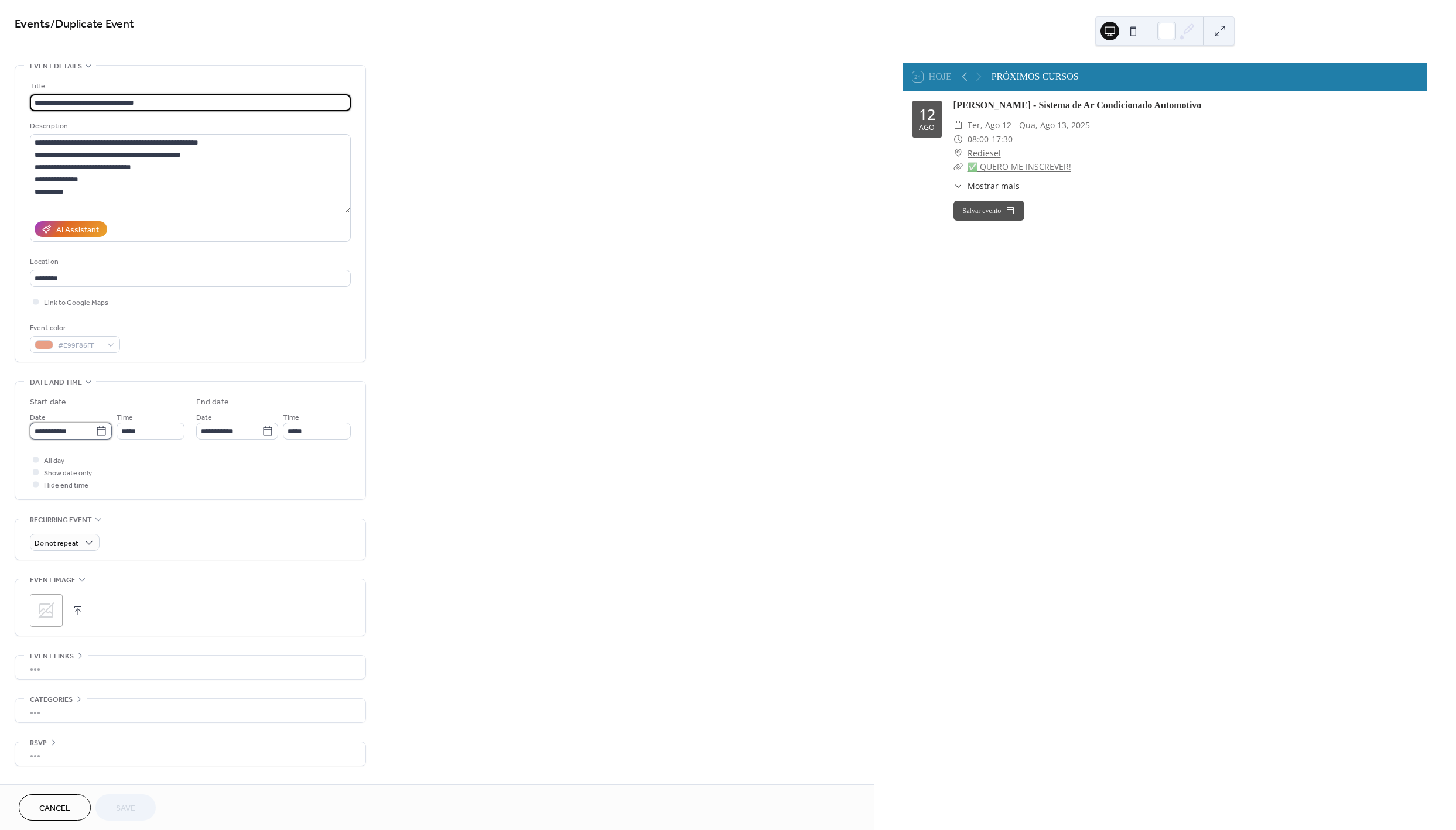 click on "**********" at bounding box center (63, 431) 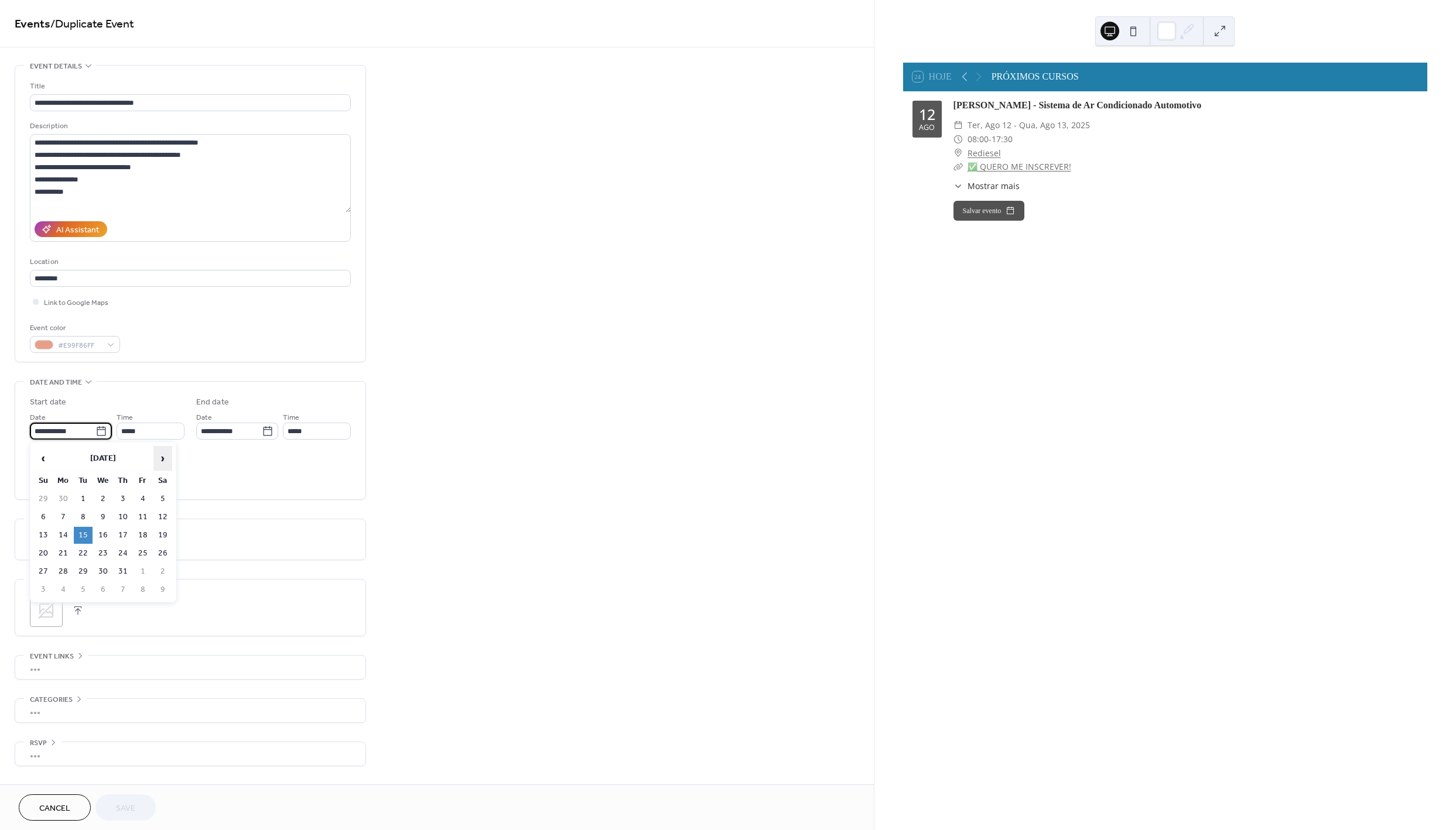 click on "›" at bounding box center [163, 458] 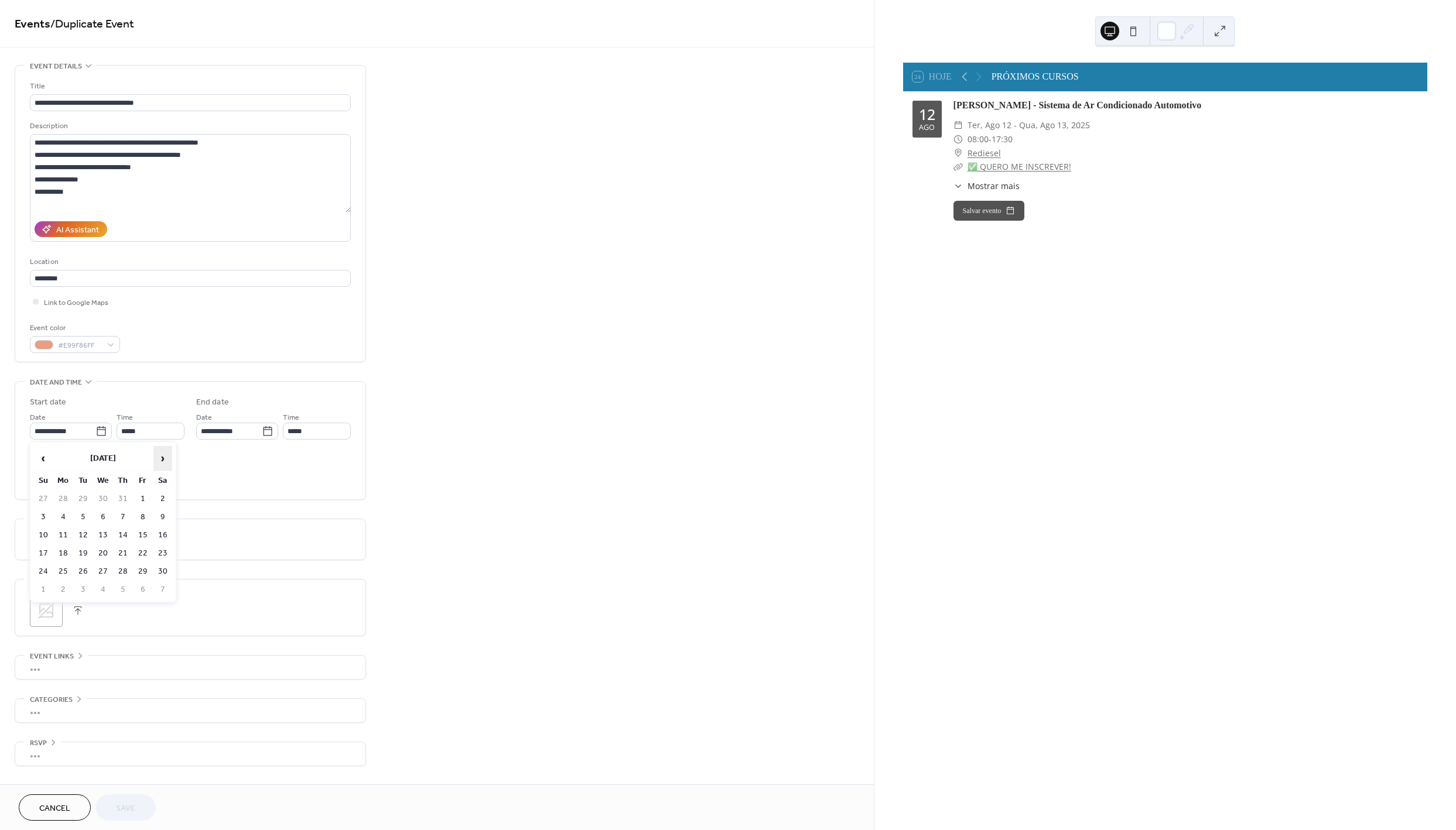 click on "›" at bounding box center [163, 458] 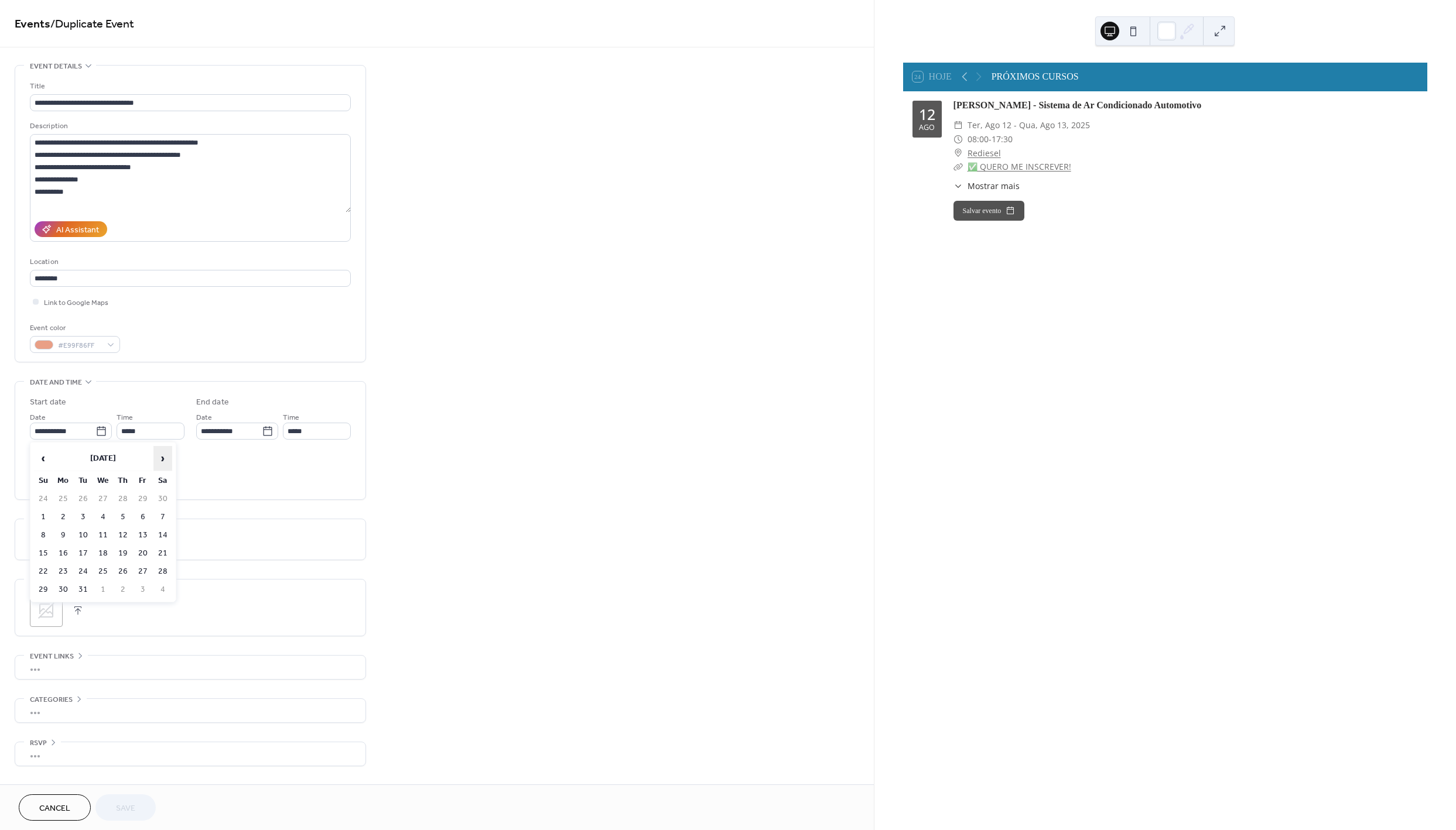 click on "›" at bounding box center (163, 458) 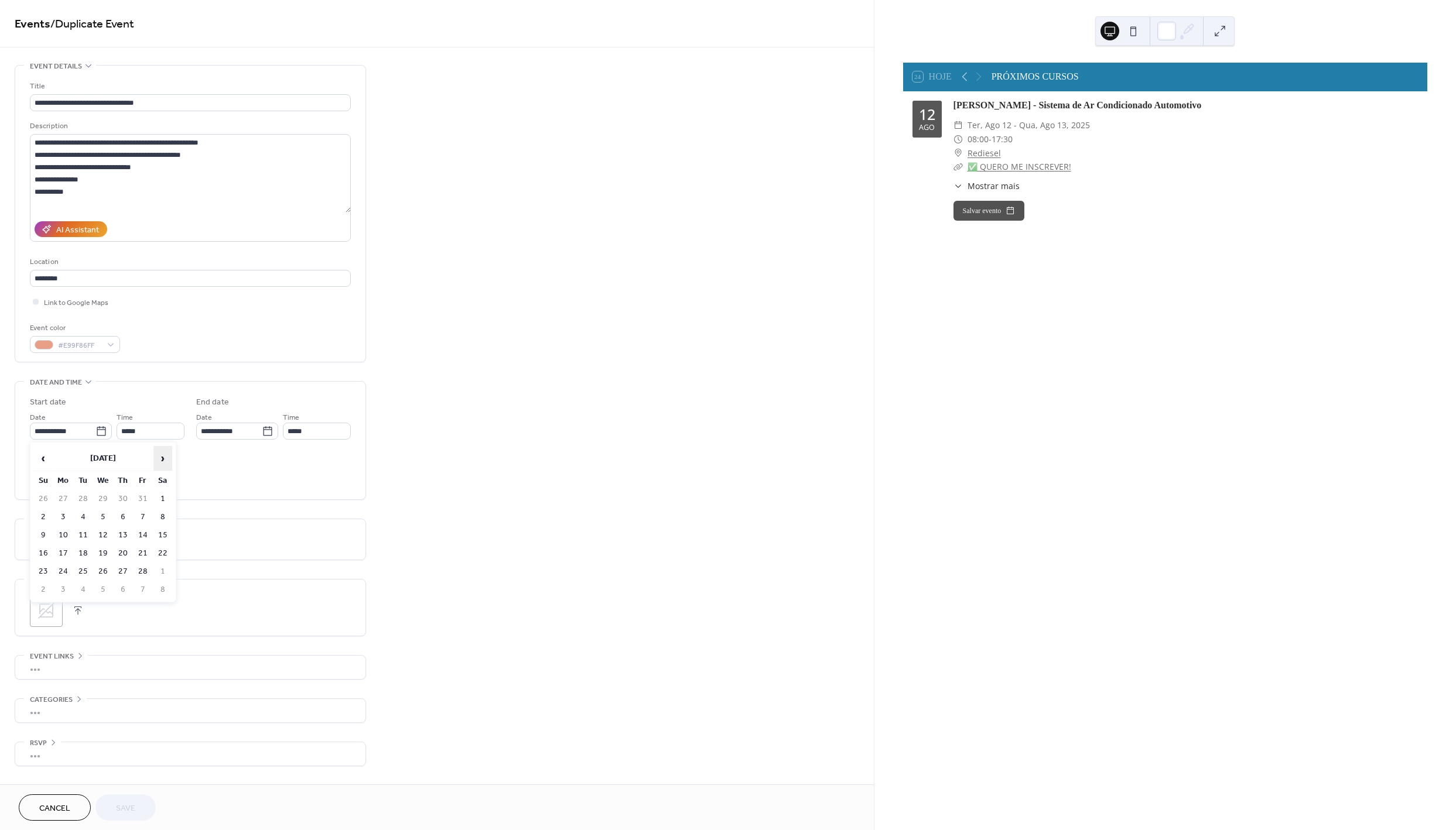click on "›" at bounding box center [163, 458] 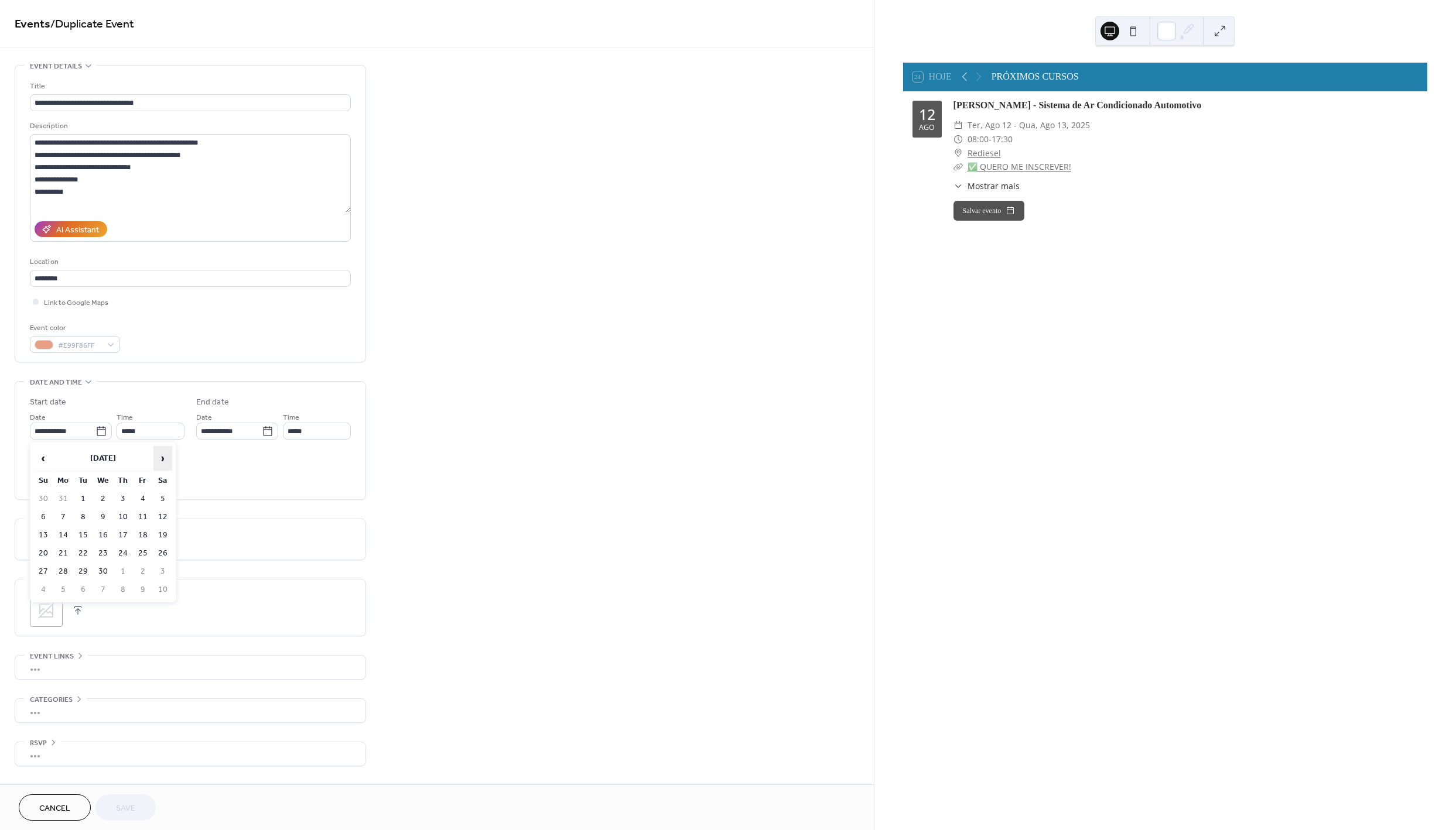 click on "›" at bounding box center (163, 458) 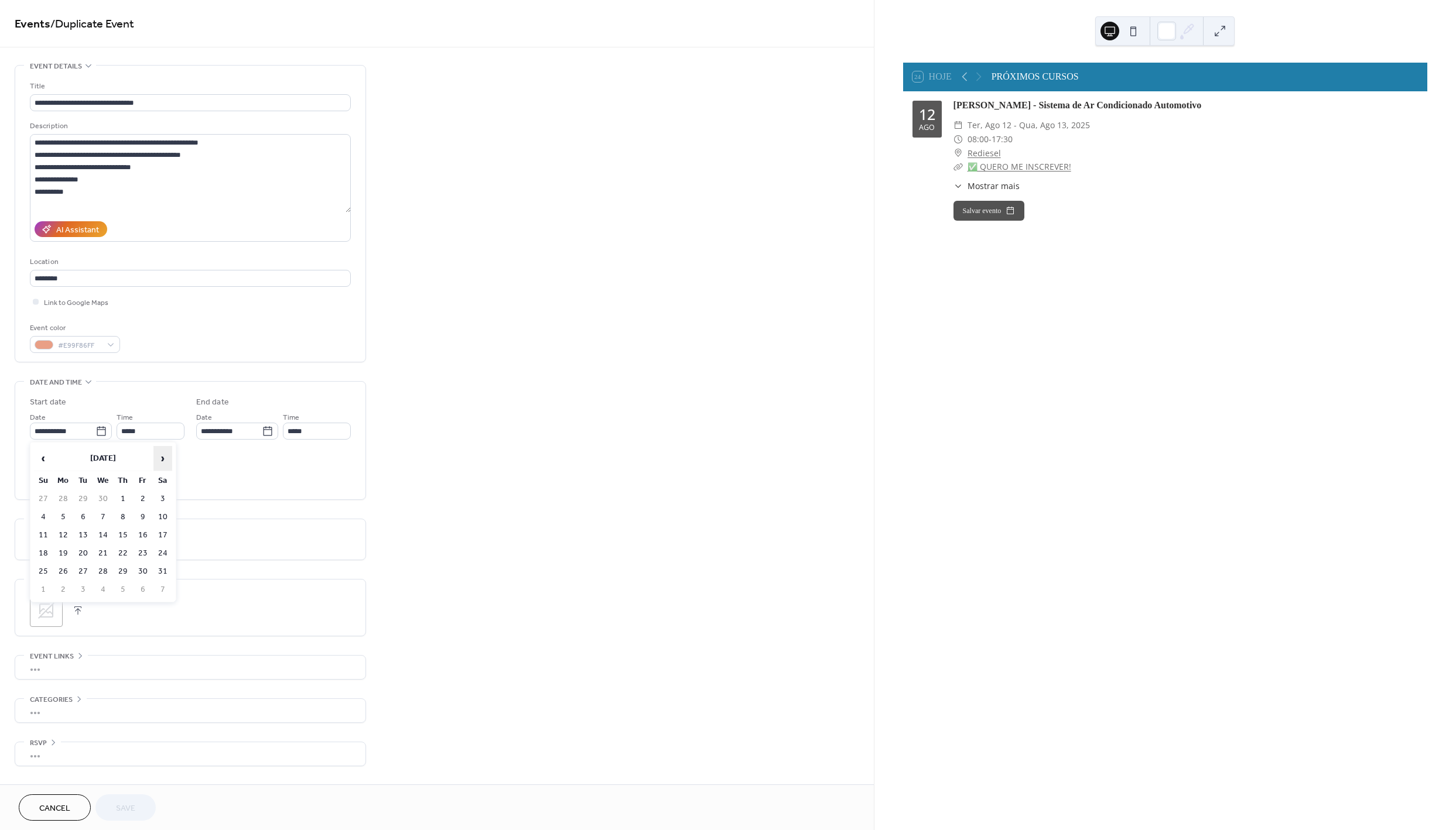 click on "›" at bounding box center (163, 458) 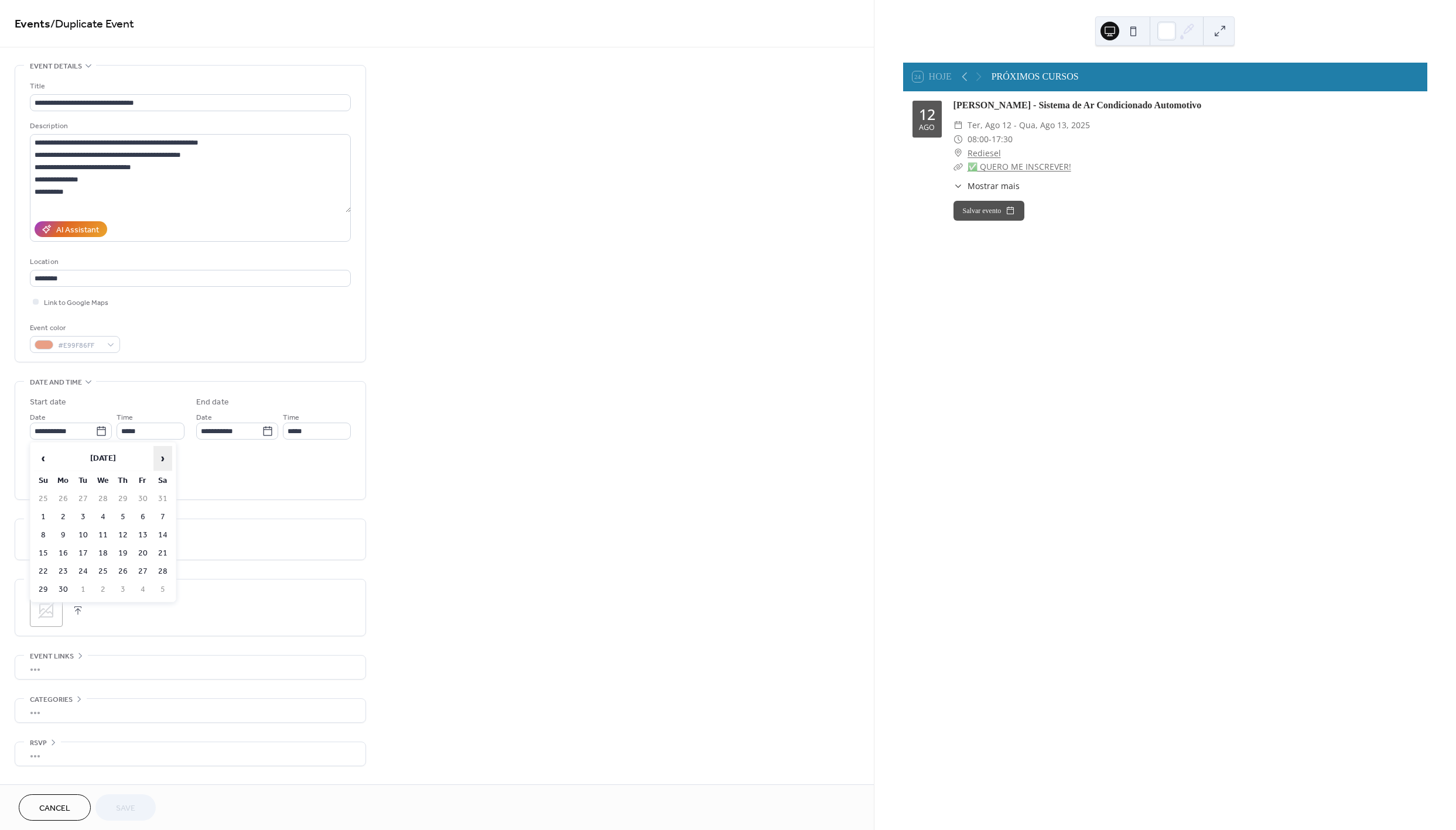 click on "›" at bounding box center (163, 458) 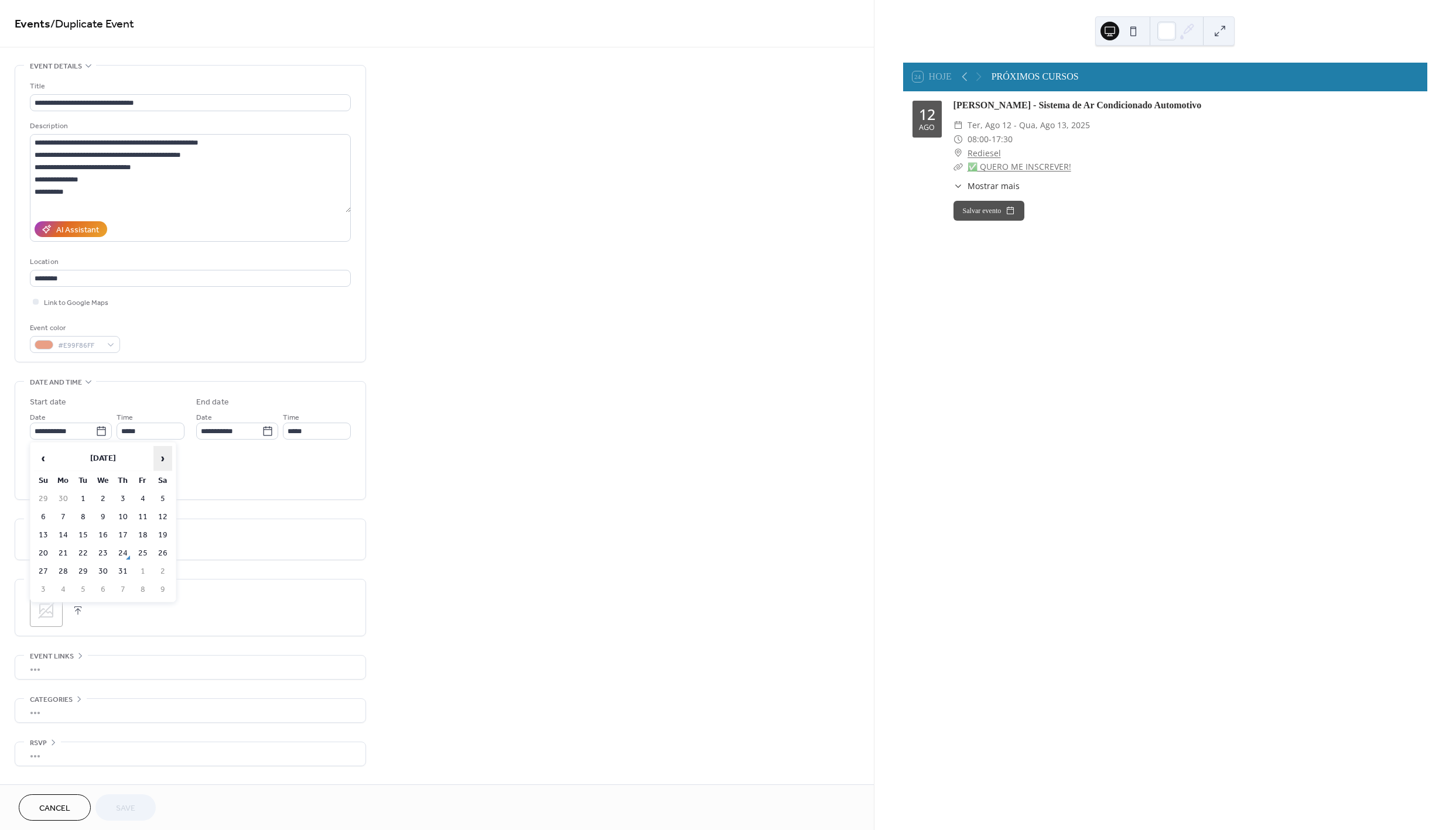 click on "›" at bounding box center (163, 458) 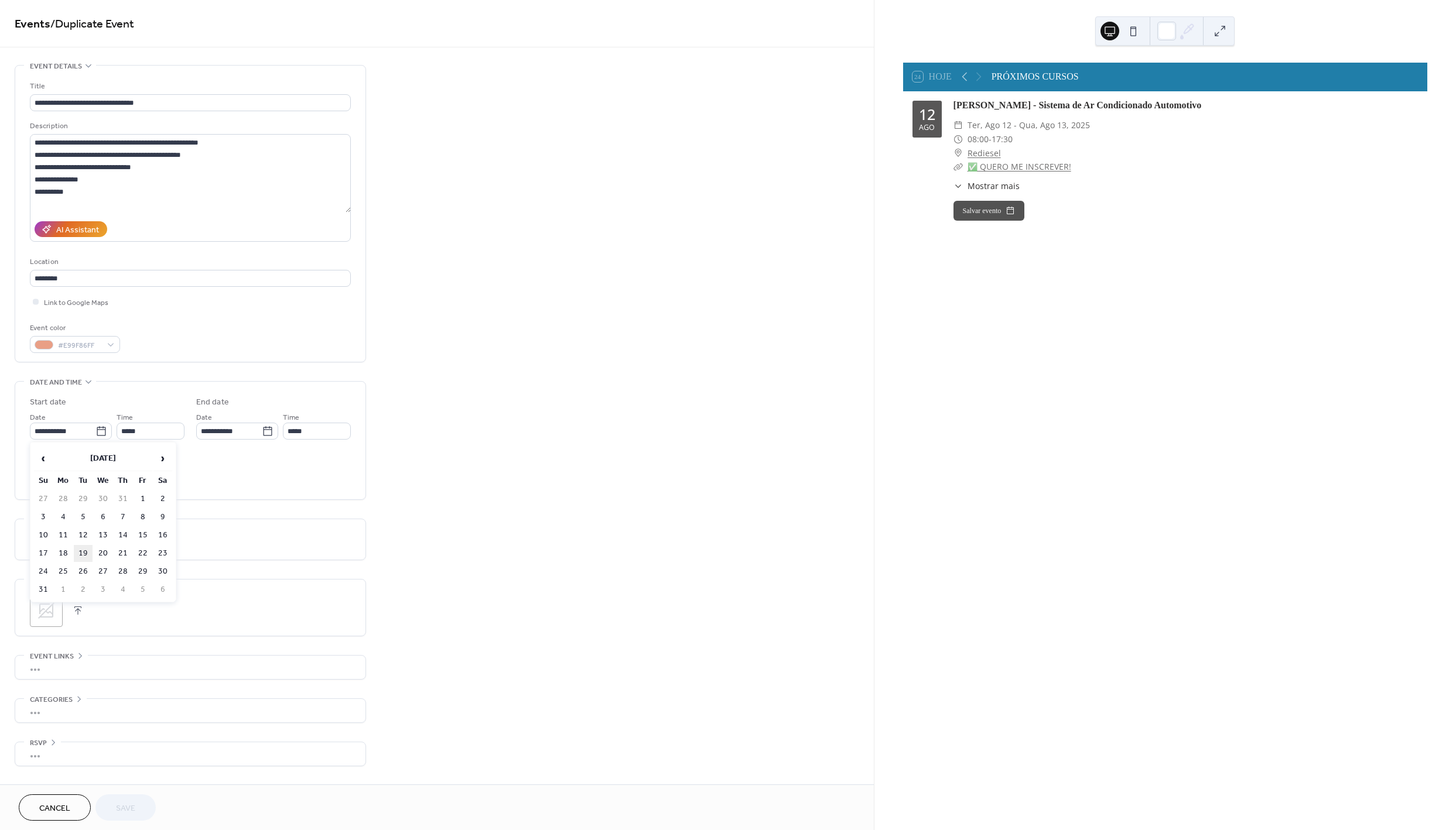 click on "19" at bounding box center [83, 553] 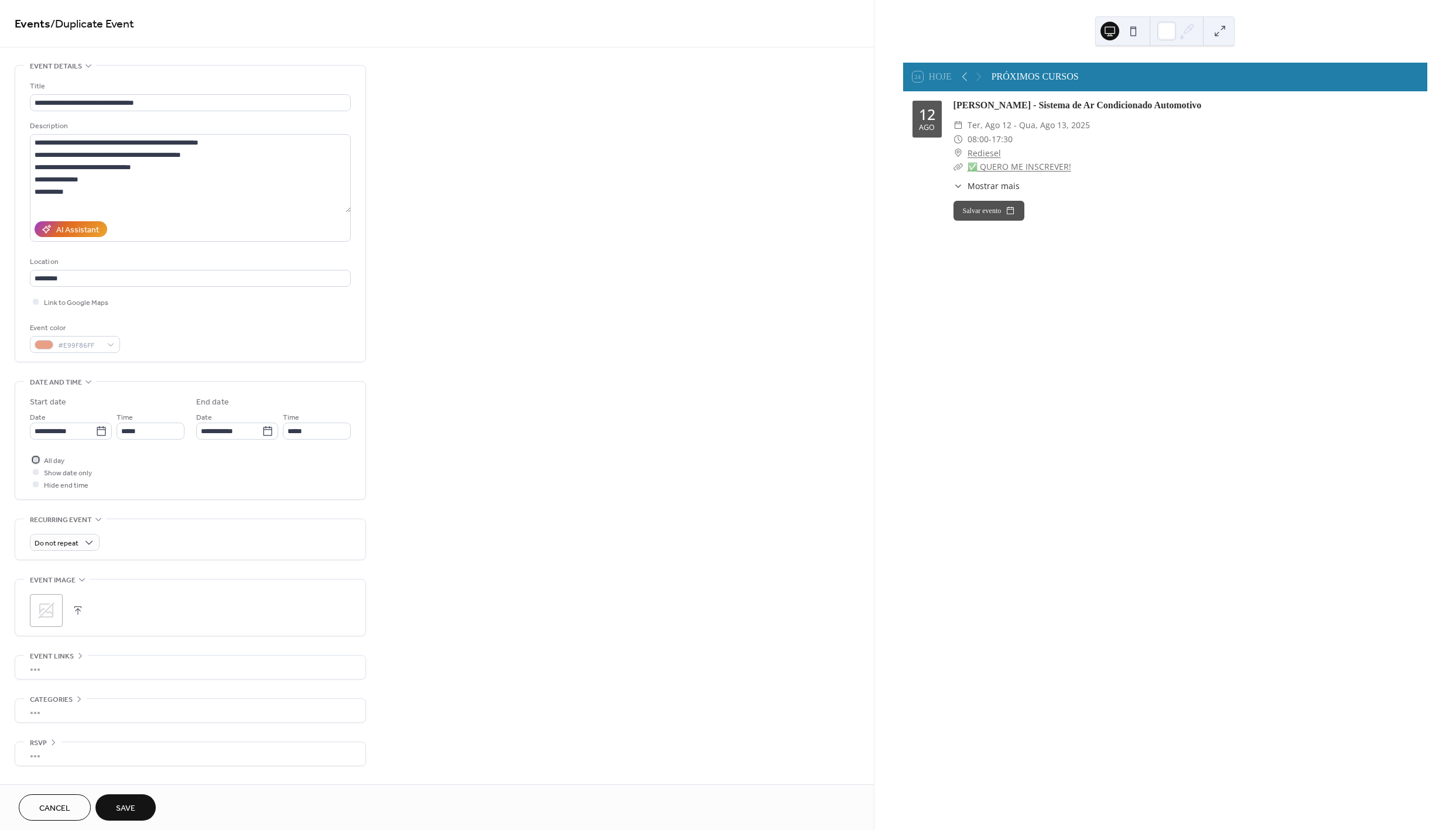 click at bounding box center (36, 459) 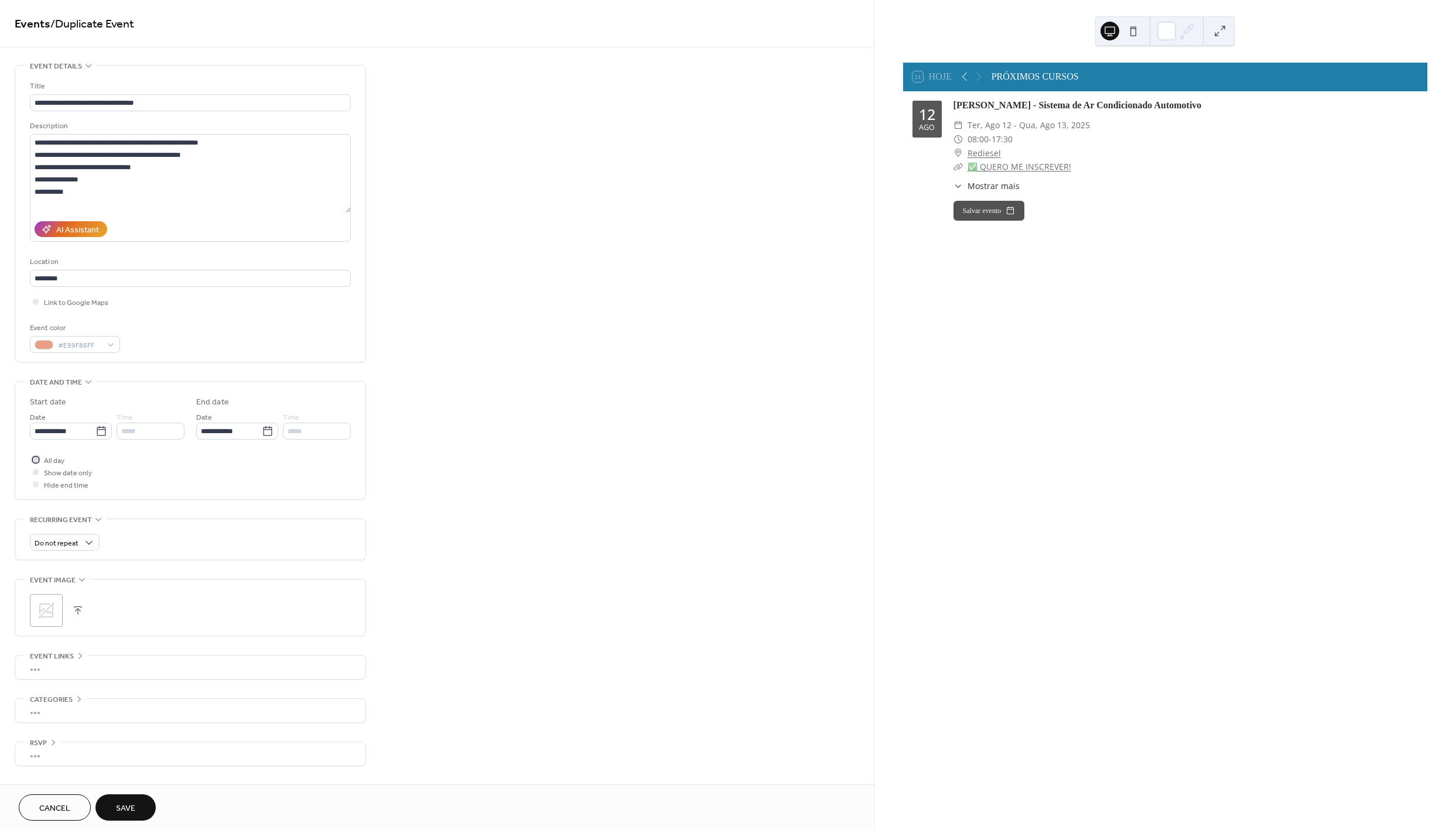 click 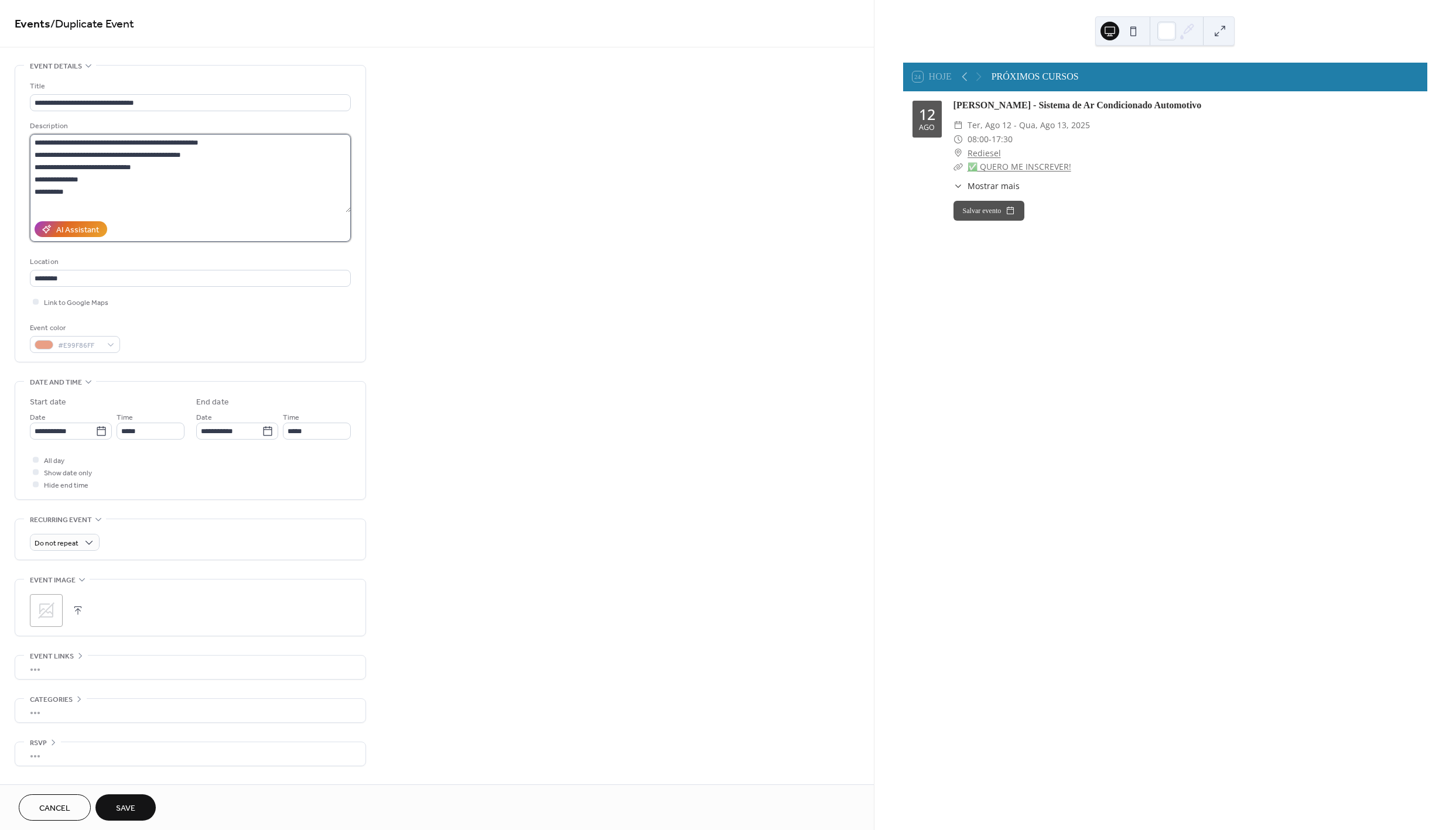 click on "**********" at bounding box center (190, 173) 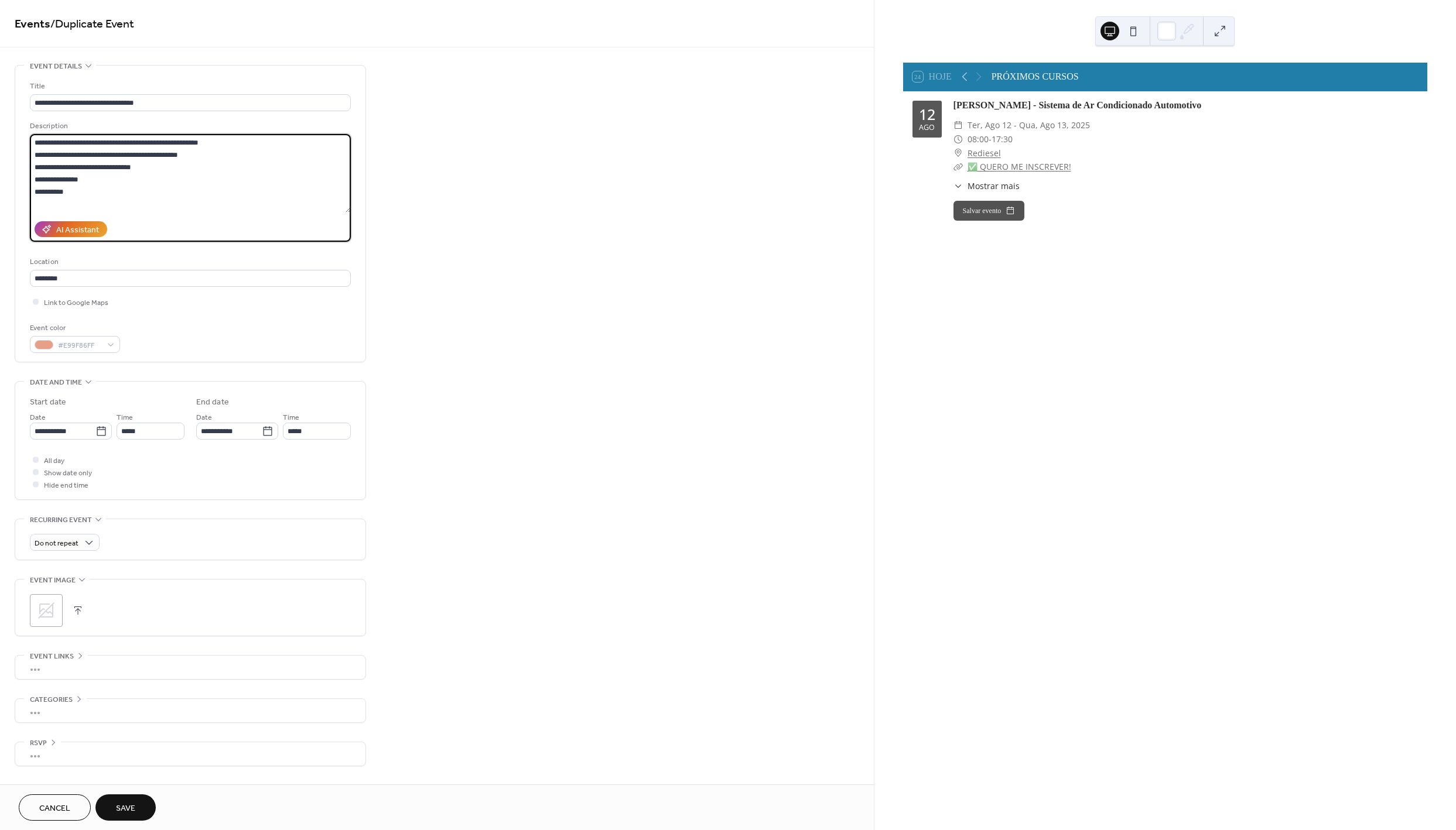 click on "**********" at bounding box center (190, 173) 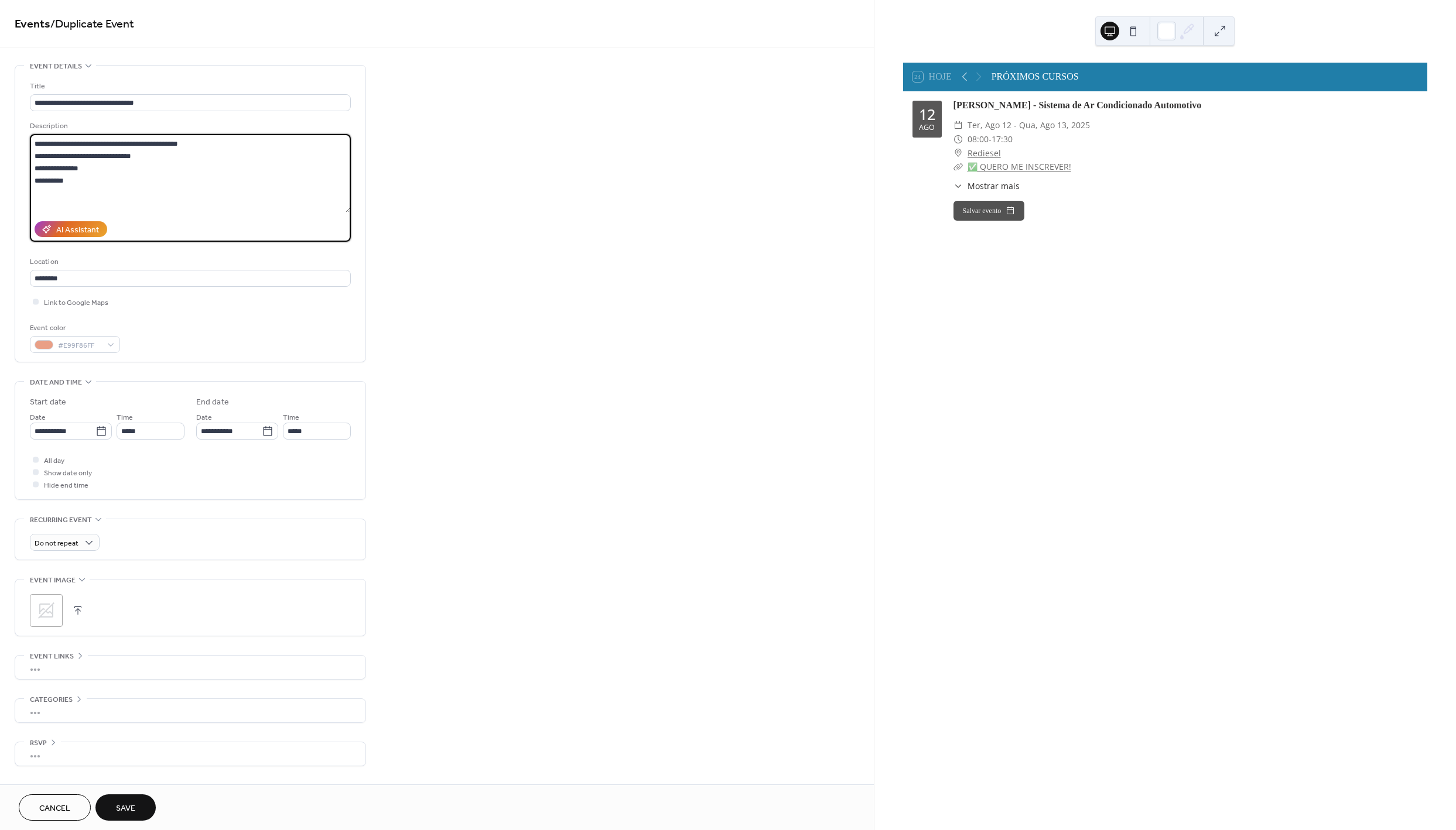 scroll, scrollTop: 23, scrollLeft: 0, axis: vertical 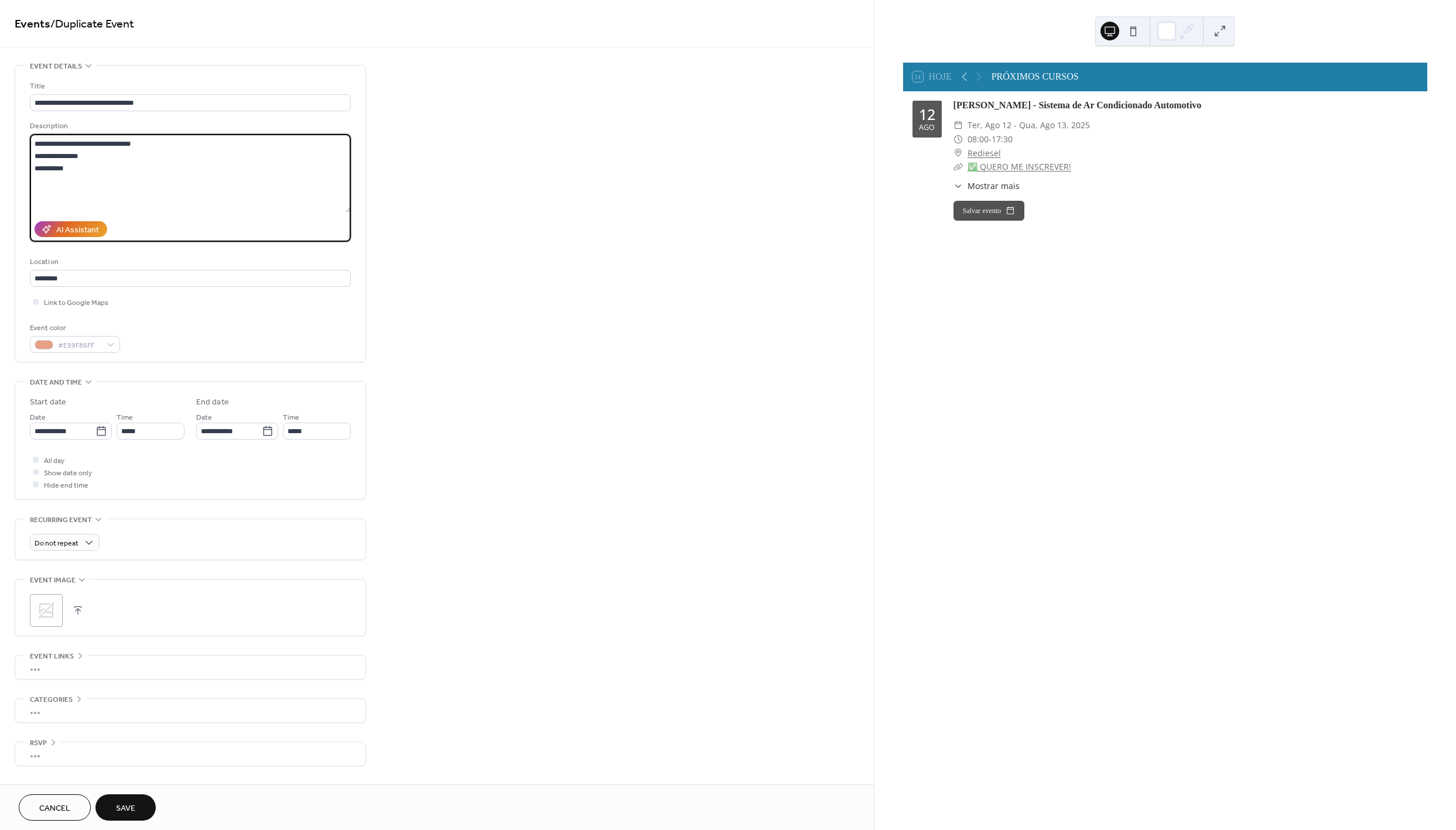 paste on "**********" 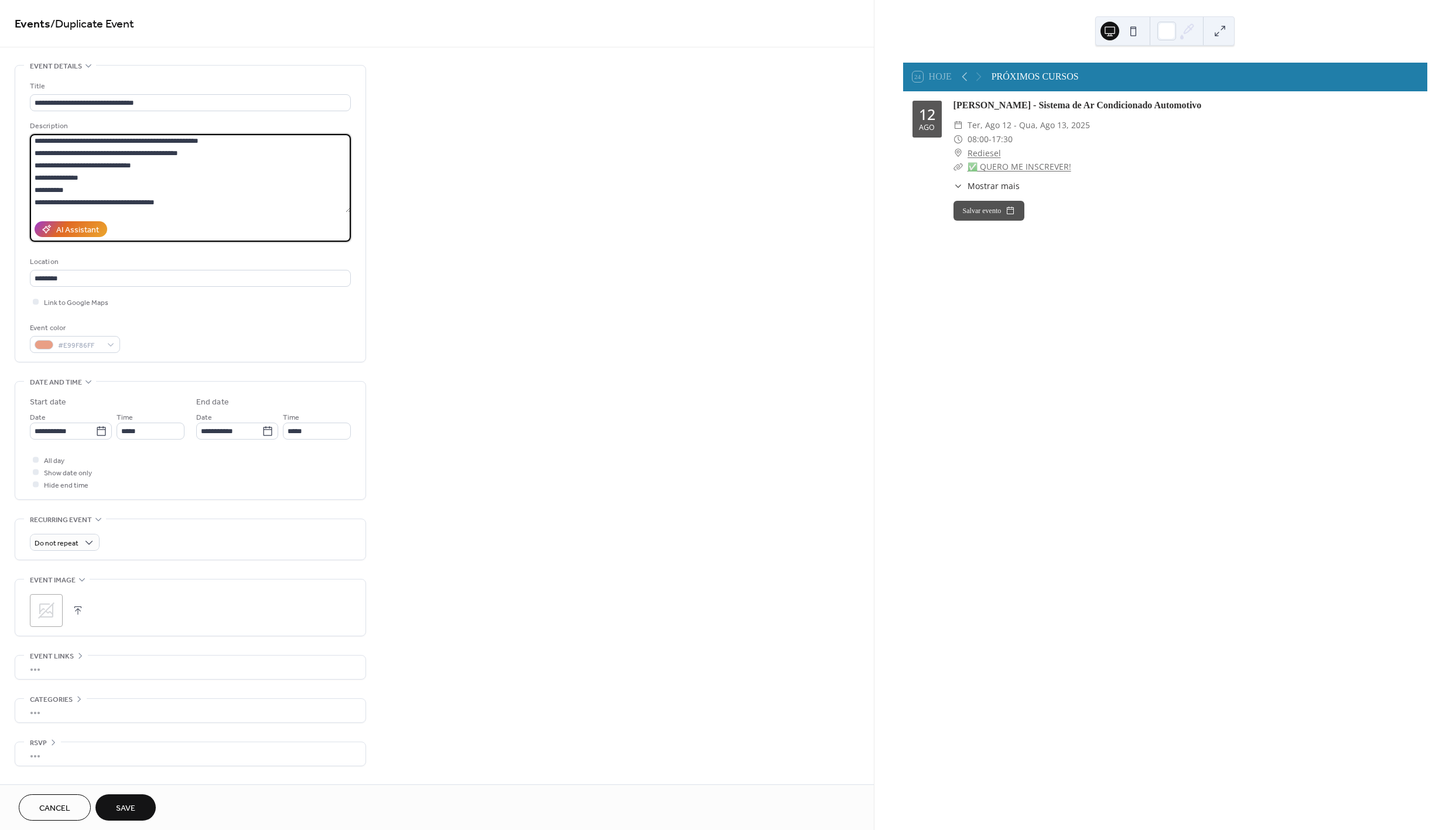 scroll, scrollTop: 0, scrollLeft: 0, axis: both 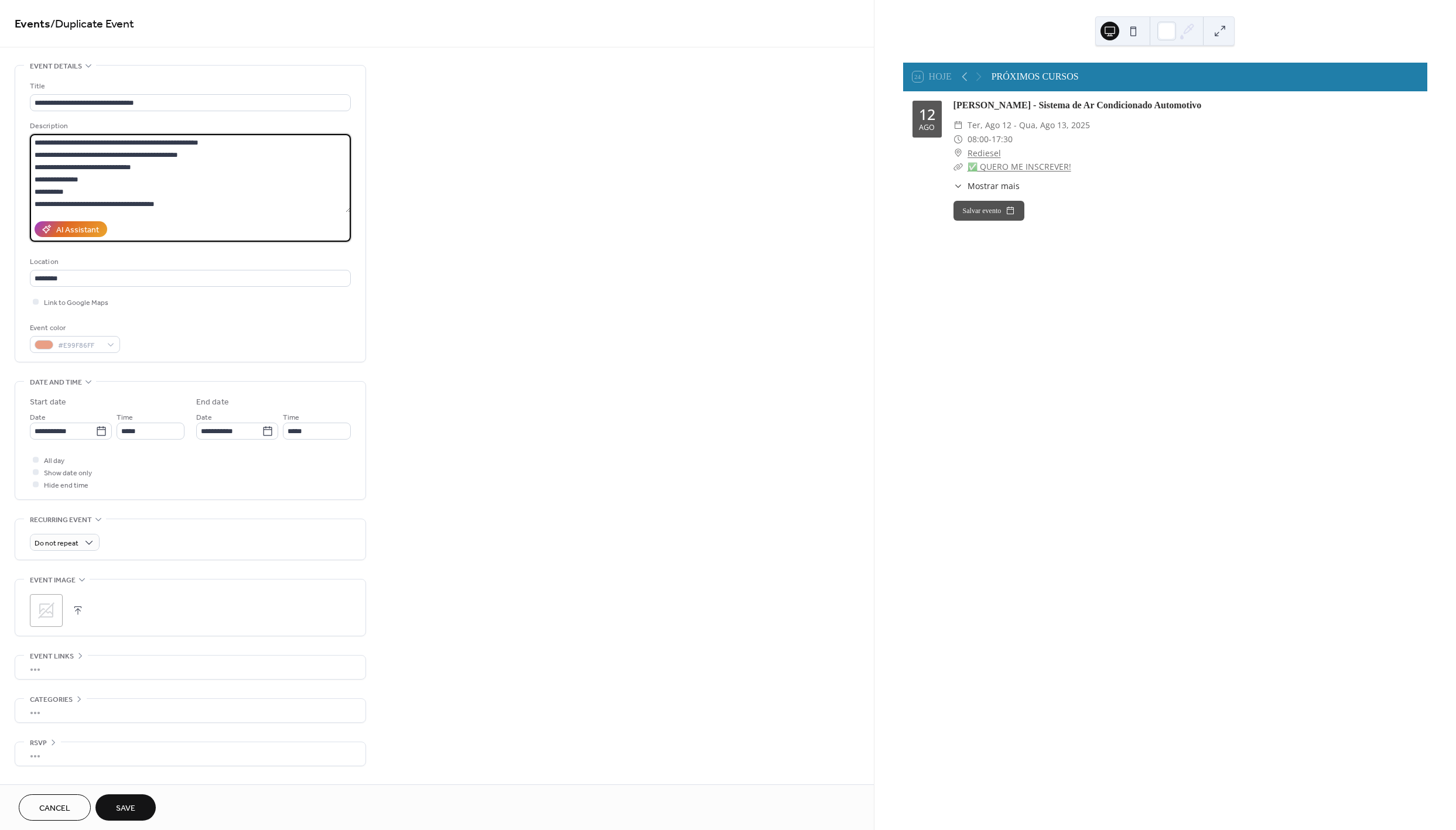click at bounding box center (190, 173) 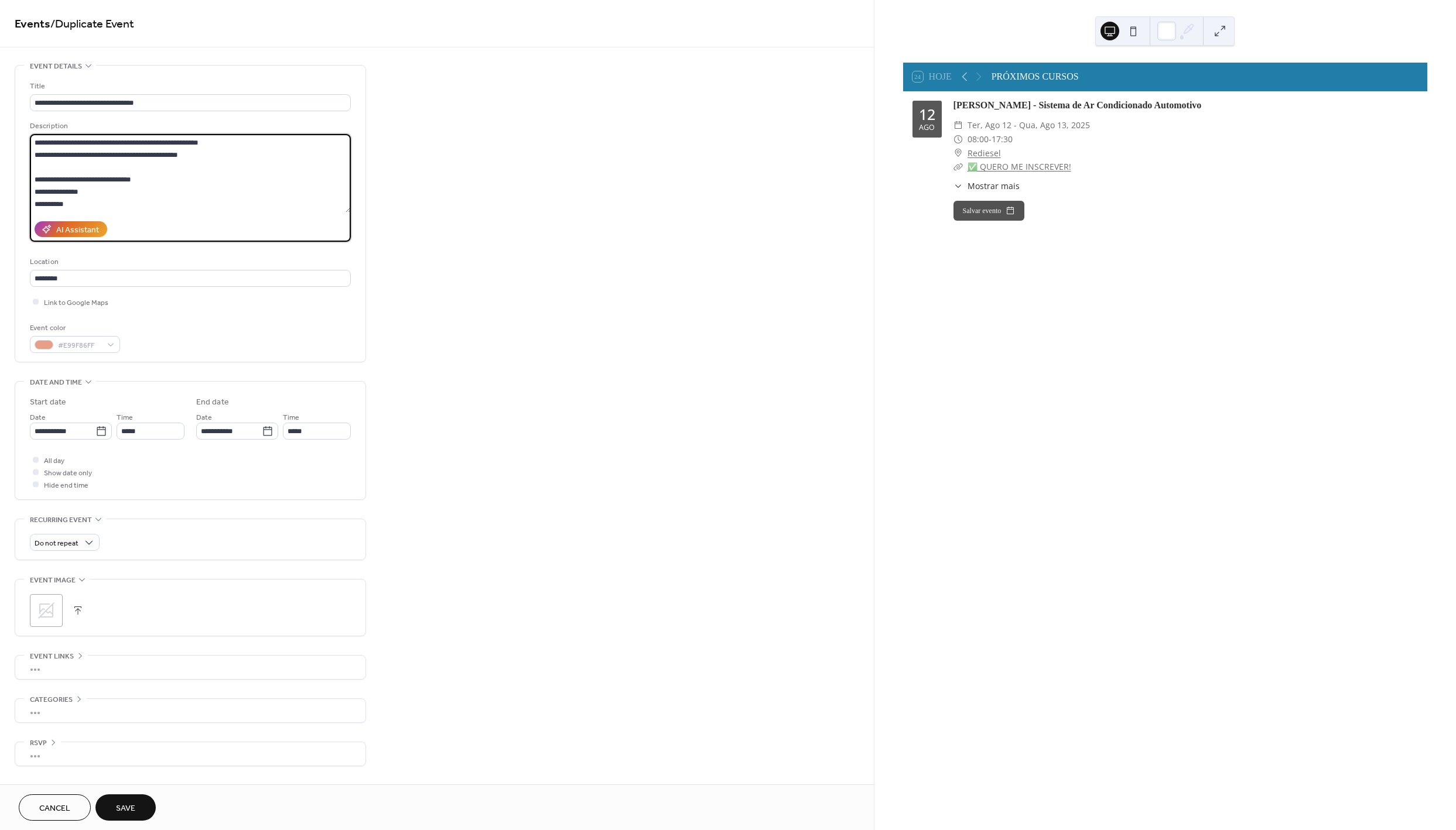 paste on "**********" 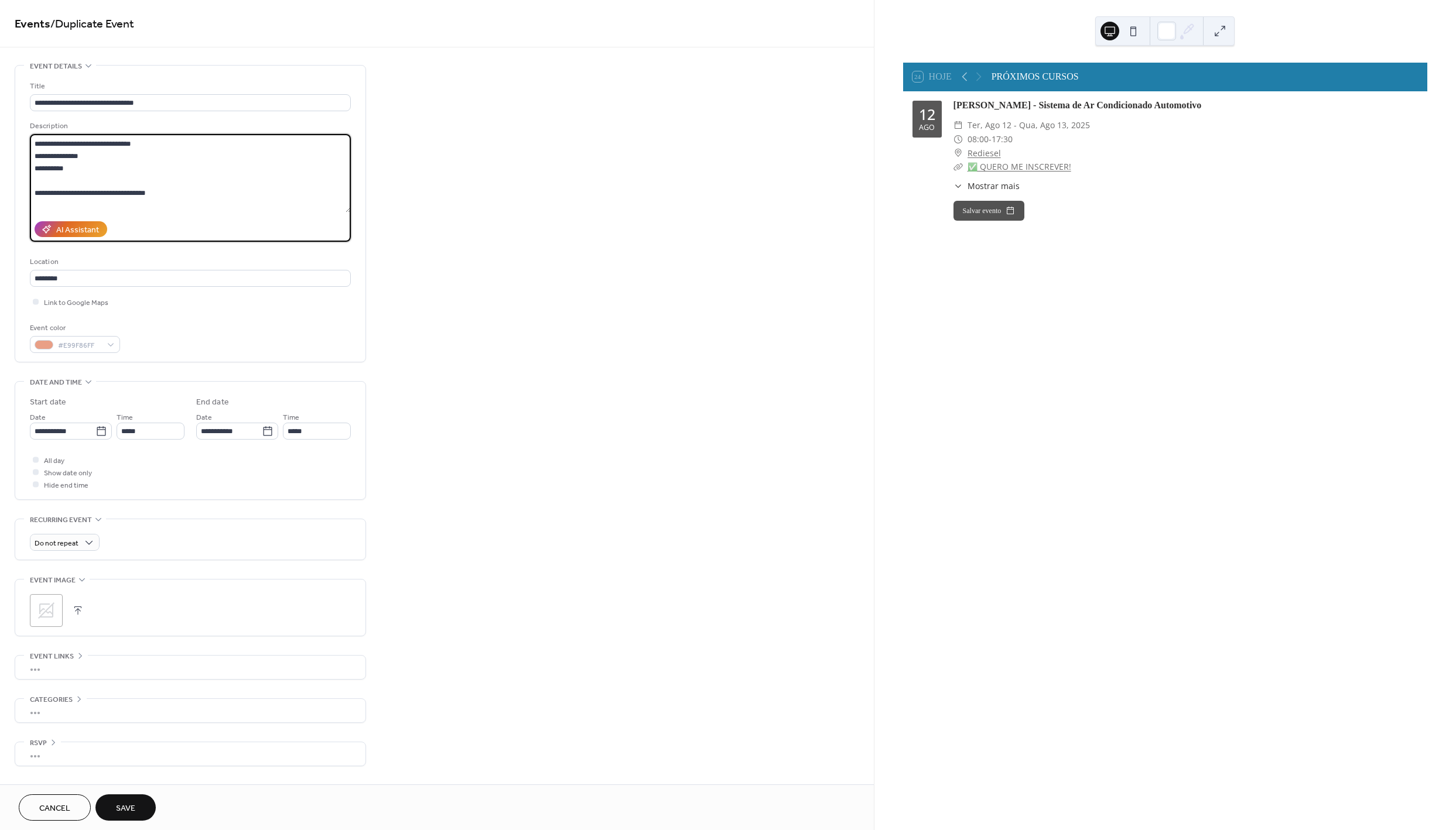 scroll, scrollTop: 35, scrollLeft: 0, axis: vertical 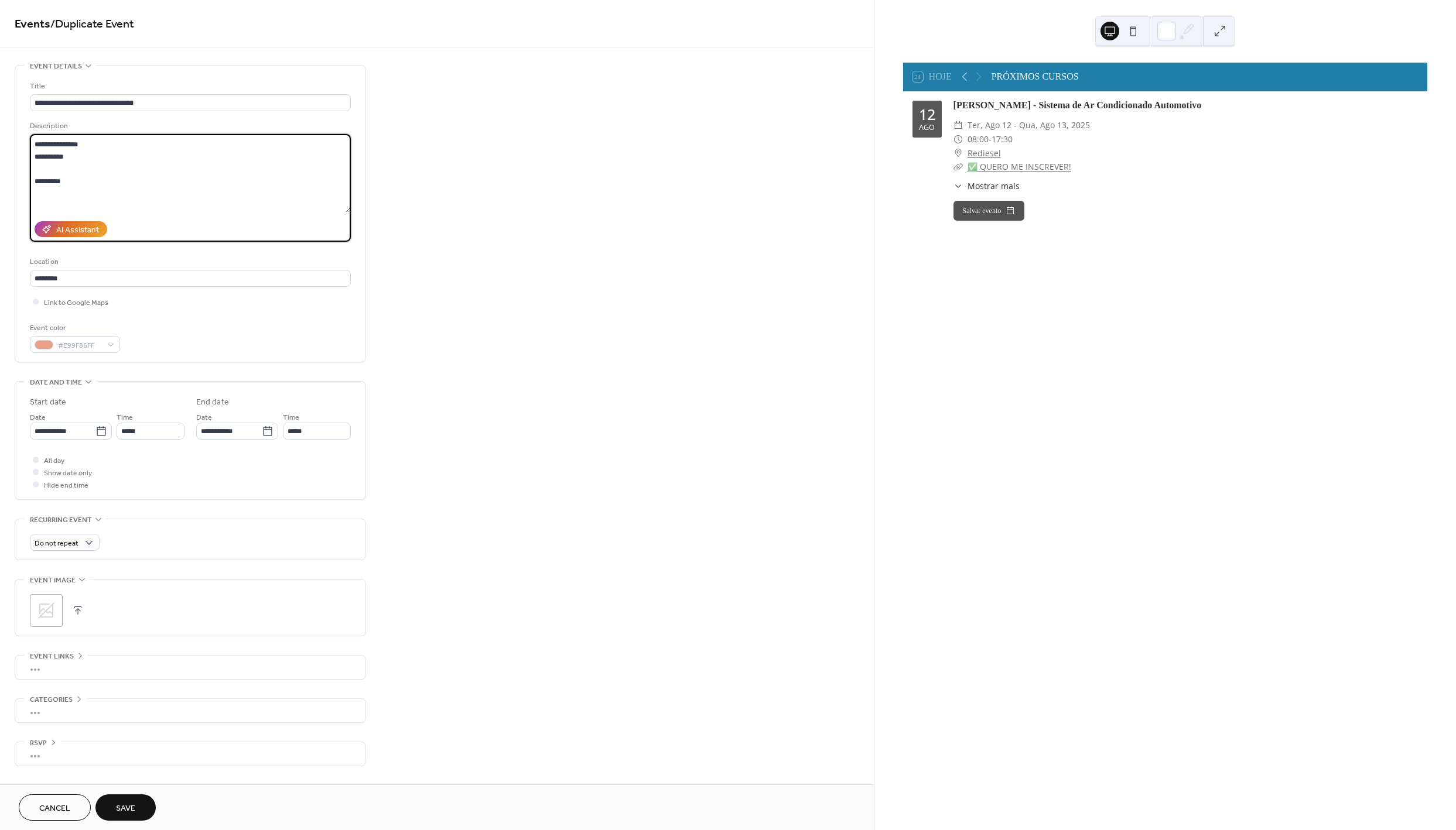 paste on "**********" 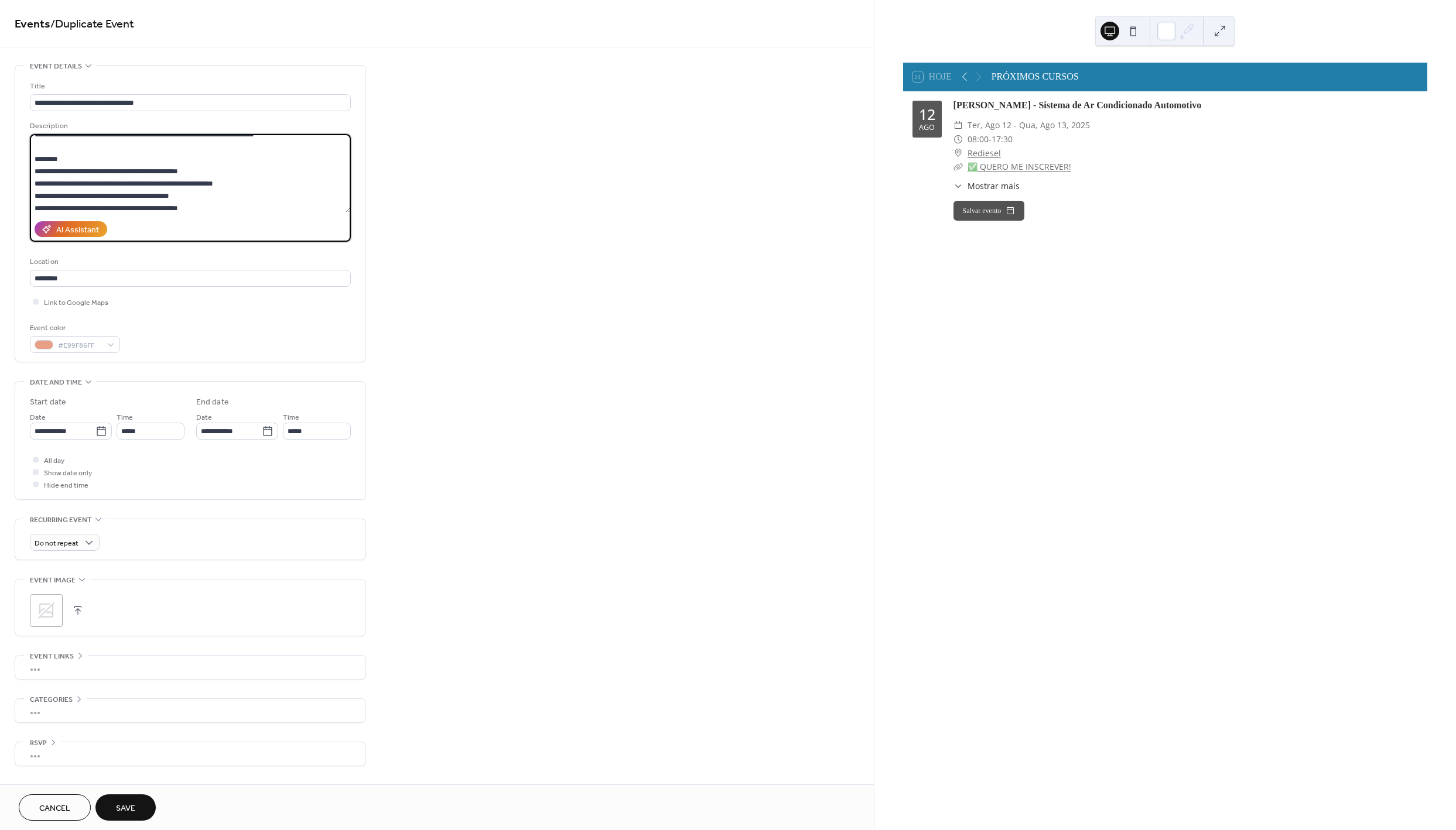 scroll, scrollTop: 140, scrollLeft: 0, axis: vertical 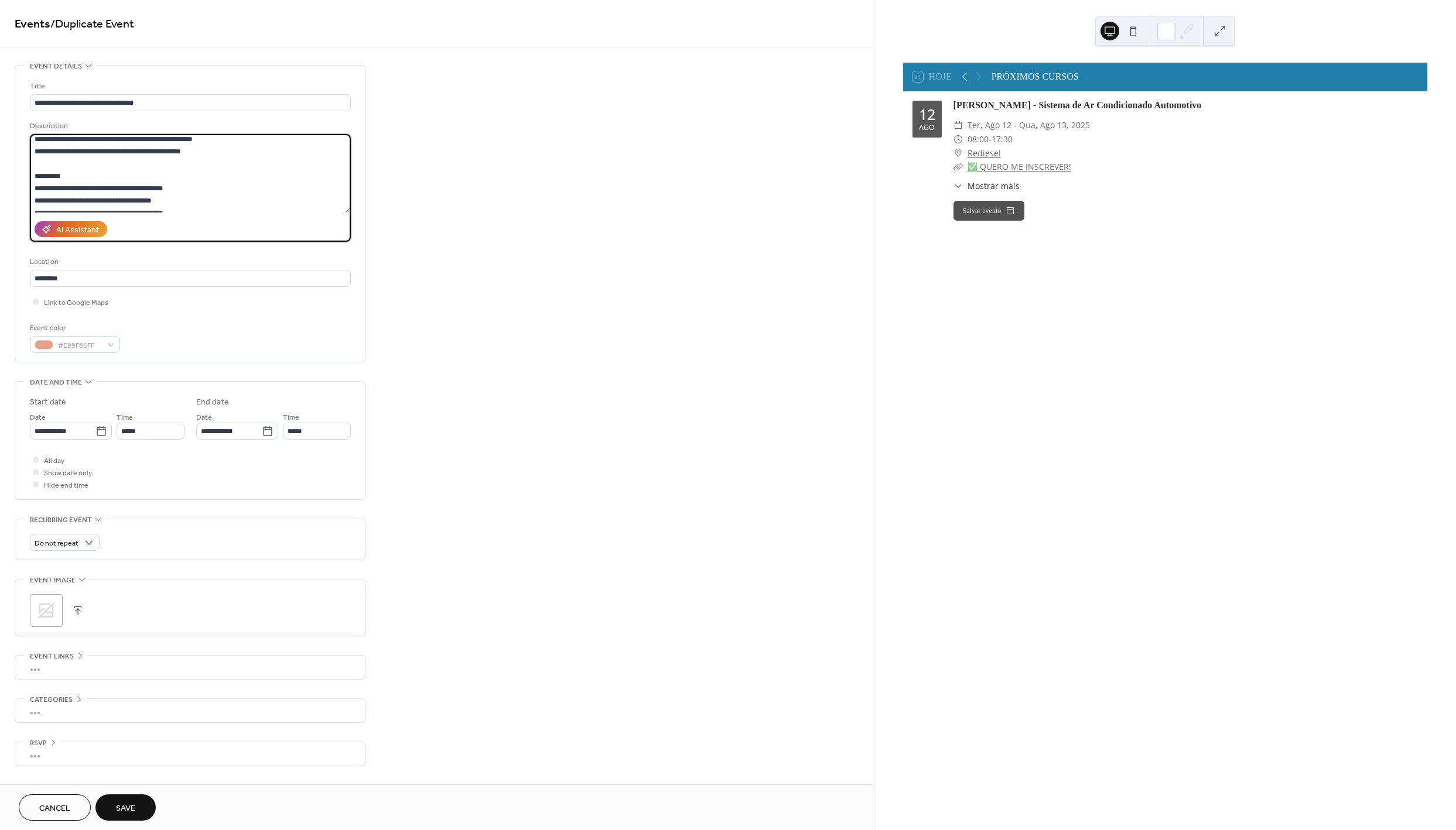 click on "**********" at bounding box center [190, 173] 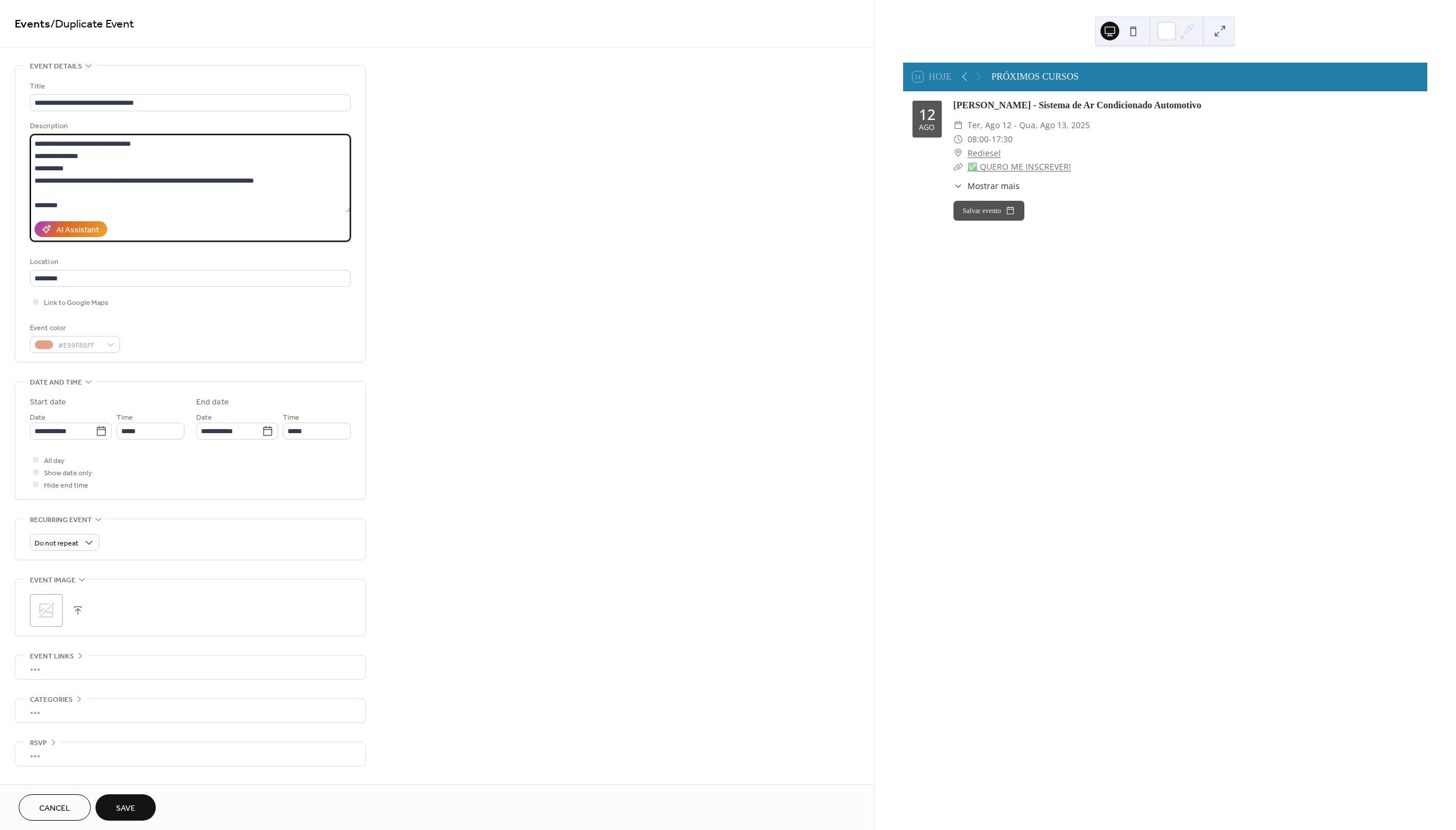scroll, scrollTop: 35, scrollLeft: 0, axis: vertical 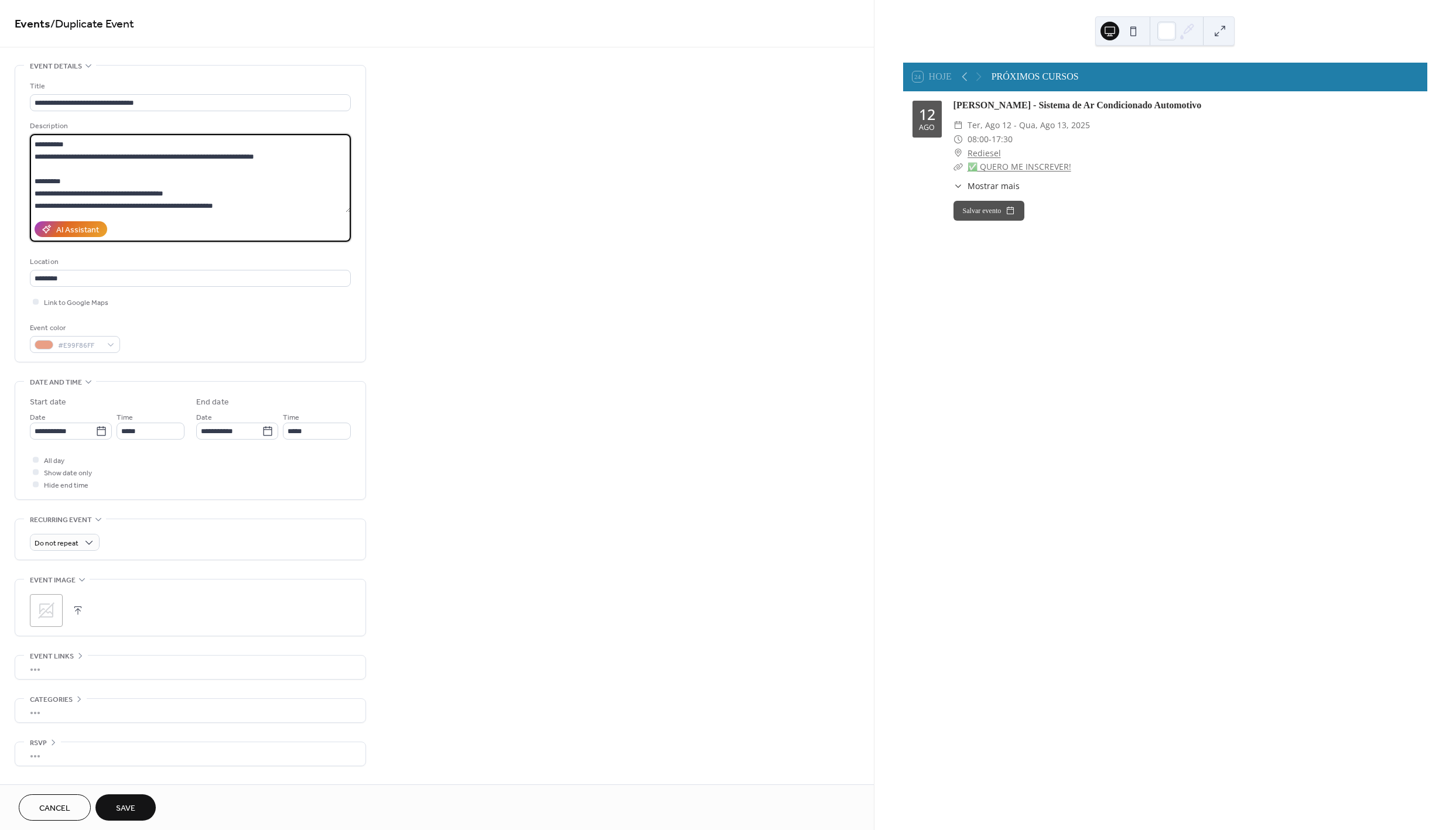 paste on "**" 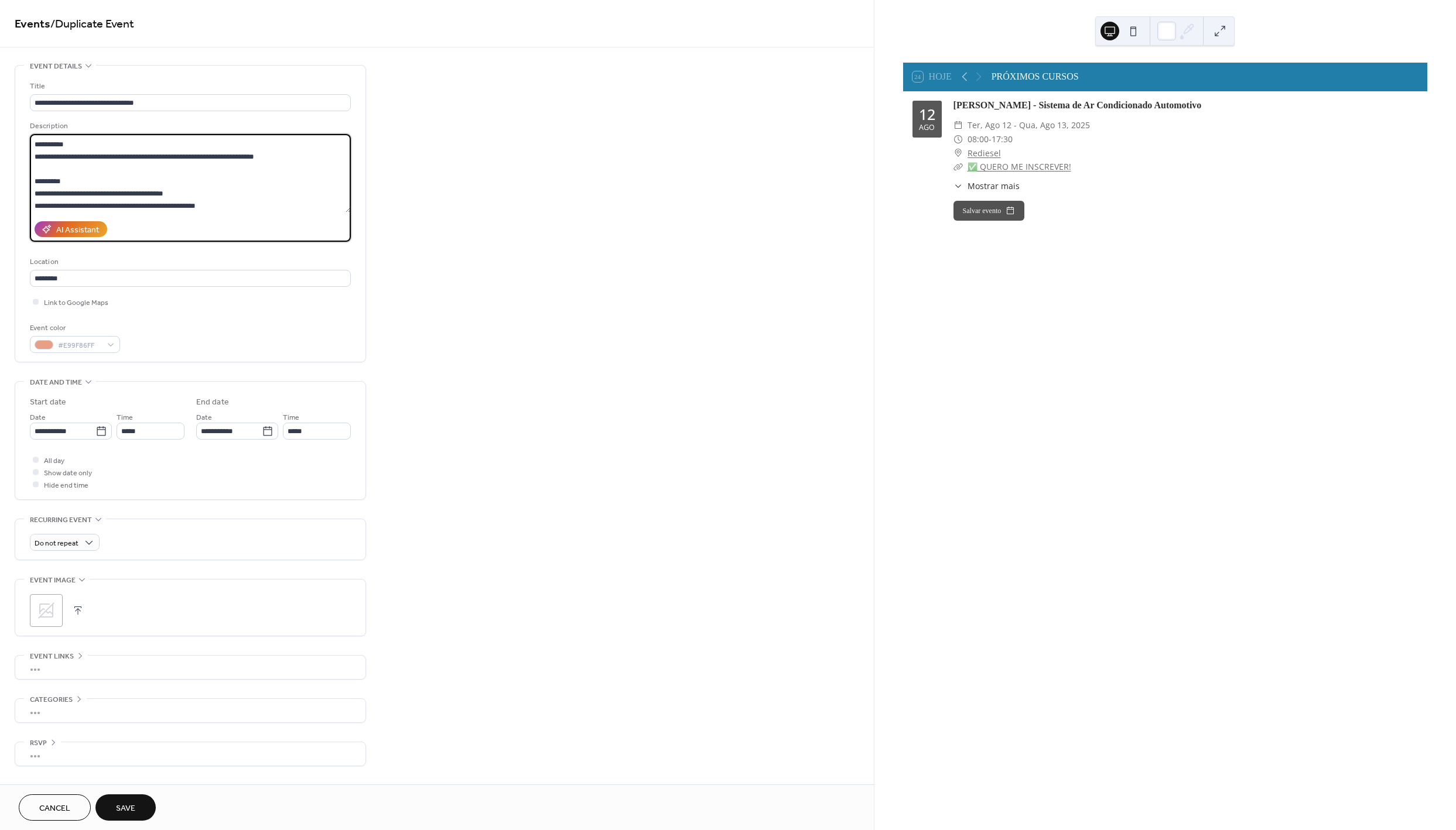 scroll, scrollTop: 60, scrollLeft: 0, axis: vertical 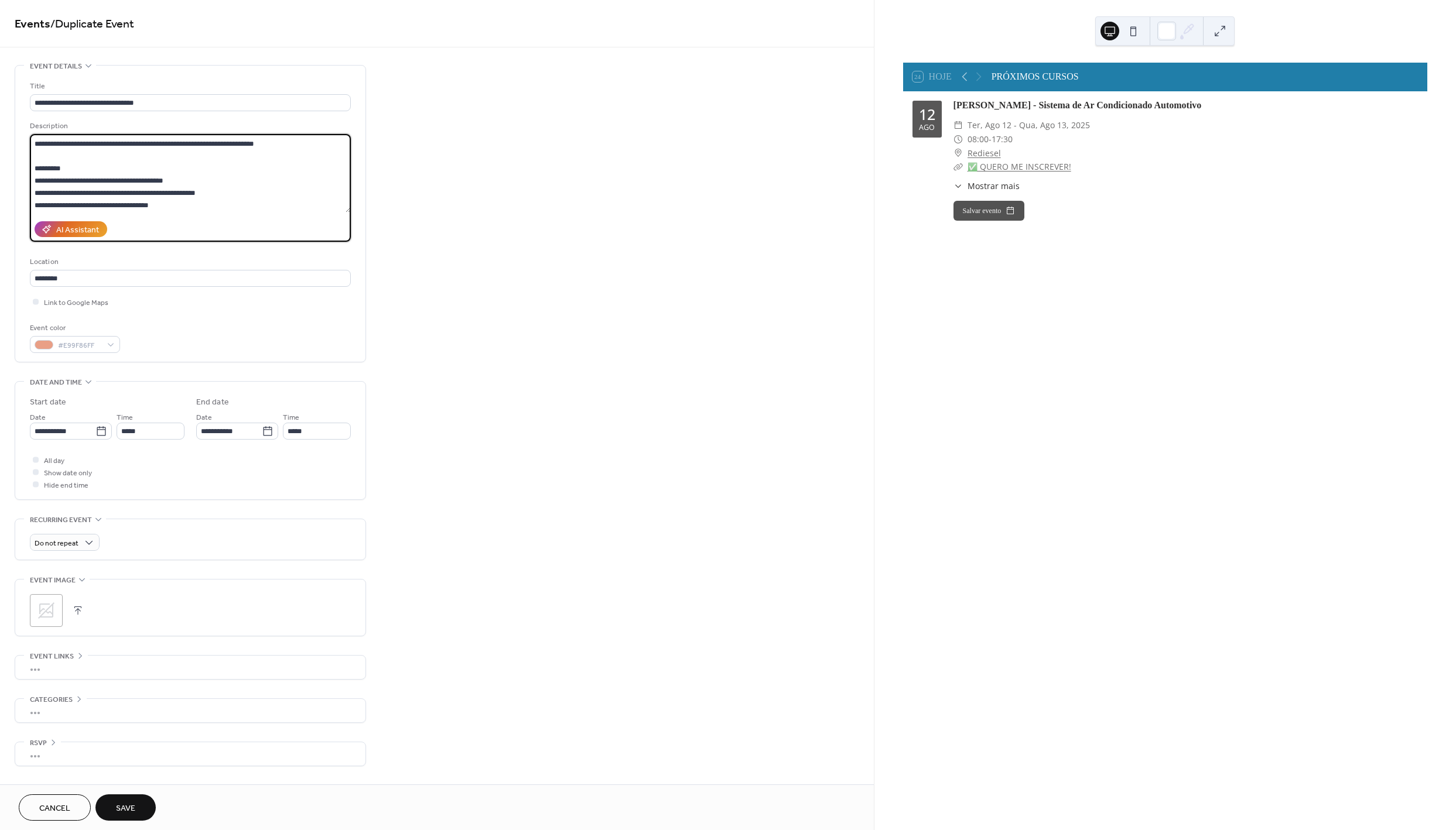 paste on "**" 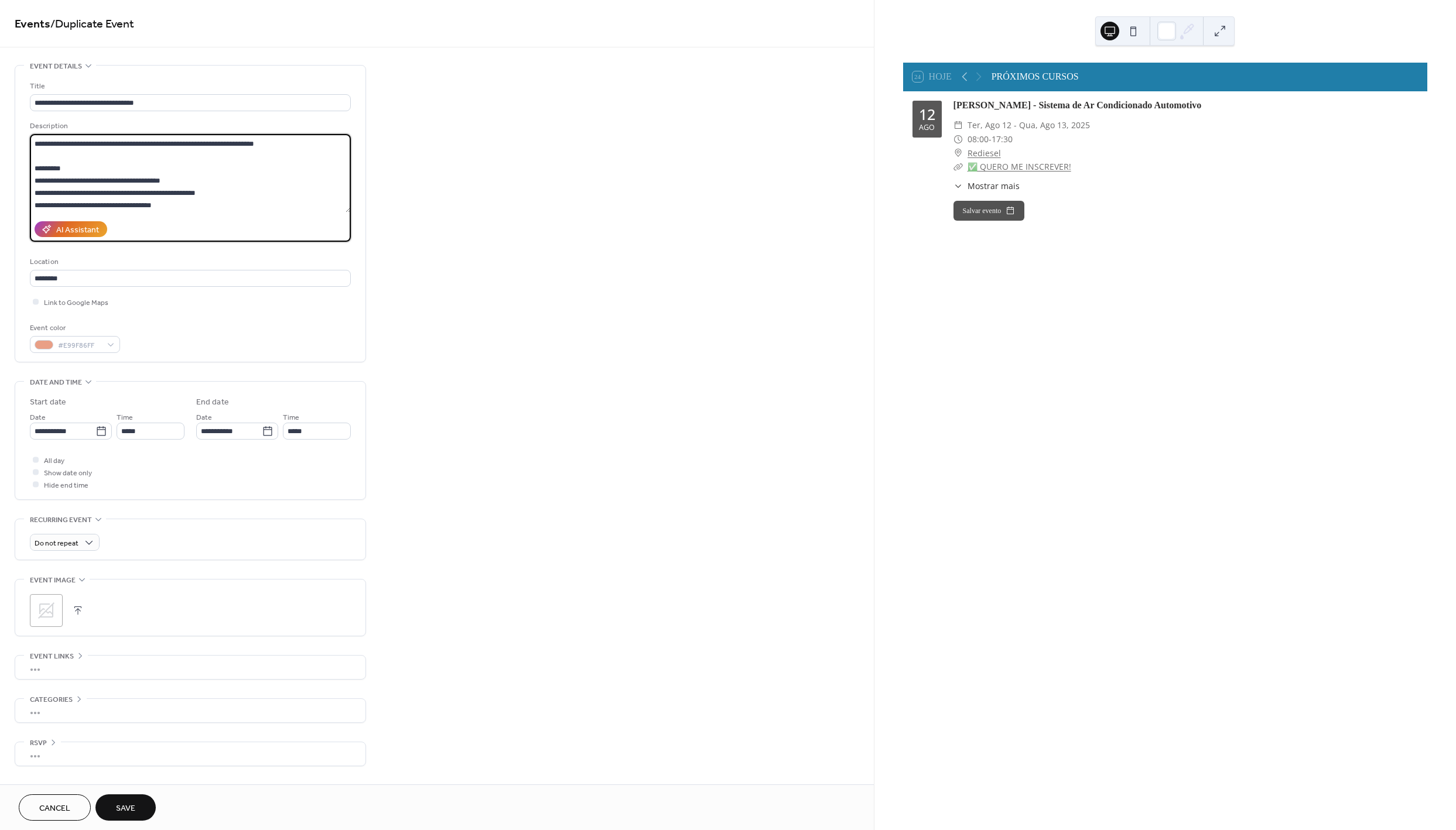 scroll, scrollTop: 73, scrollLeft: 0, axis: vertical 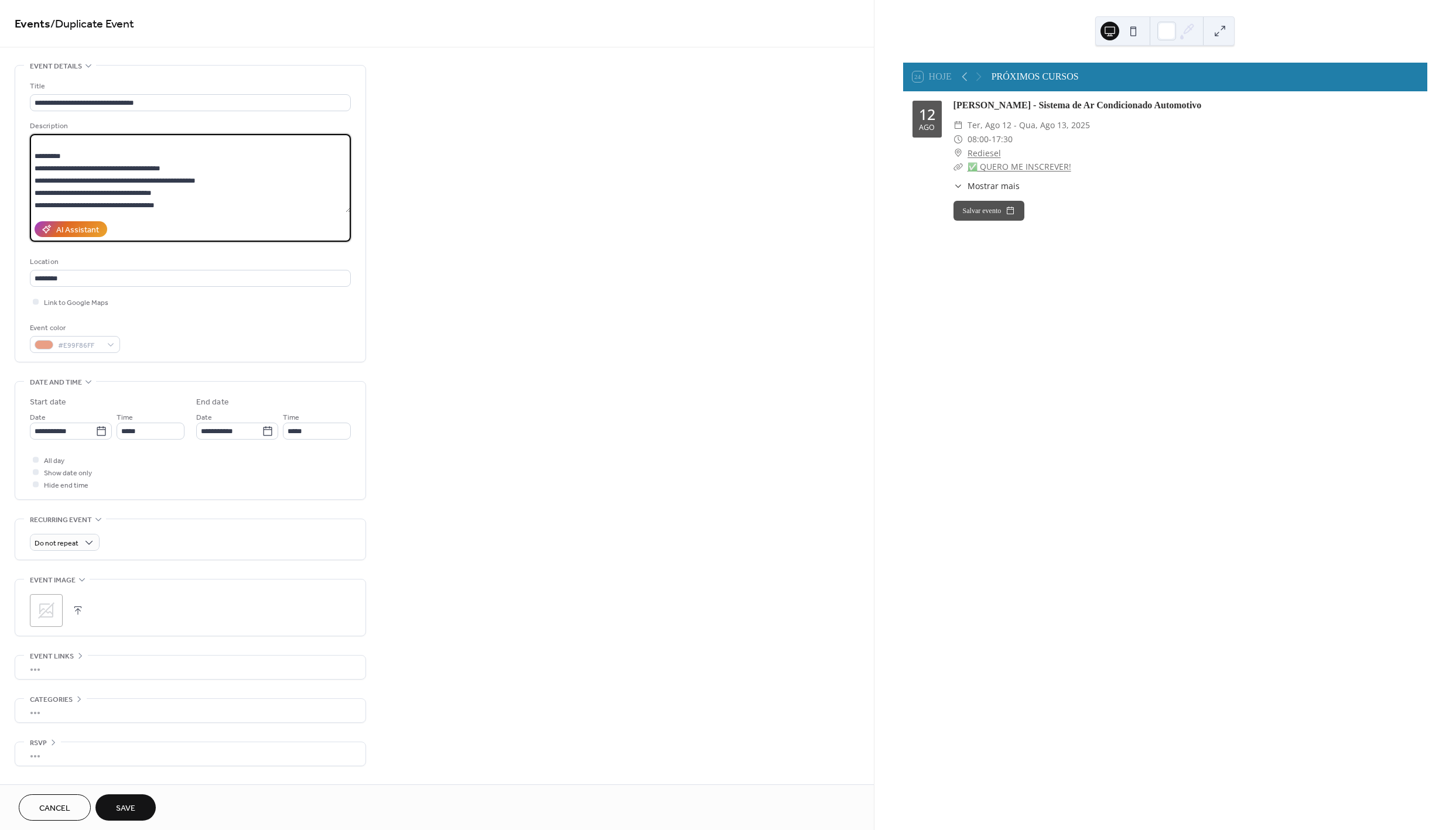 paste on "**" 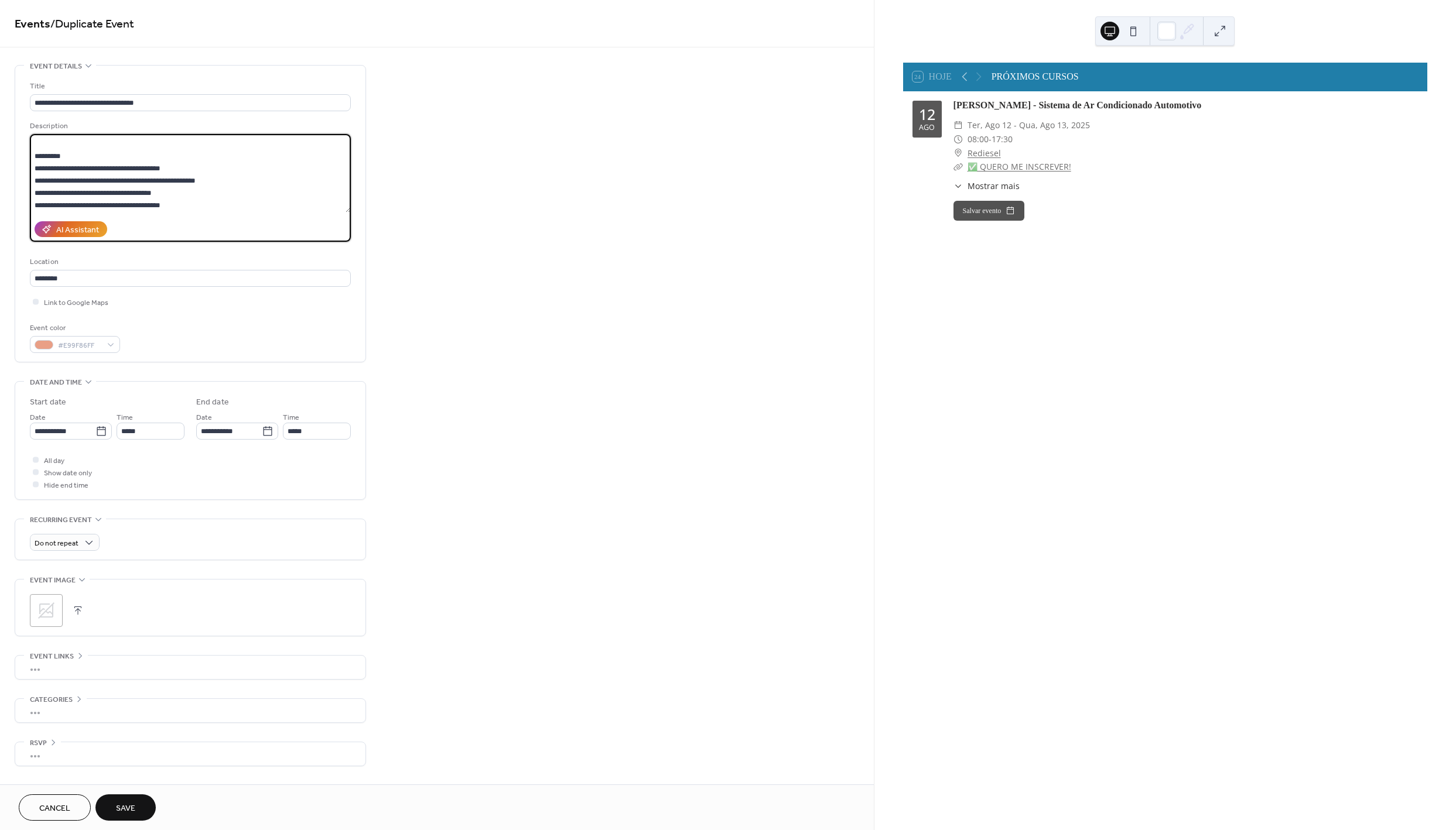 scroll, scrollTop: 84, scrollLeft: 0, axis: vertical 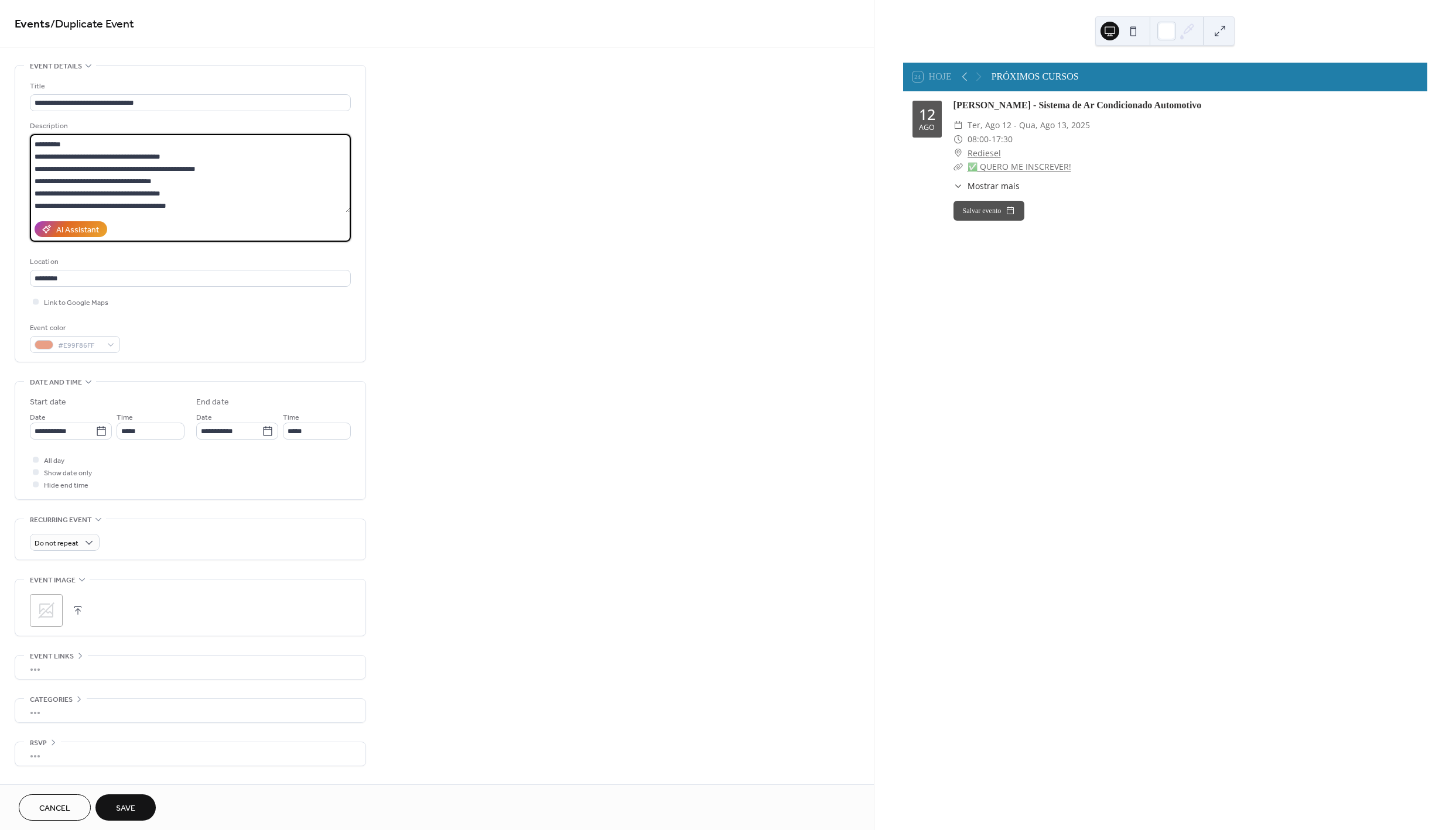 paste on "**" 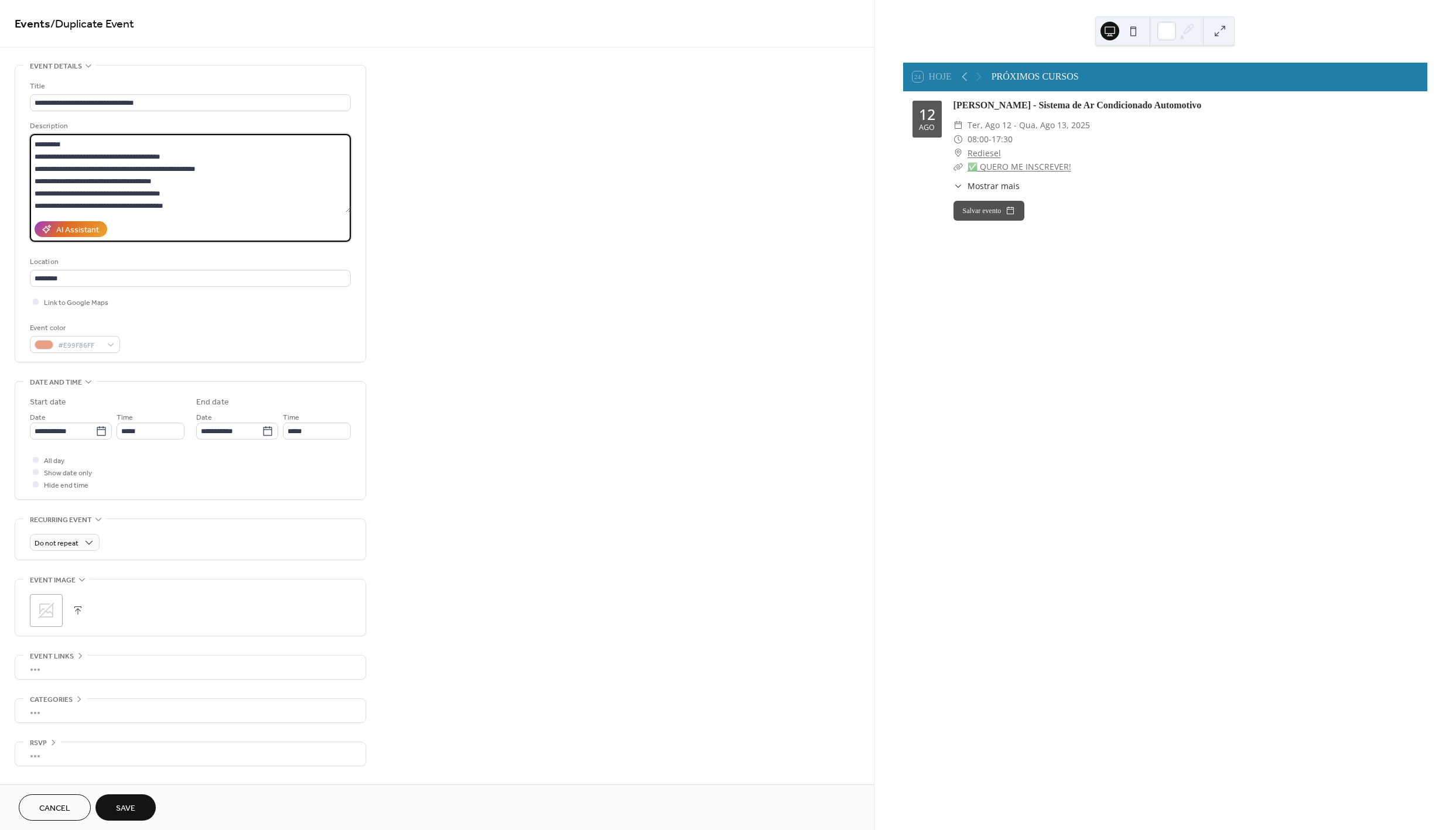 paste on "**" 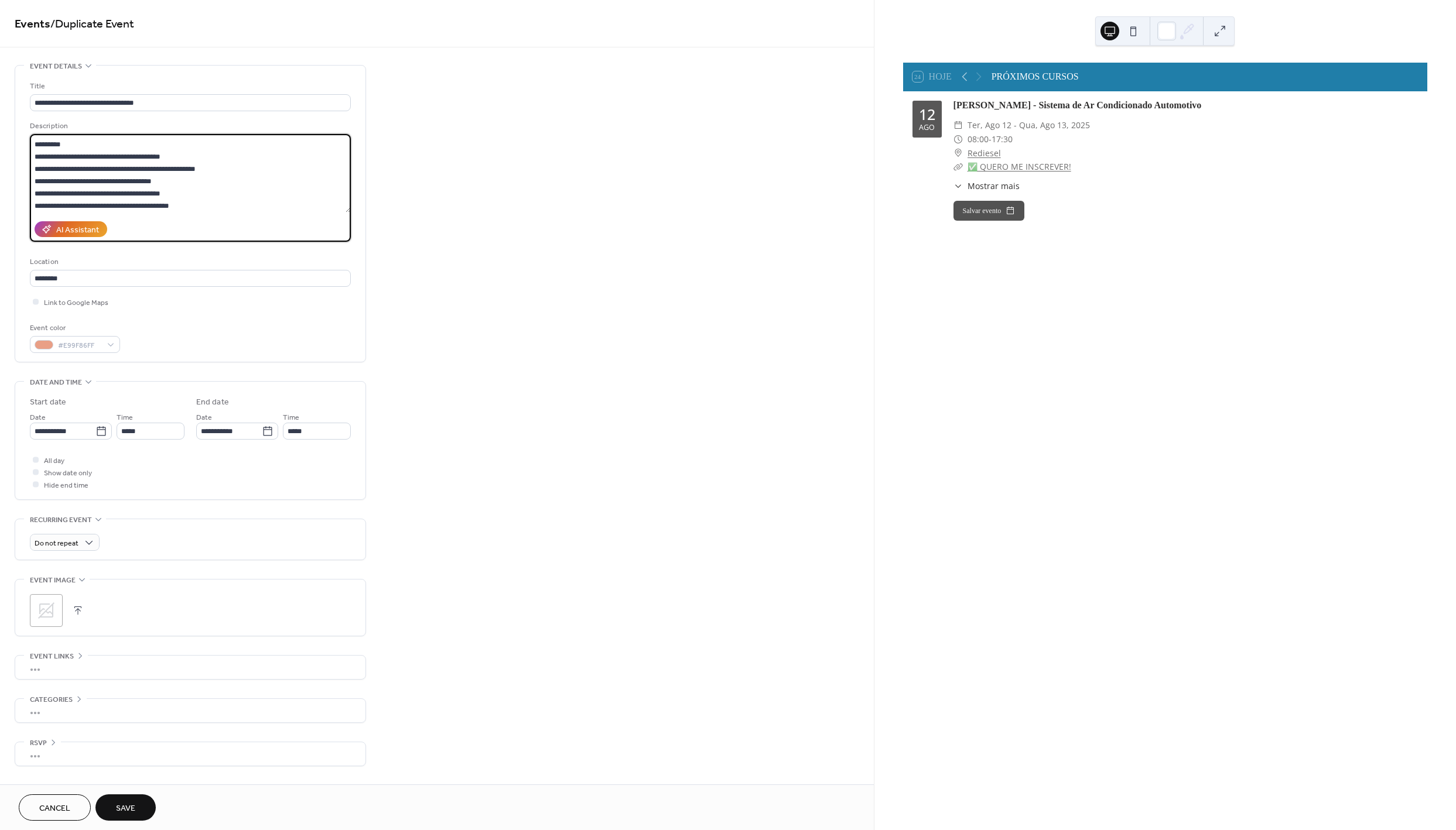 scroll, scrollTop: 97, scrollLeft: 0, axis: vertical 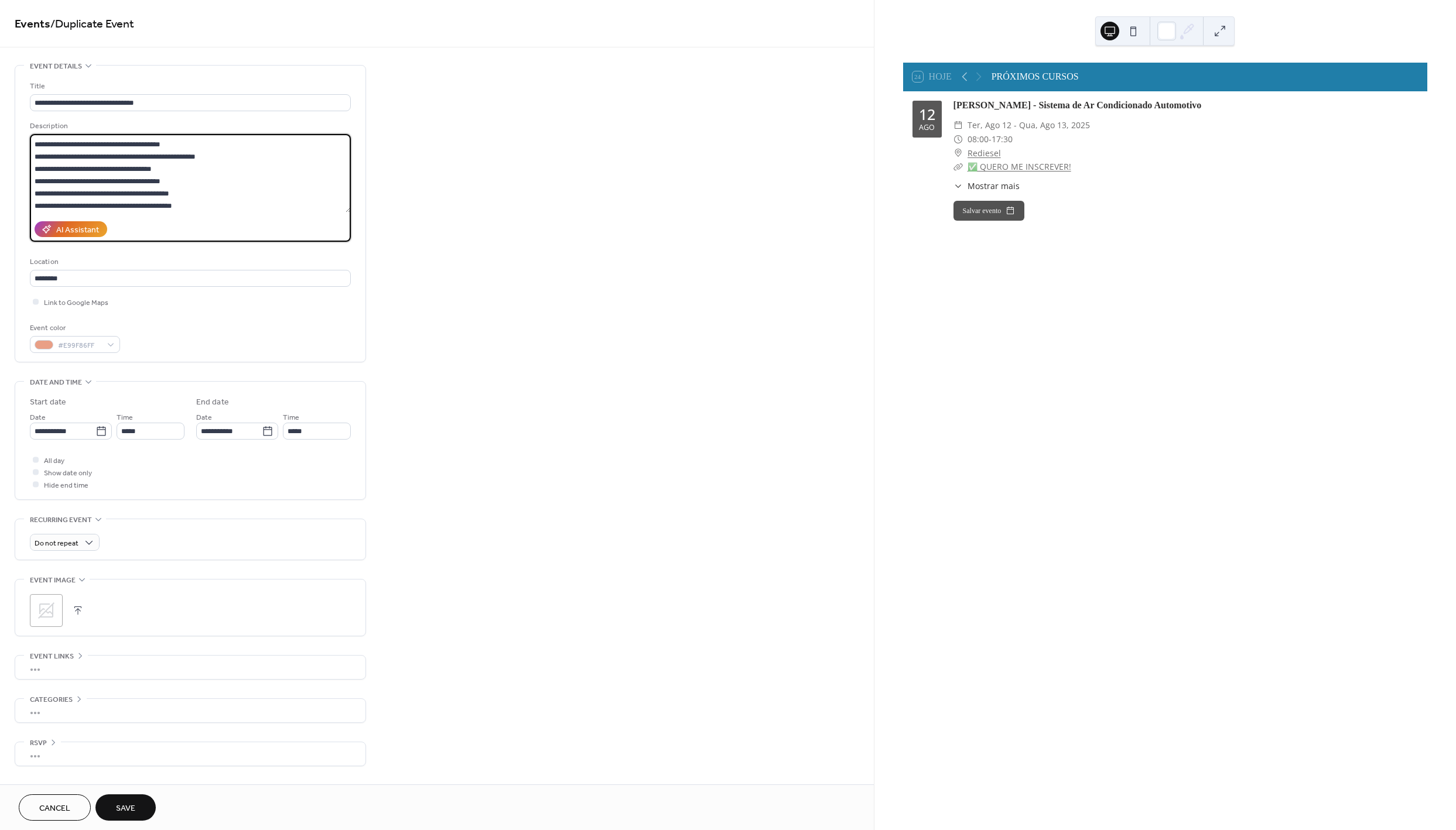 paste on "**" 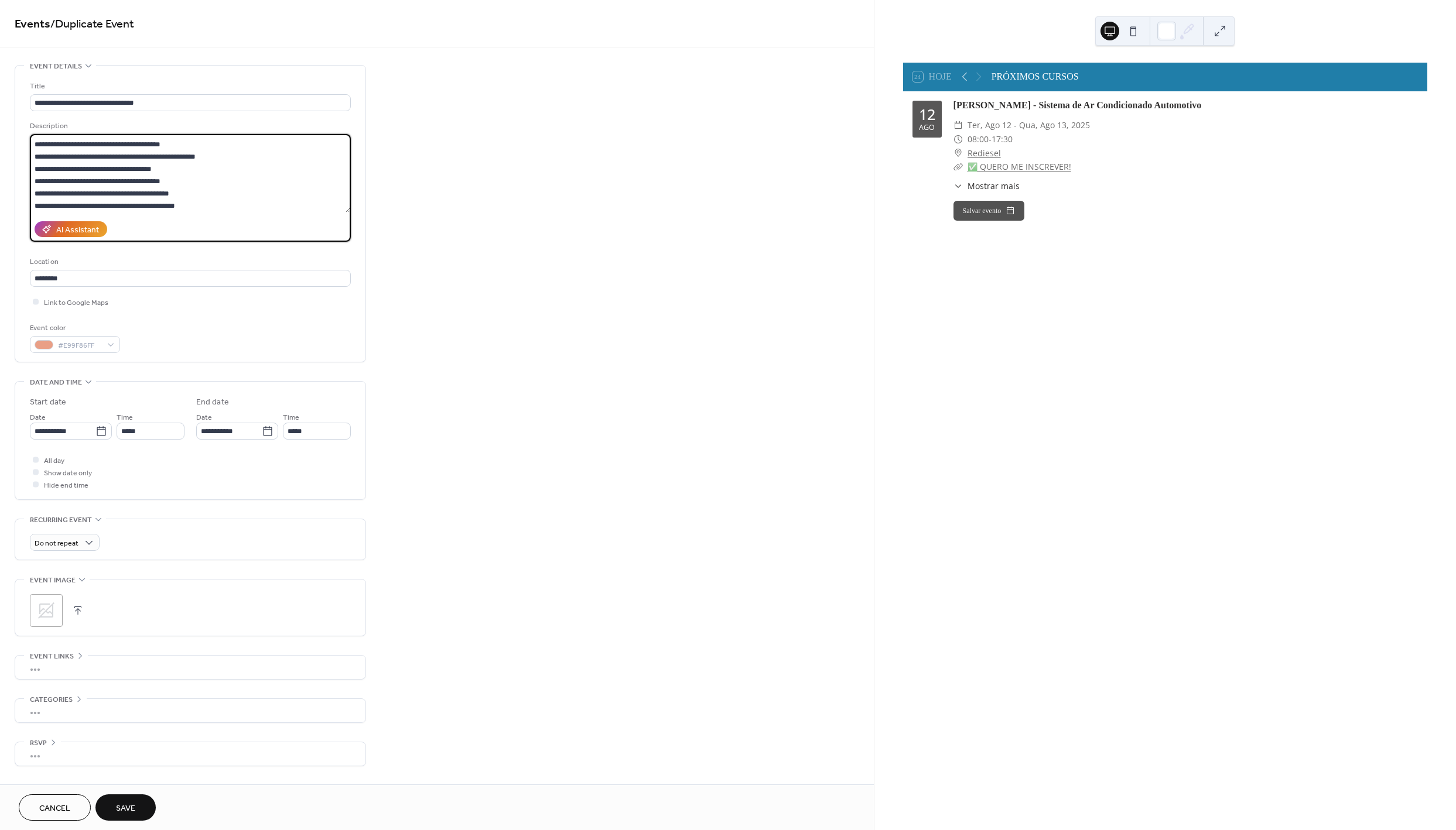 scroll, scrollTop: 109, scrollLeft: 0, axis: vertical 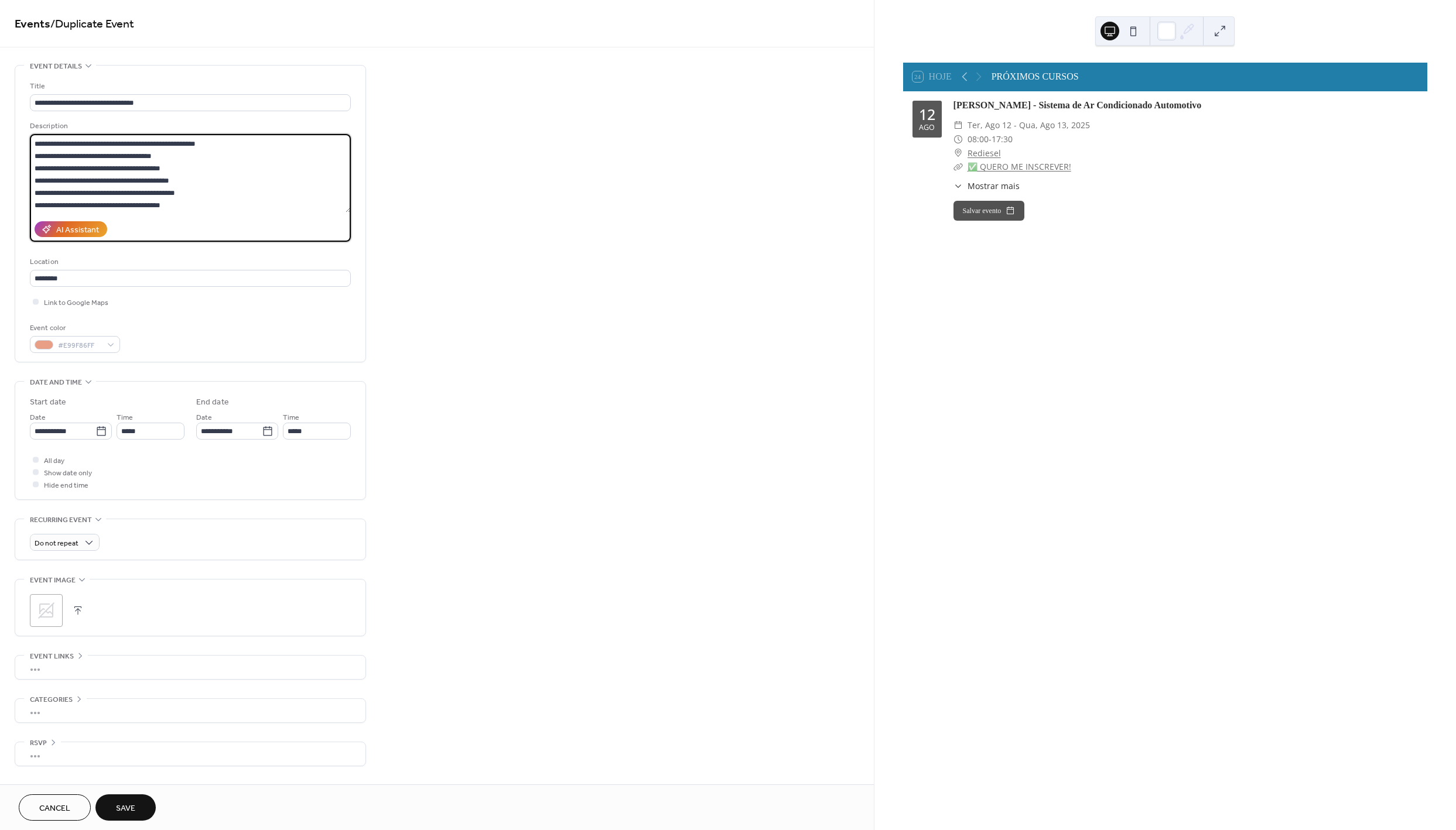 paste on "**" 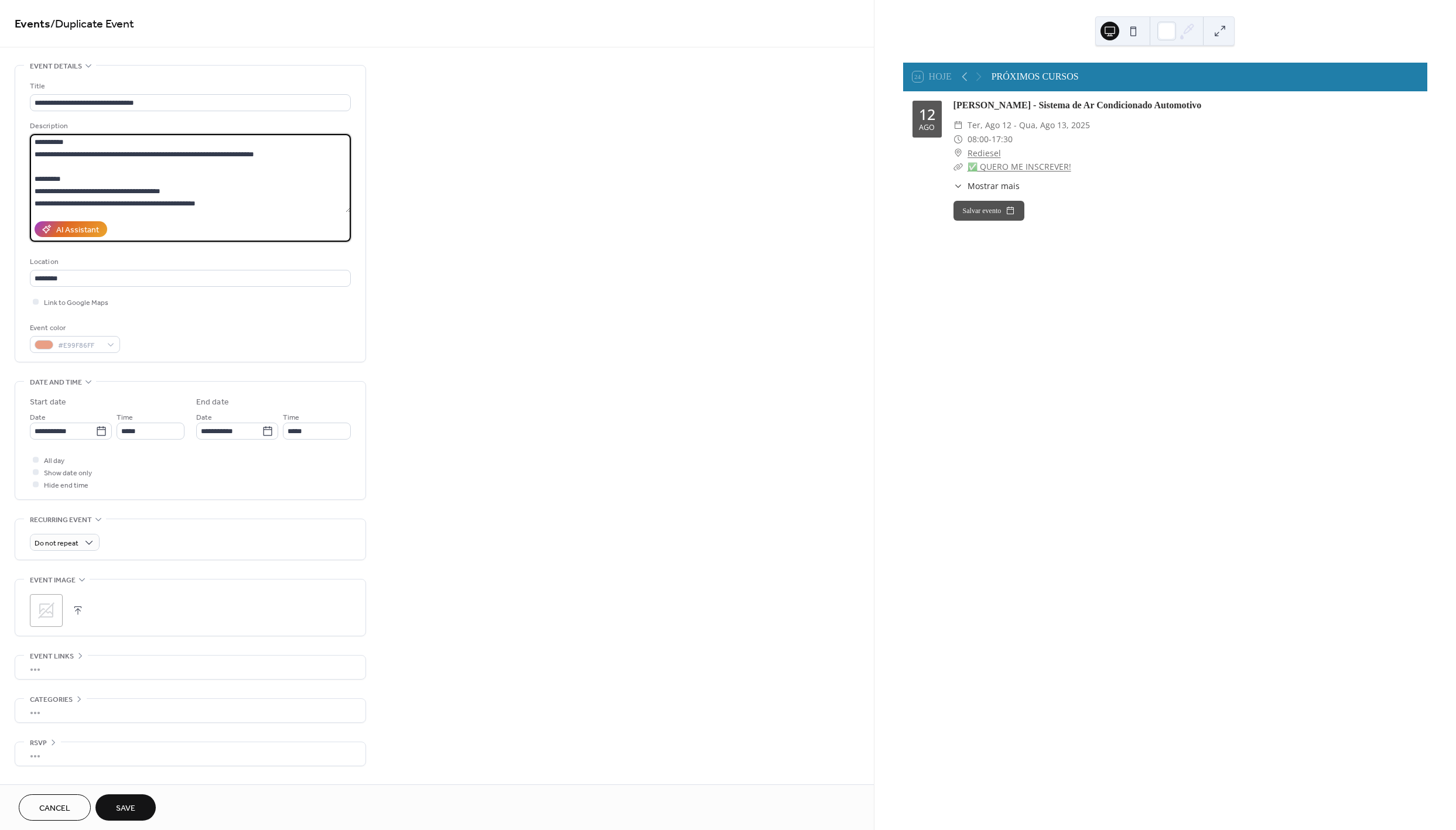 scroll, scrollTop: 1, scrollLeft: 0, axis: vertical 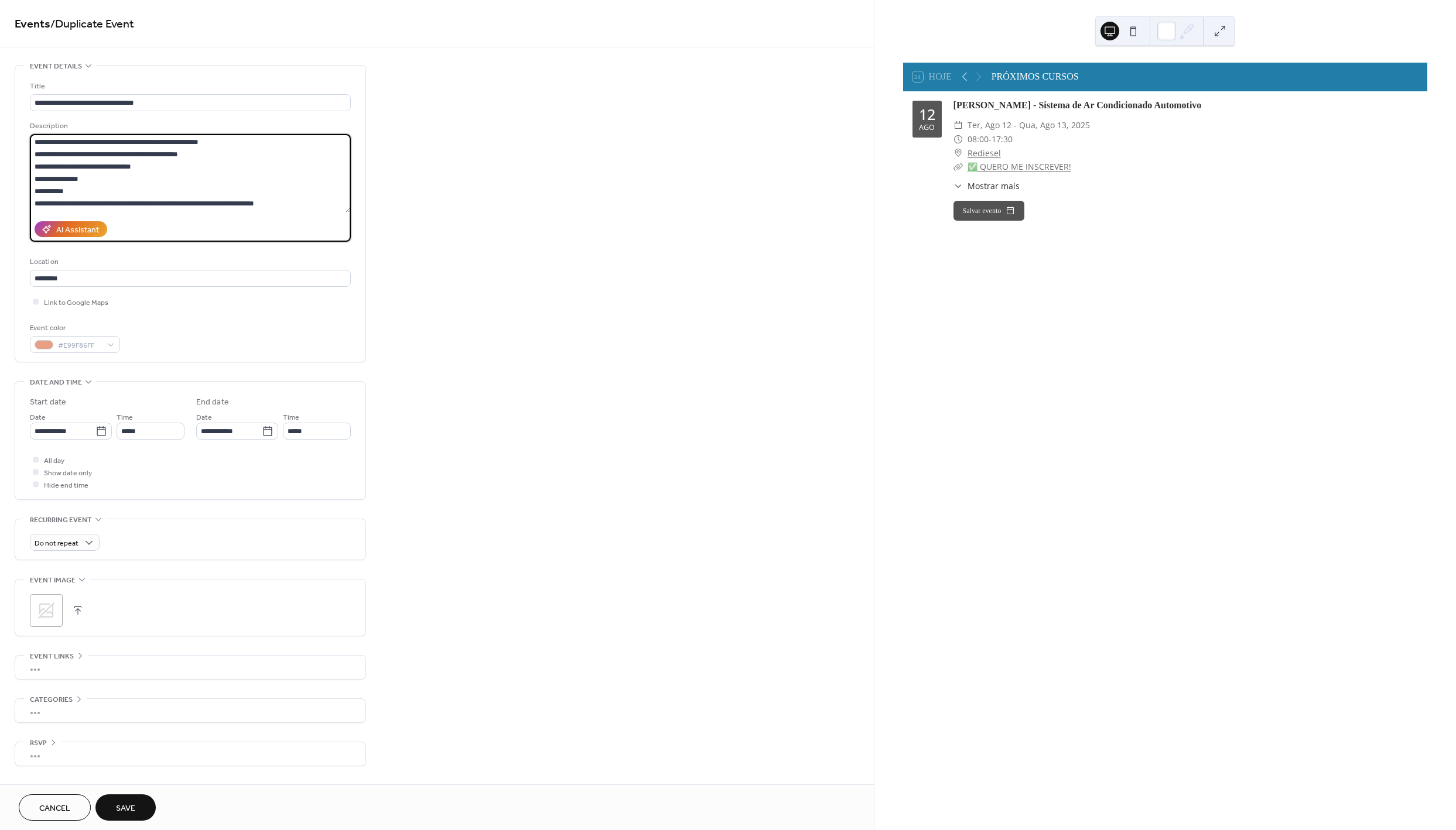type on "**********" 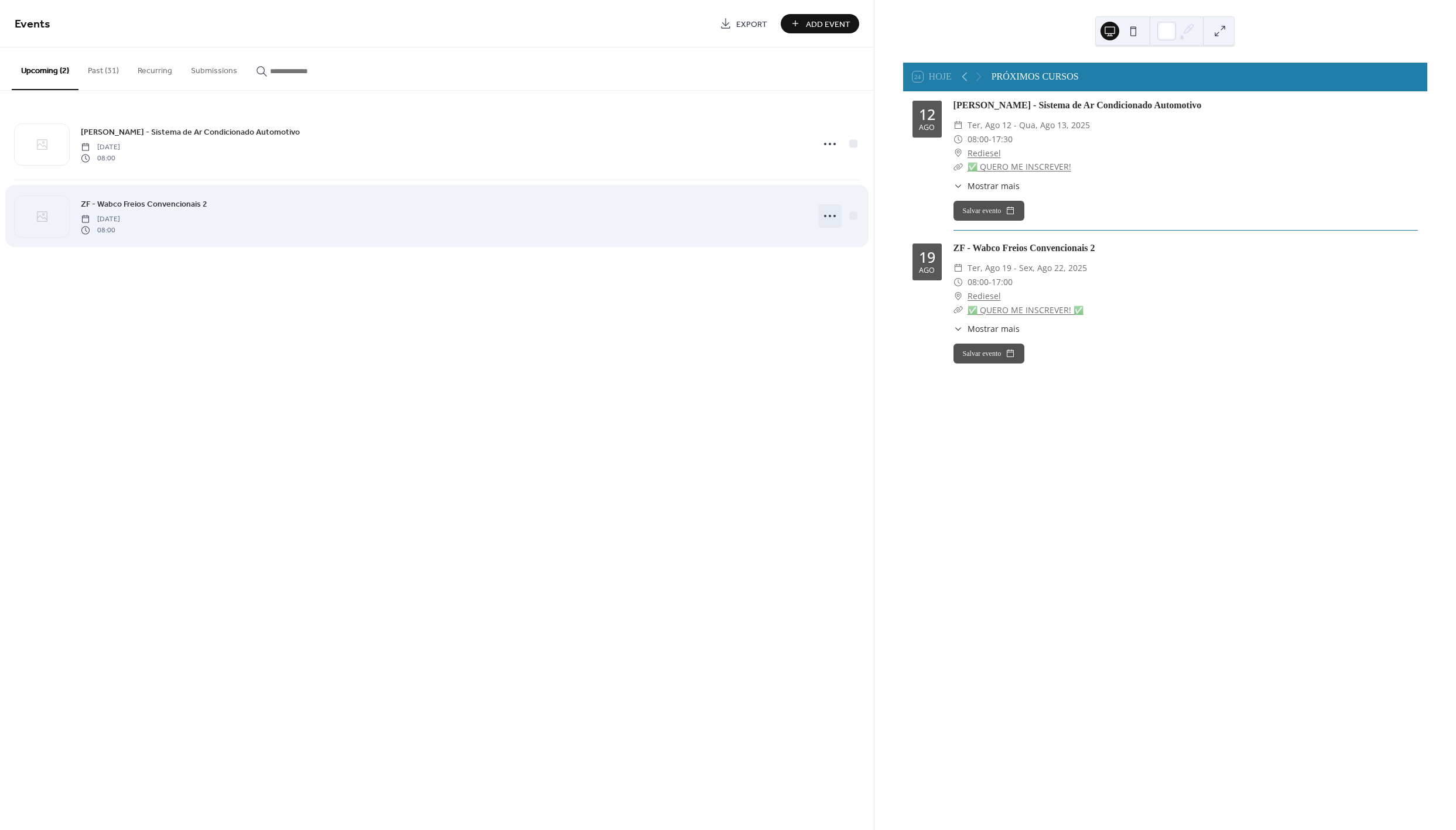click 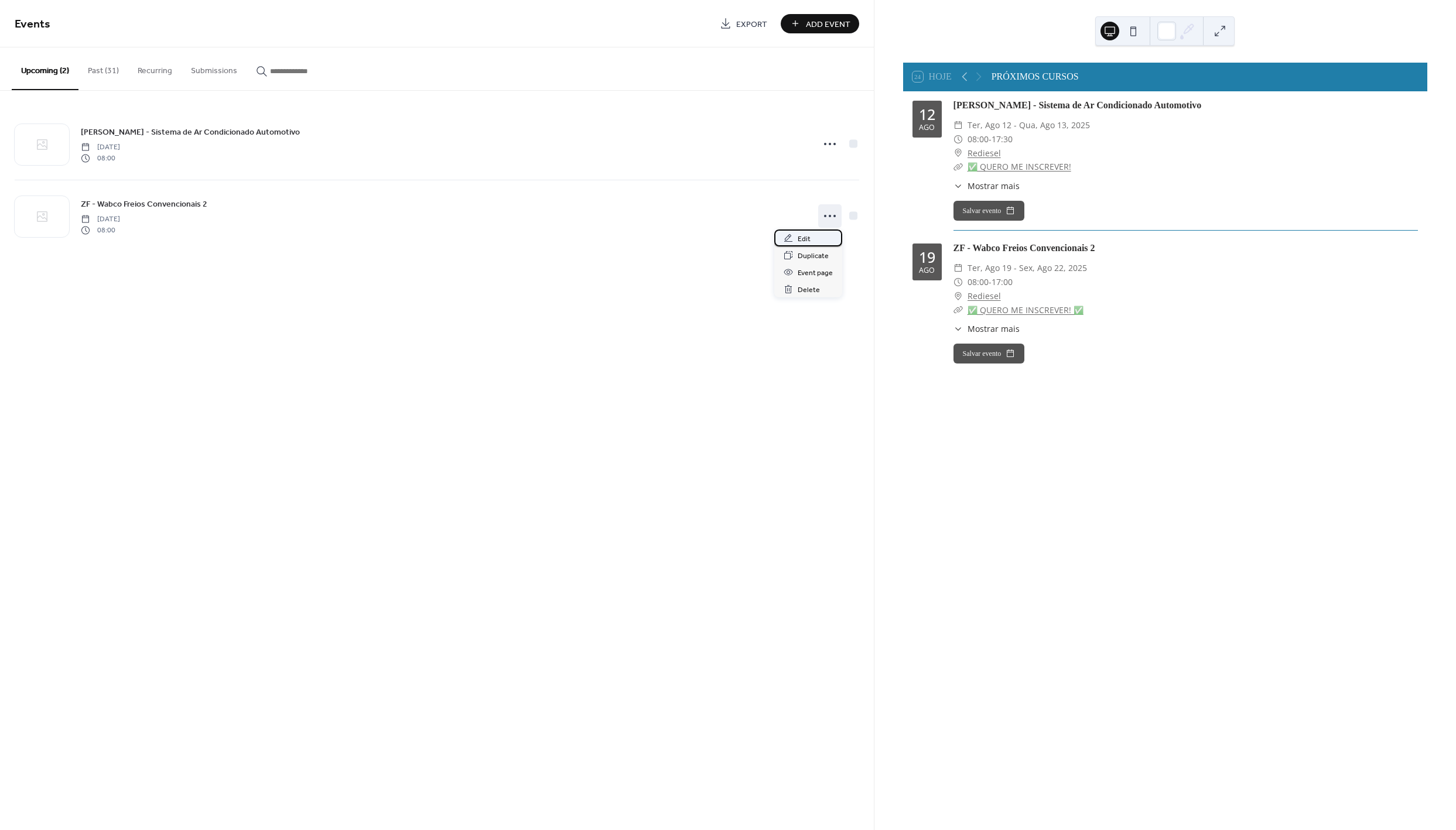 click on "Edit" at bounding box center [804, 239] 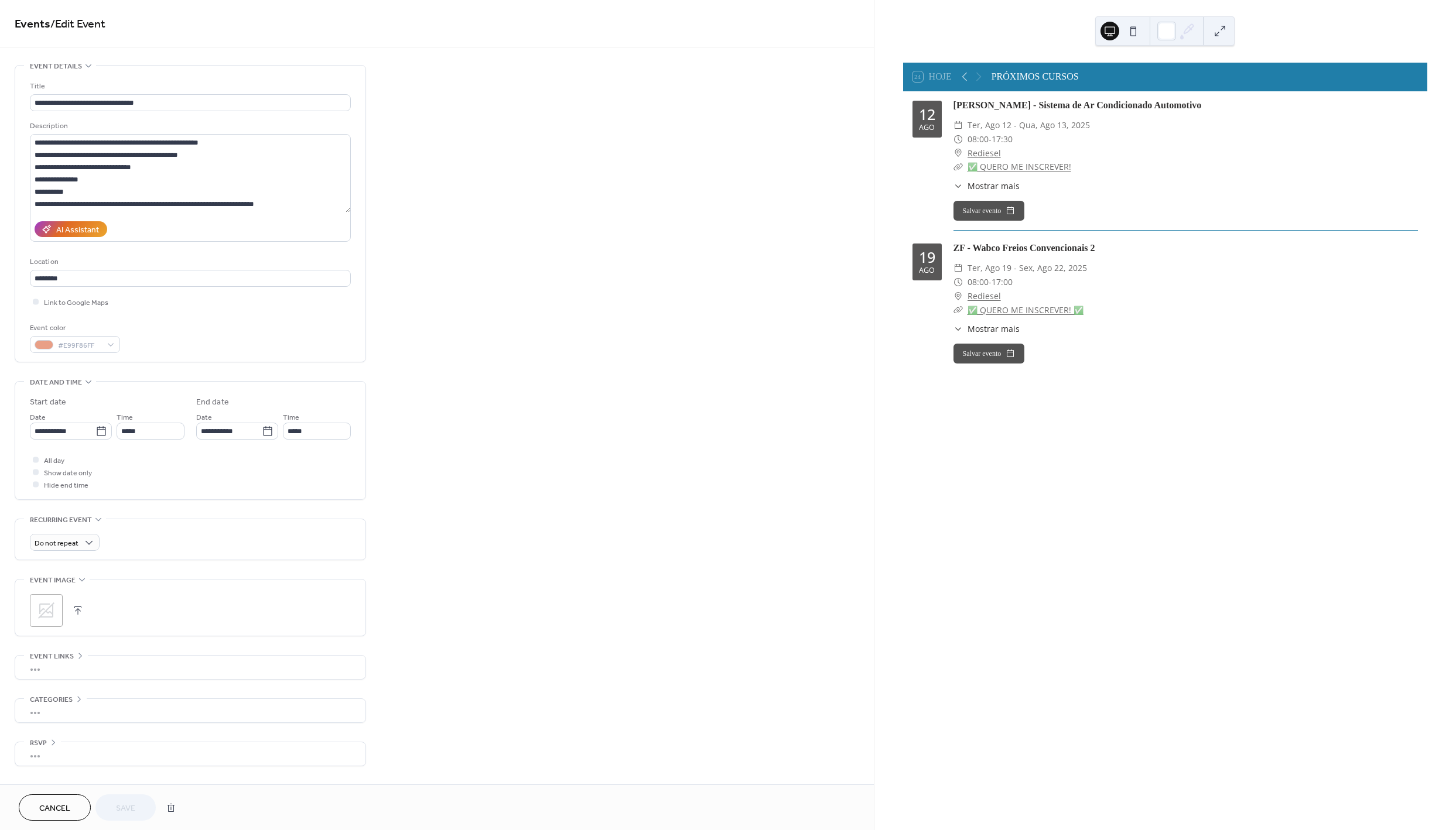 click 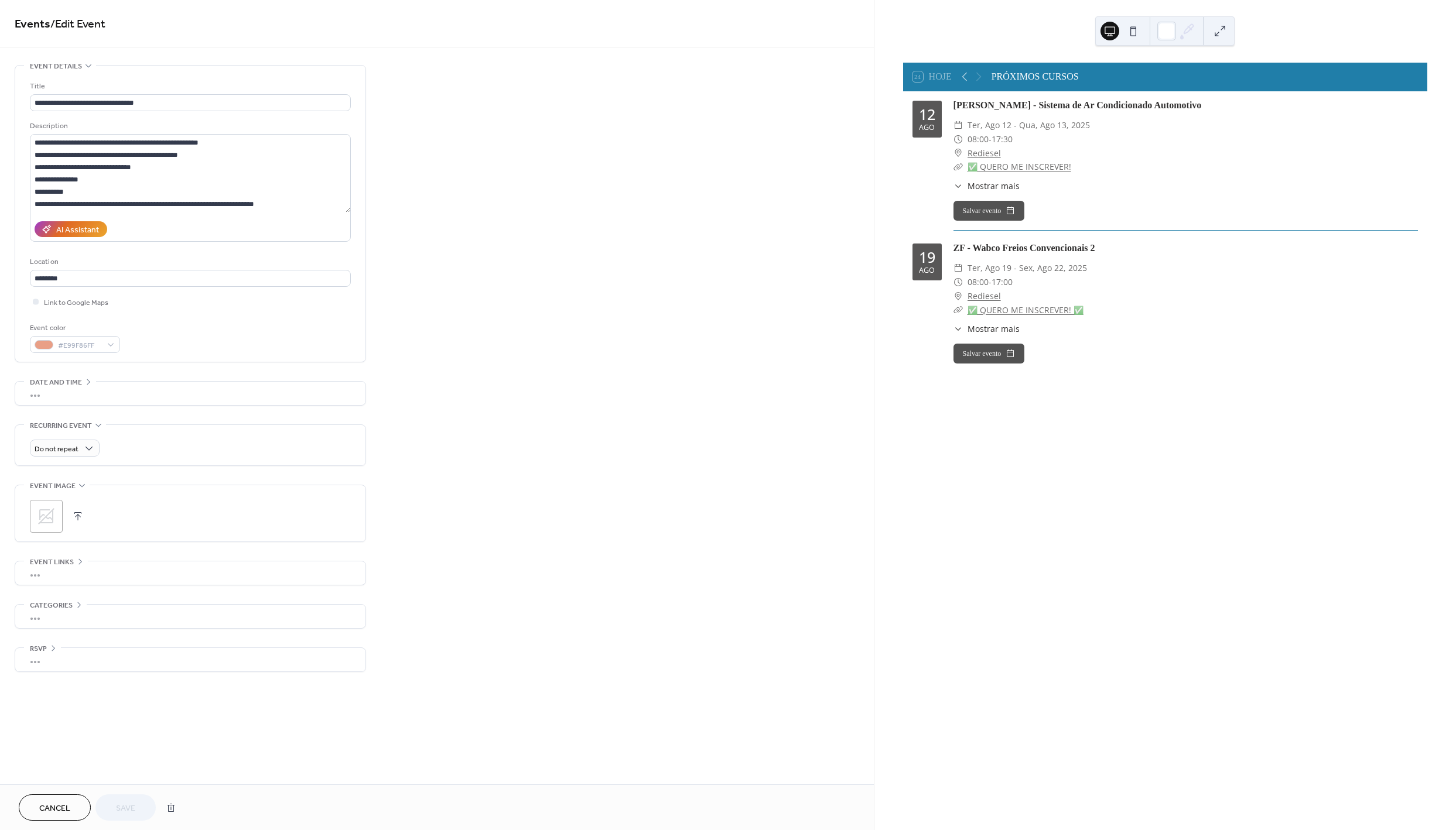 click on "•••" at bounding box center (190, 573) 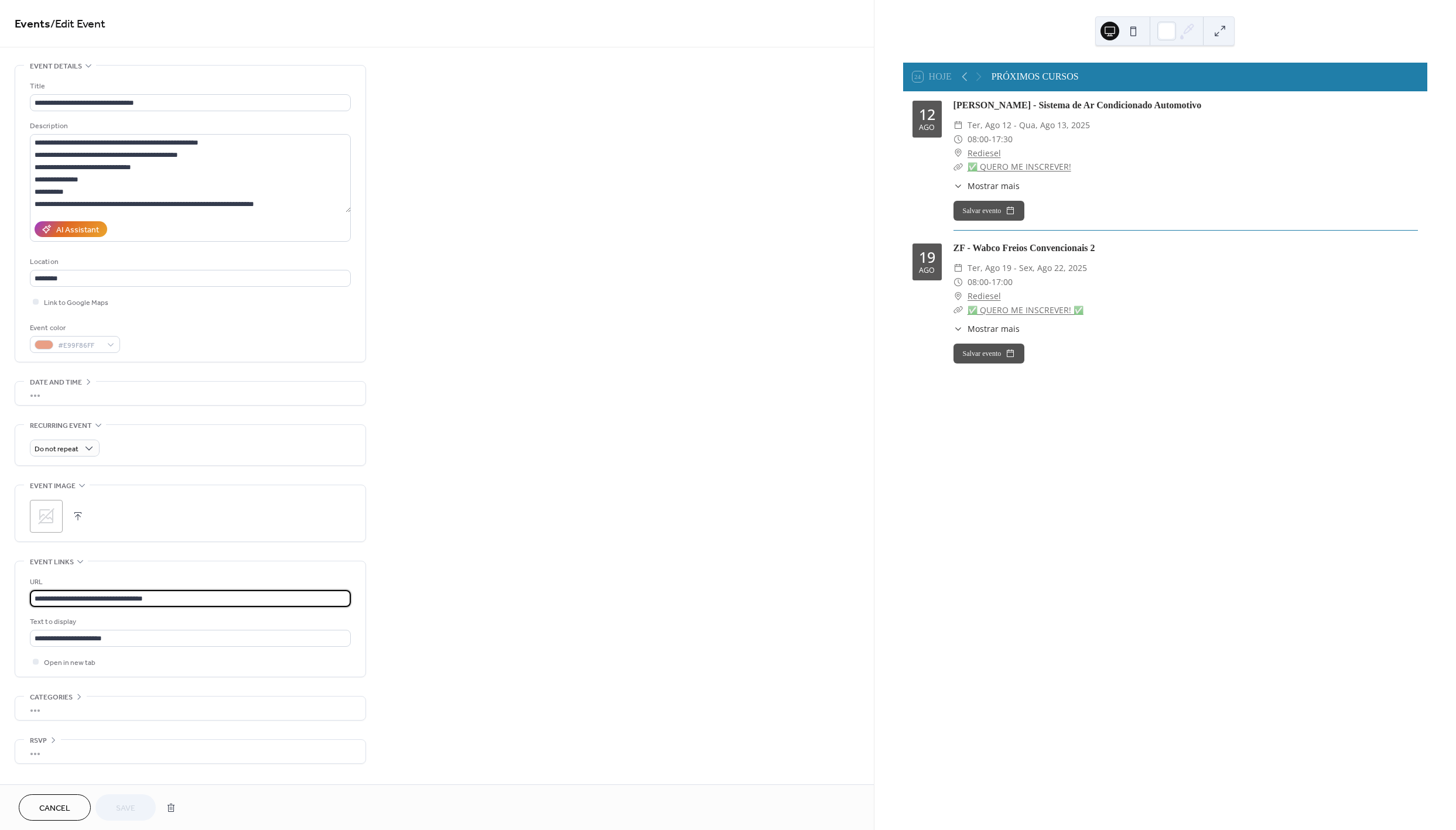 drag, startPoint x: 166, startPoint y: 594, endPoint x: -3, endPoint y: 561, distance: 172.19175 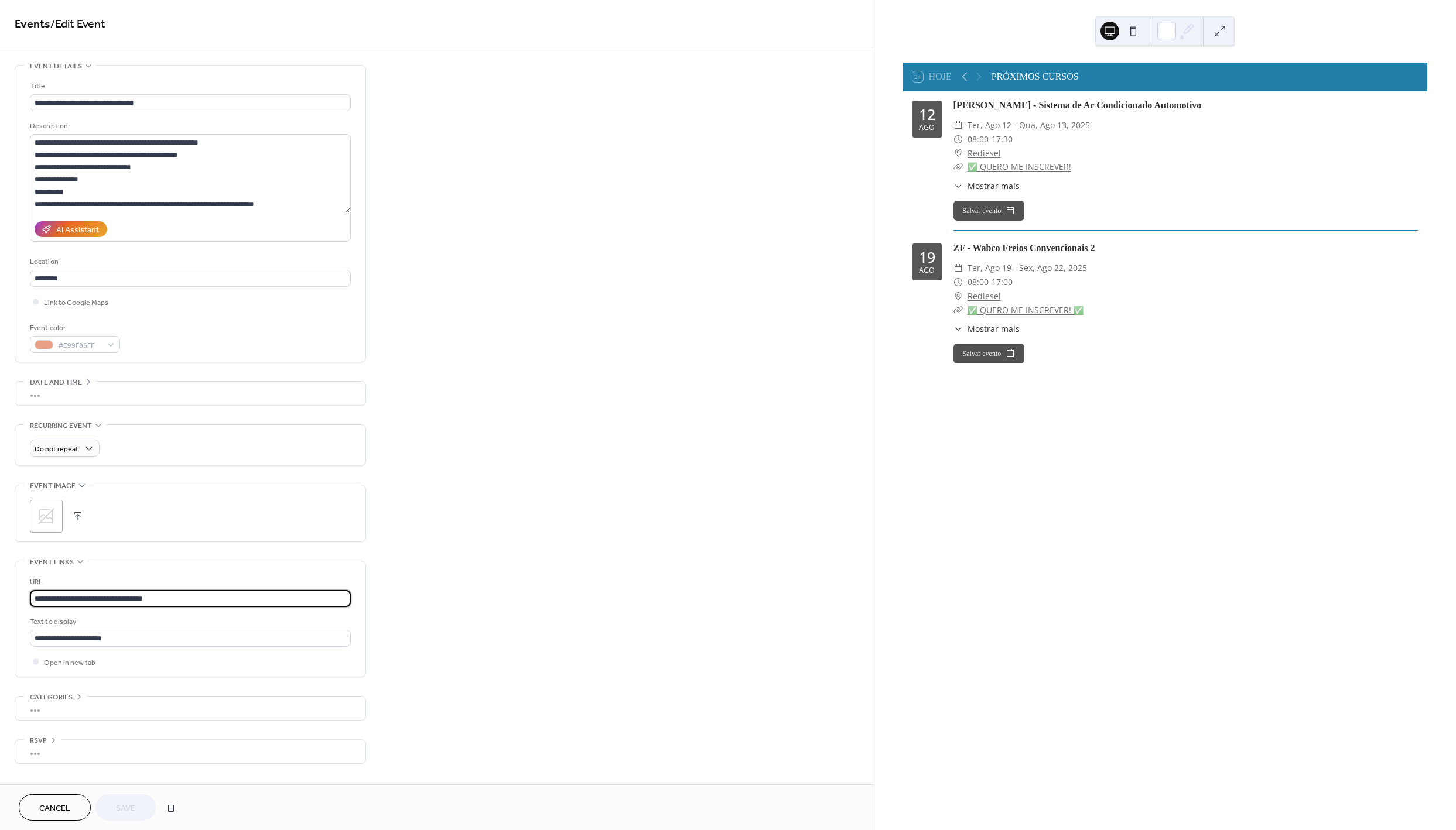 click on "**********" at bounding box center (728, 415) 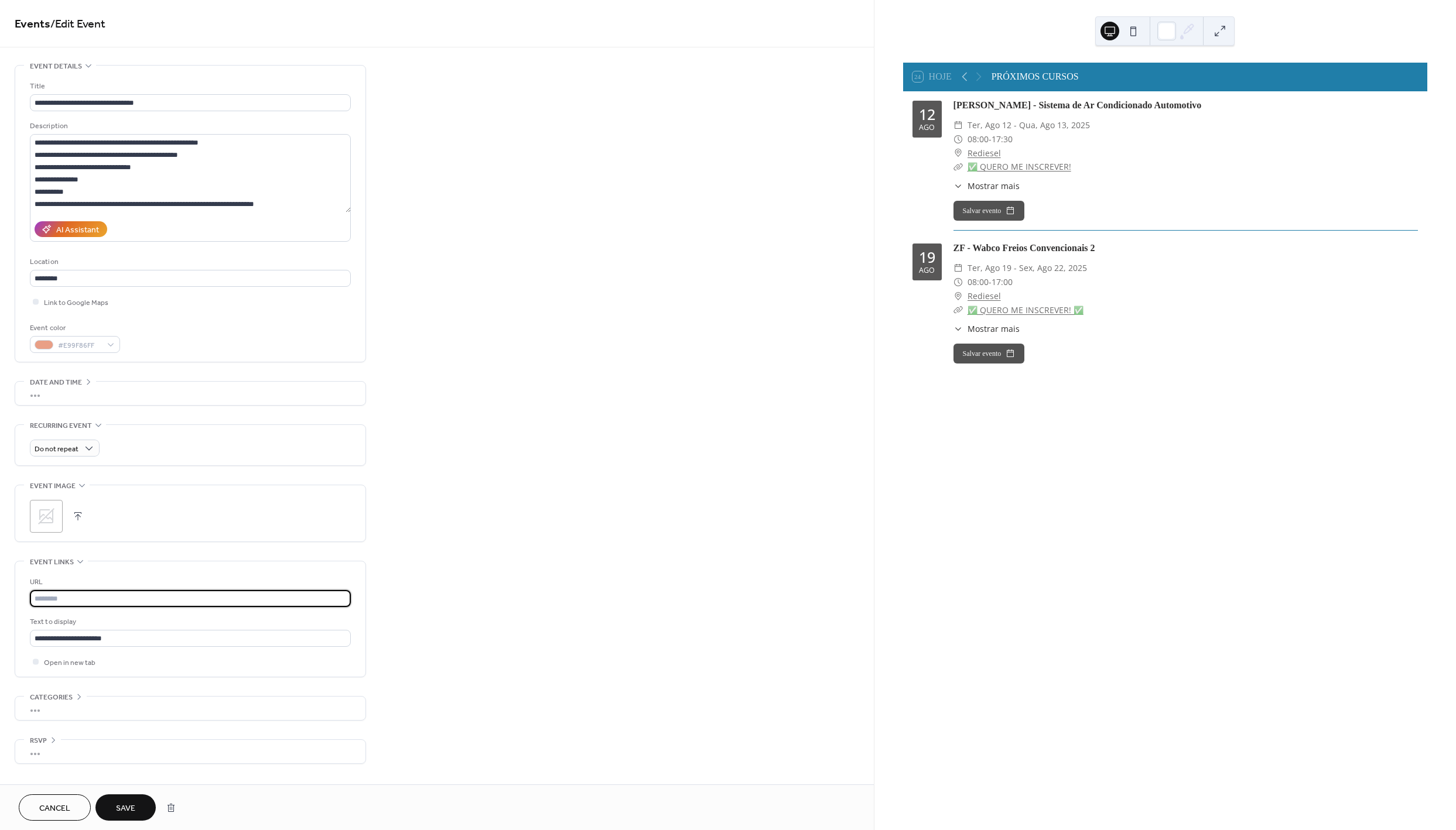click at bounding box center (190, 598) 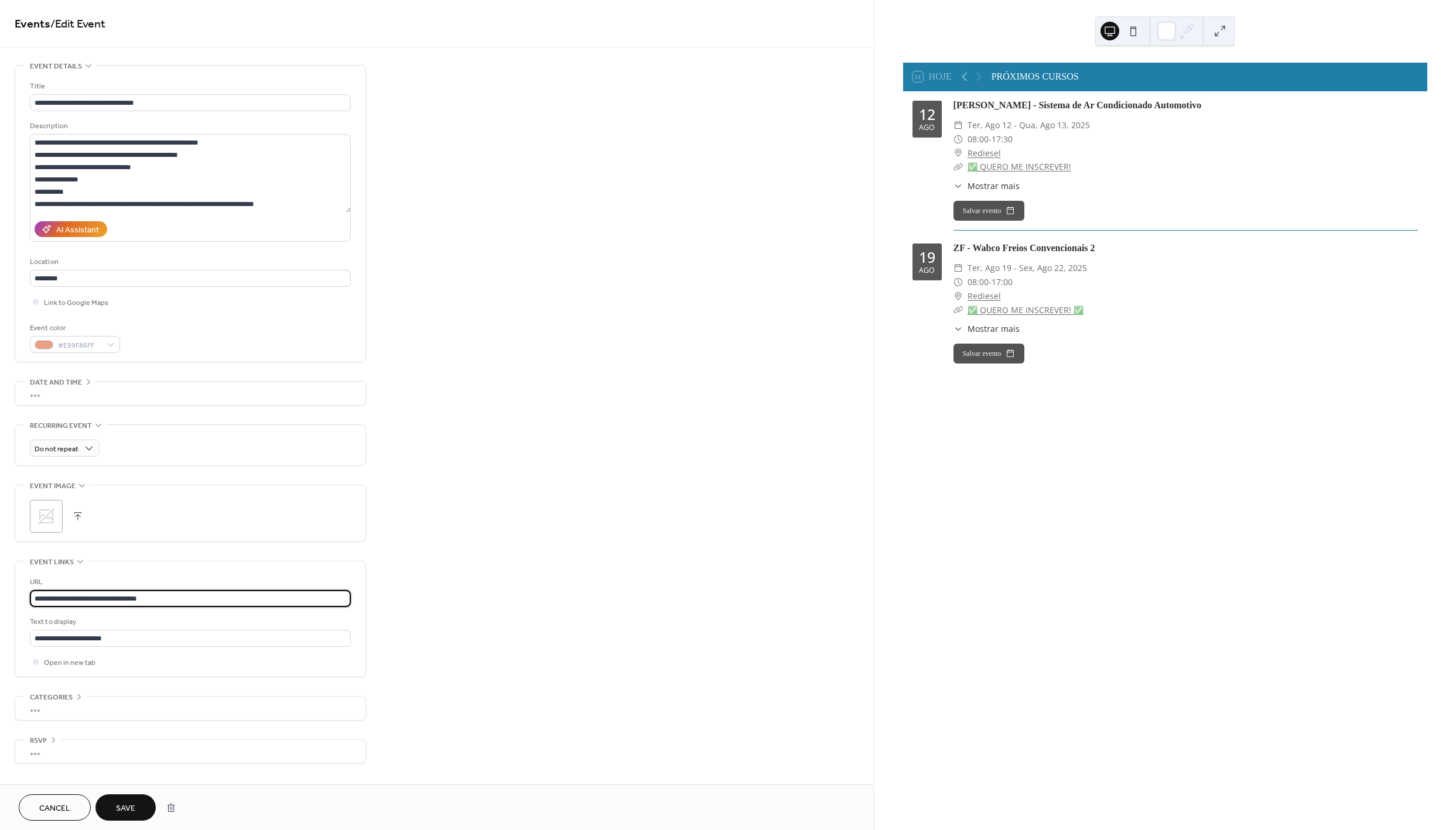 type on "**********" 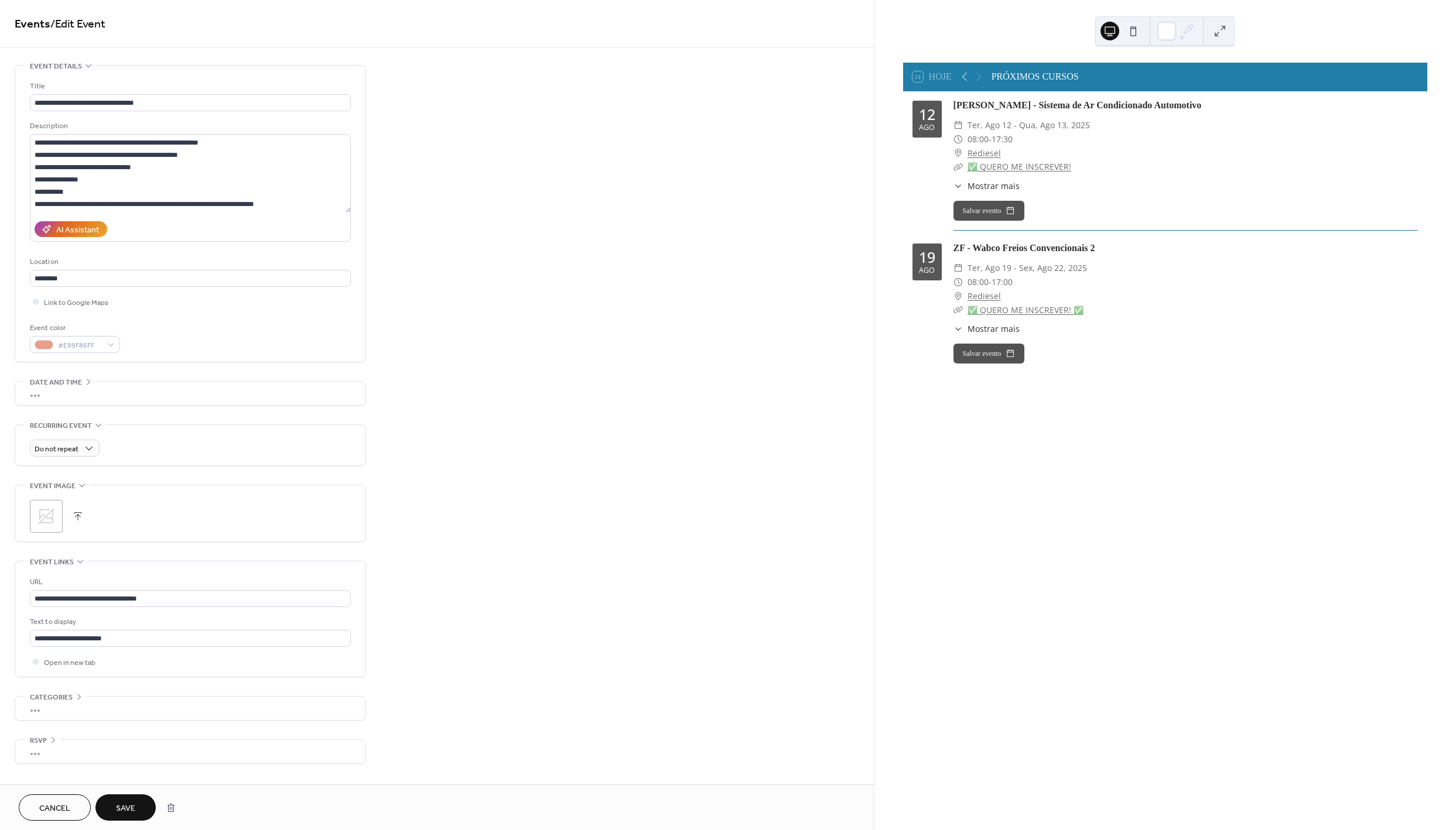 click on "Save" at bounding box center (125, 808) 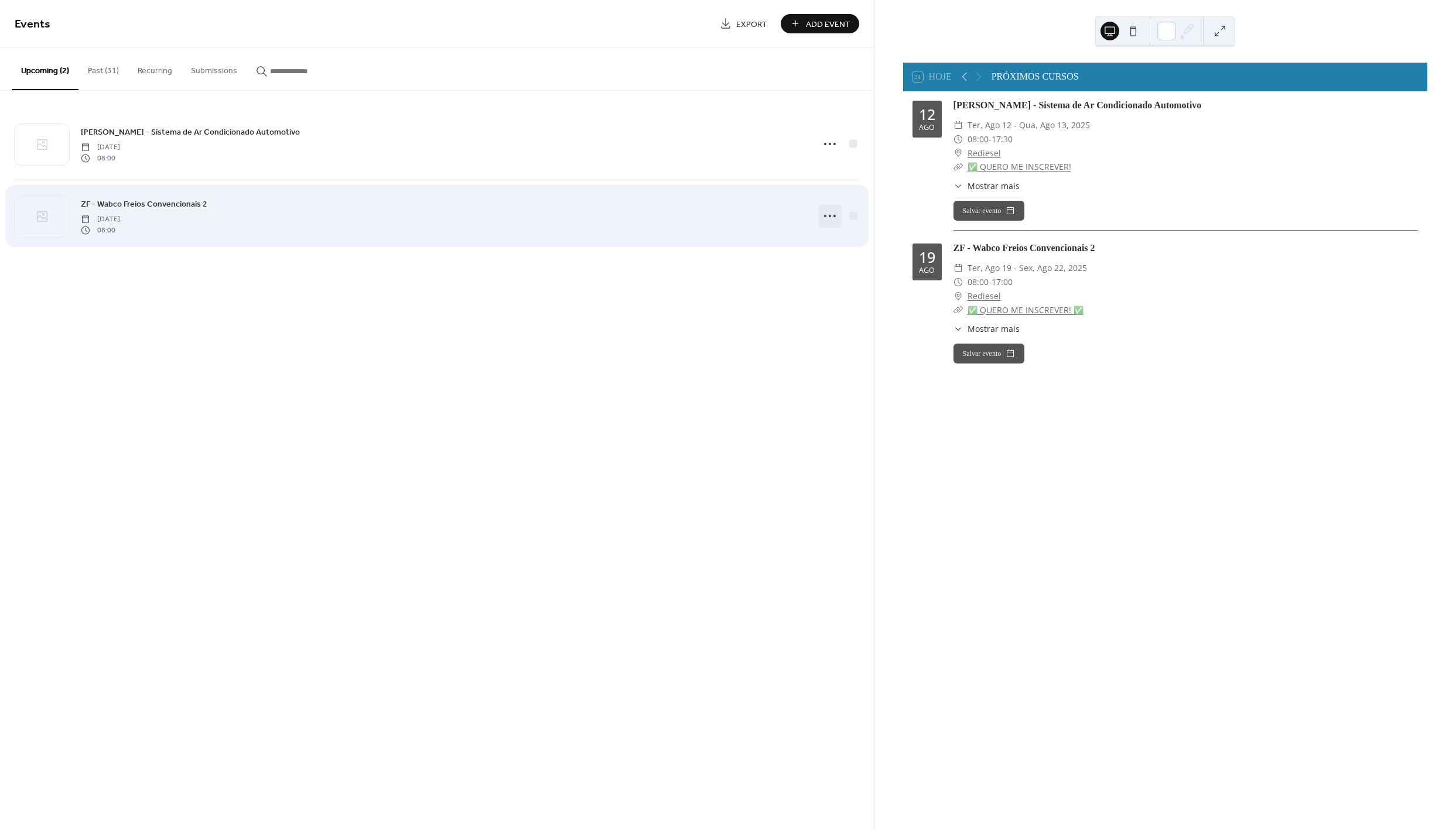 click 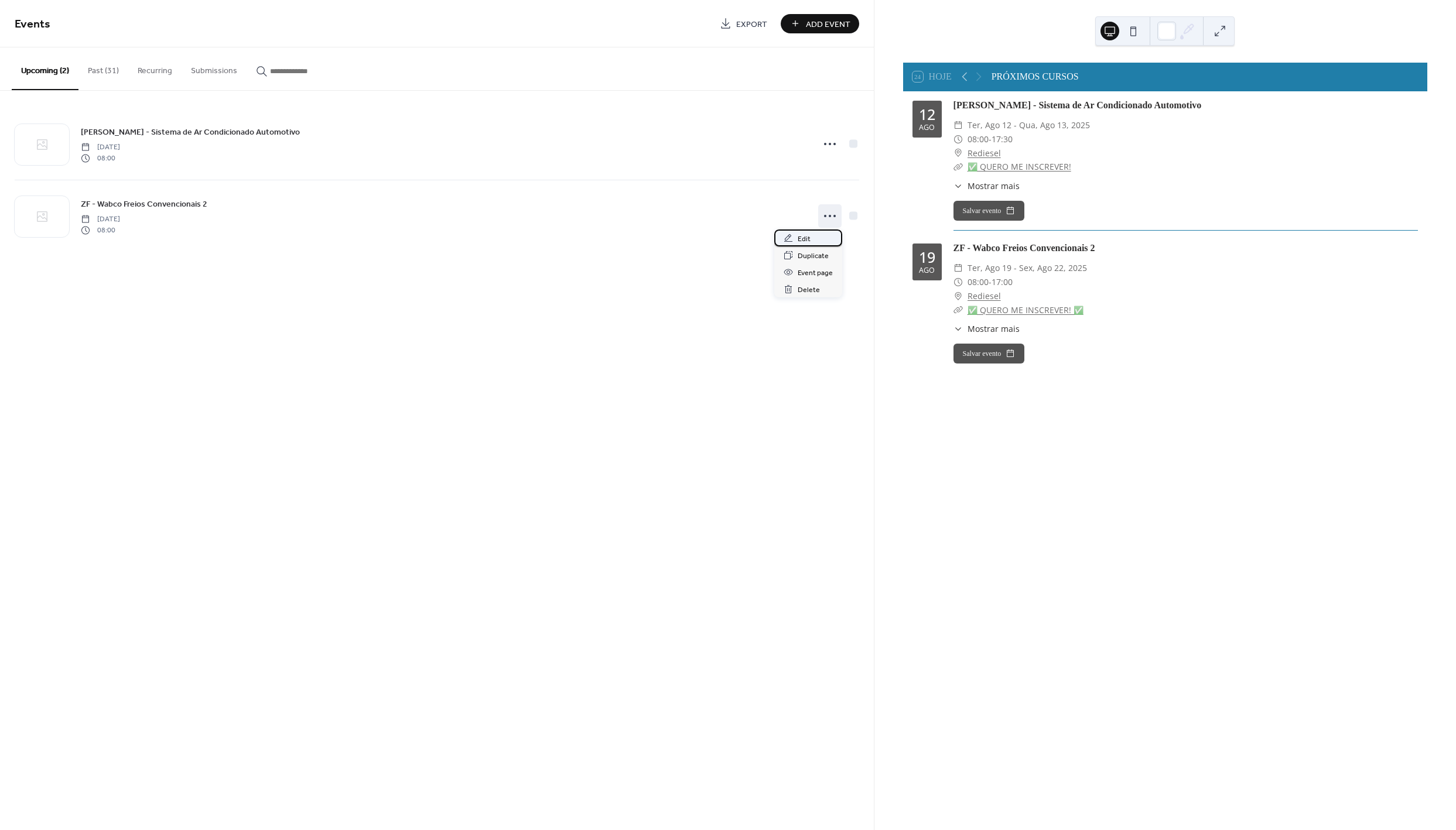 click on "Edit" at bounding box center (808, 238) 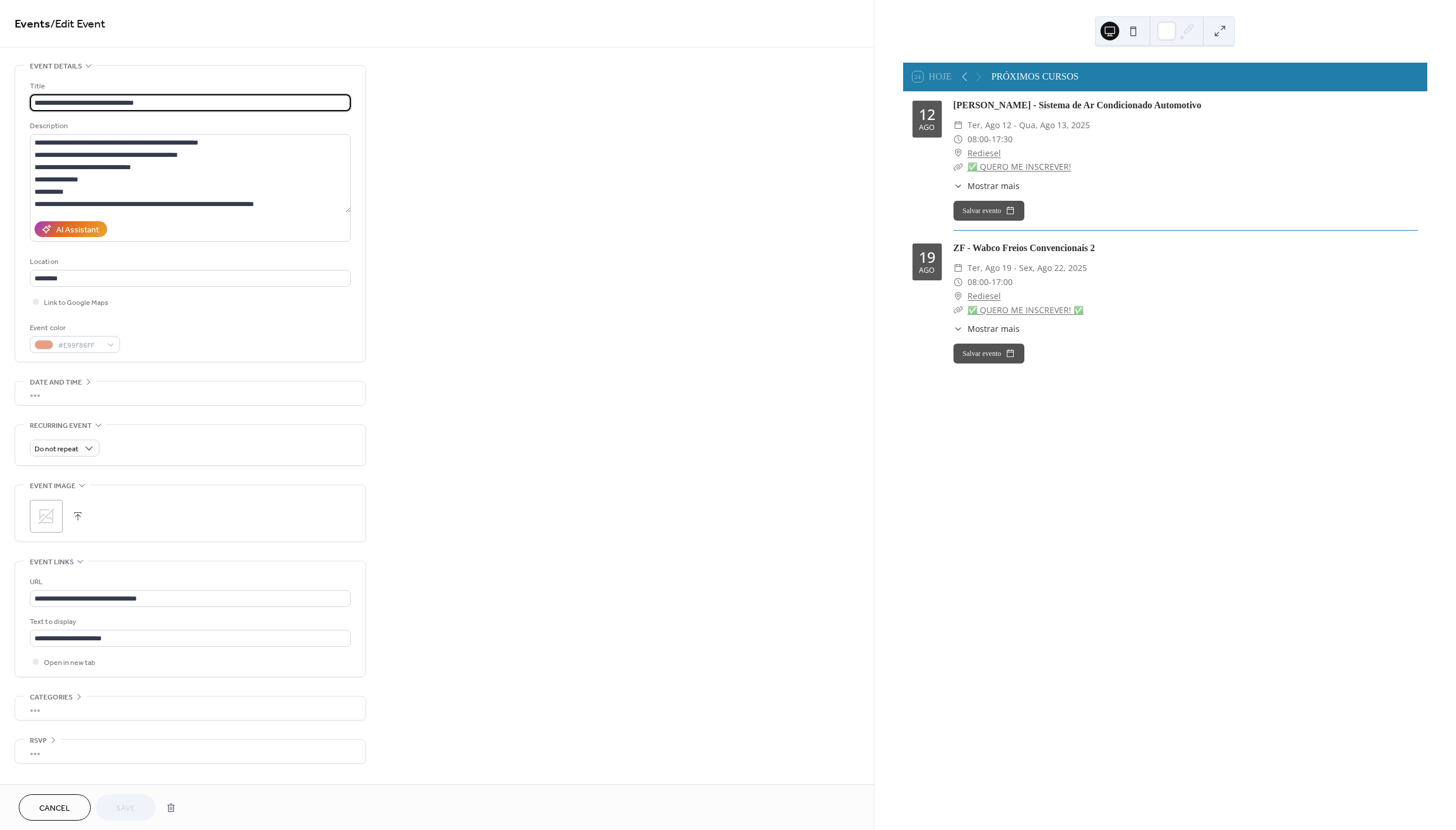 click on "**********" at bounding box center (190, 591) 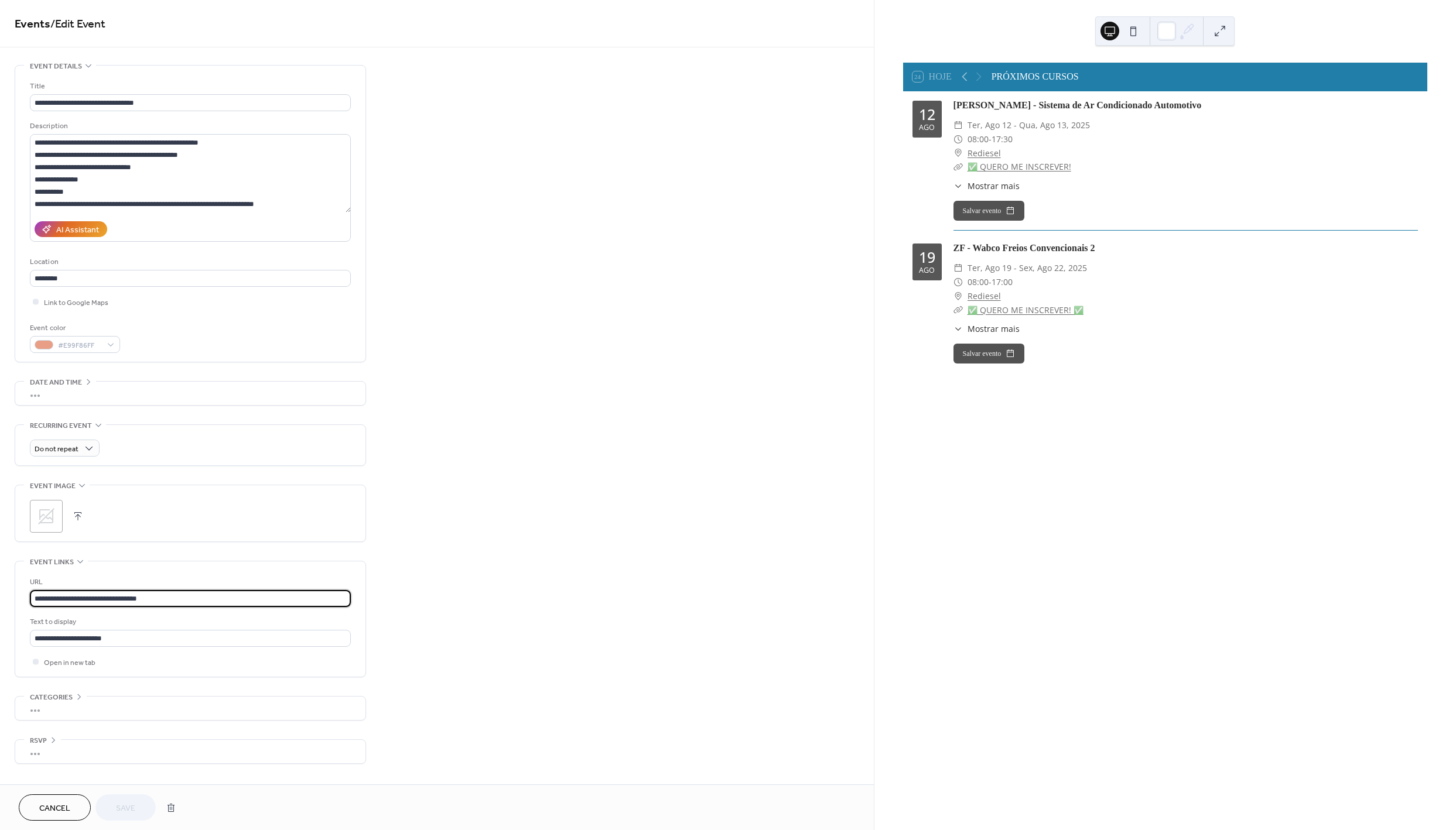 click on "**********" at bounding box center [190, 598] 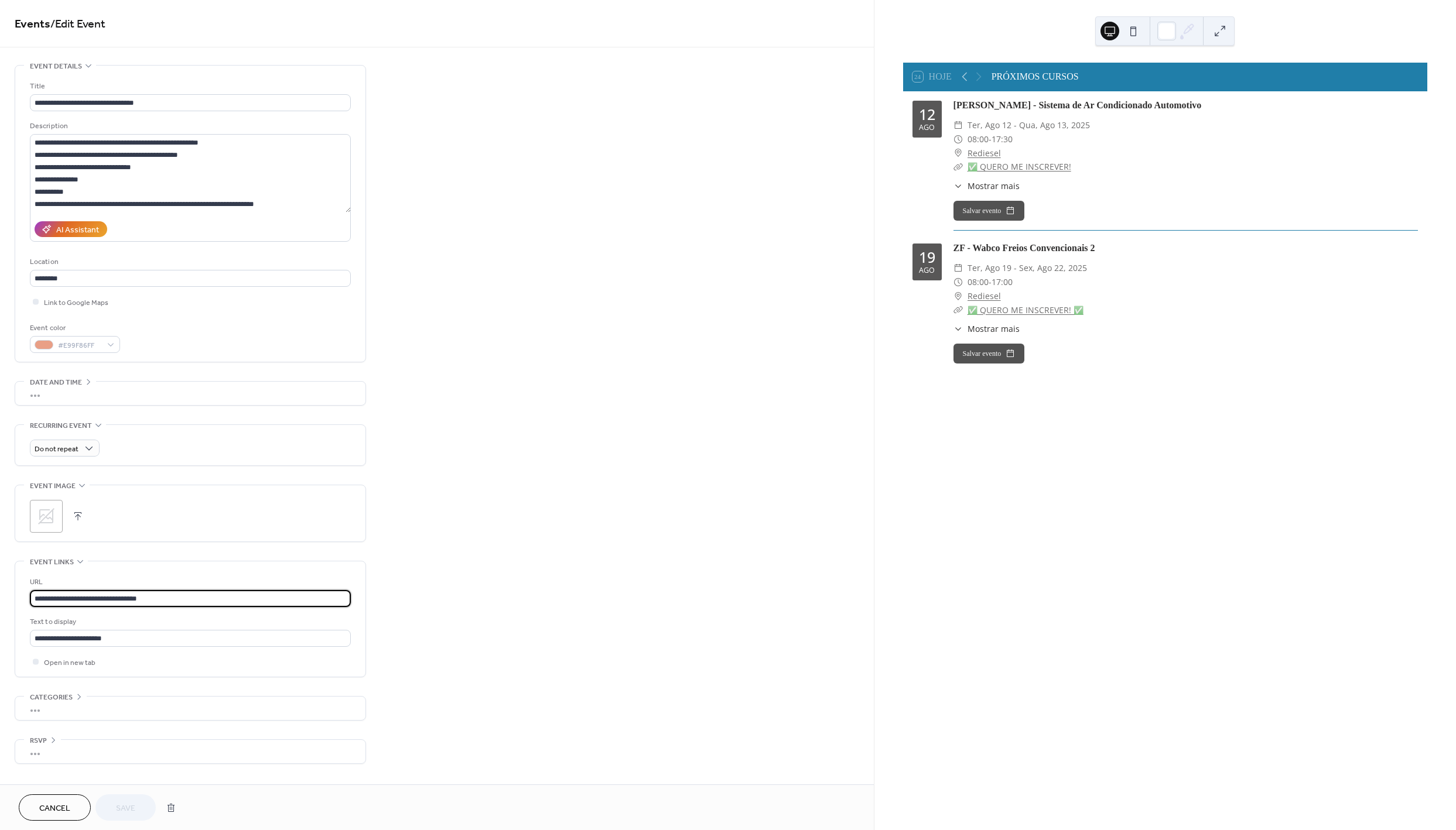 drag, startPoint x: 186, startPoint y: 602, endPoint x: -104, endPoint y: 602, distance: 290 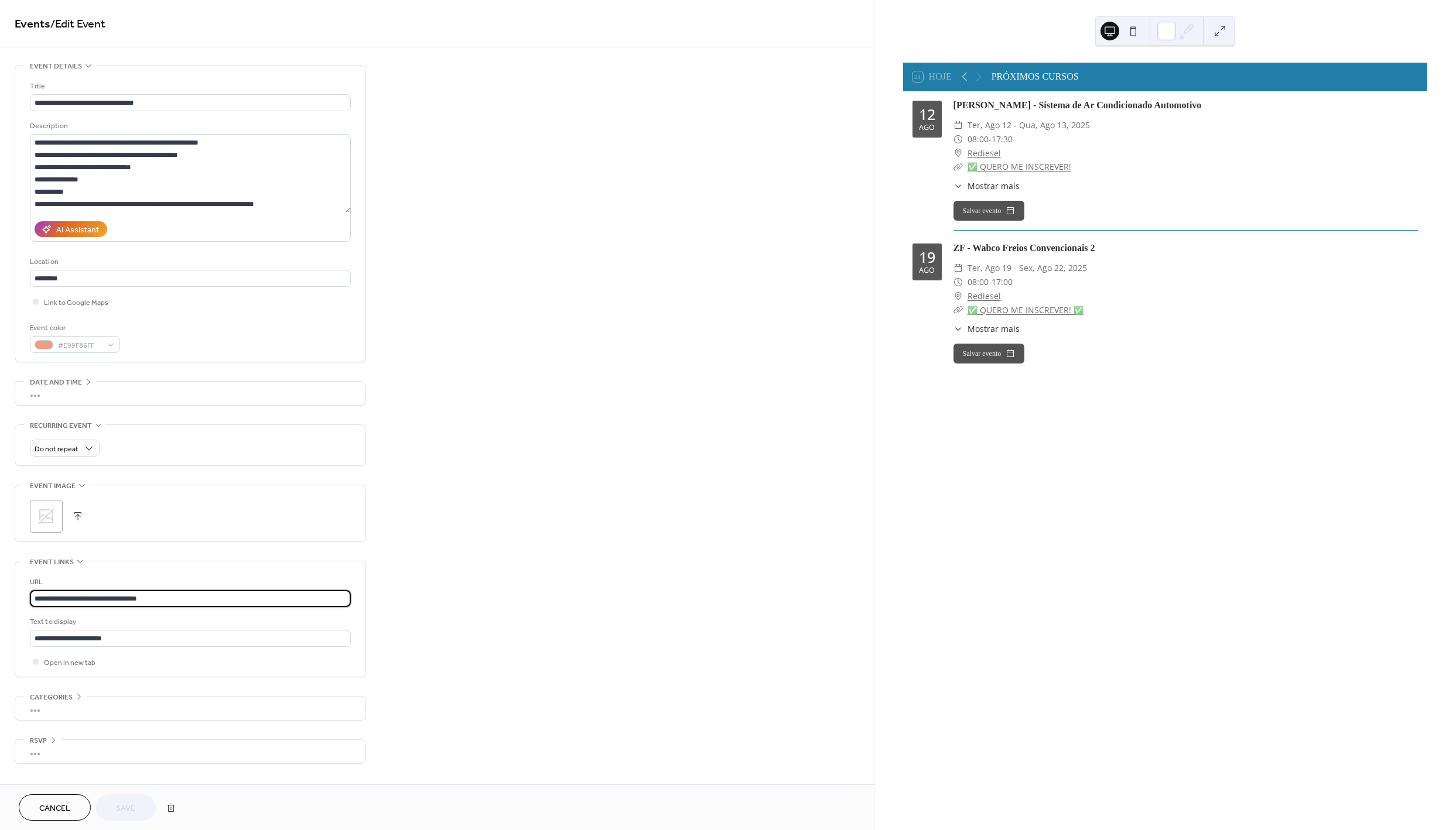 click on "**********" at bounding box center (728, 415) 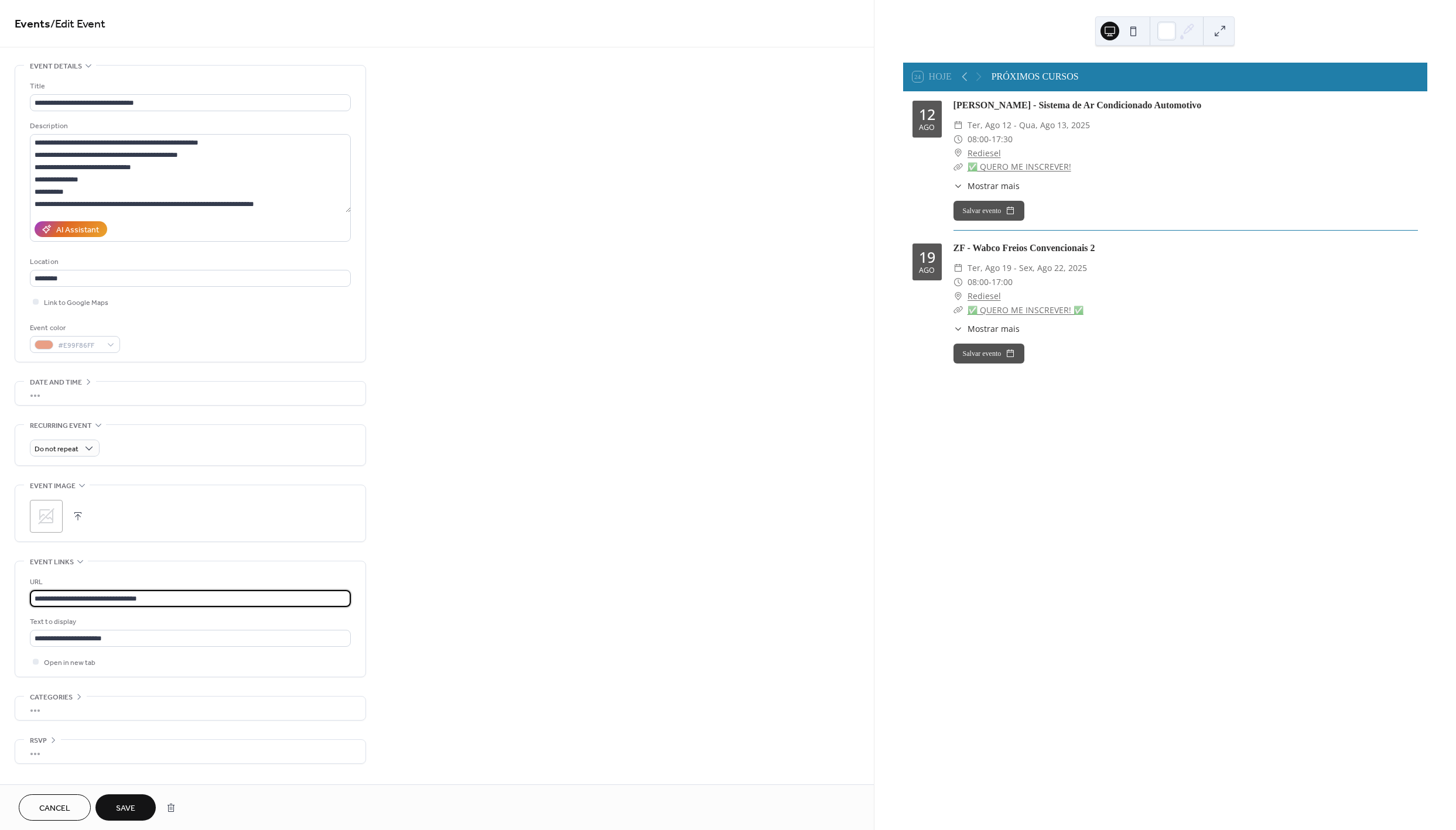 type on "**********" 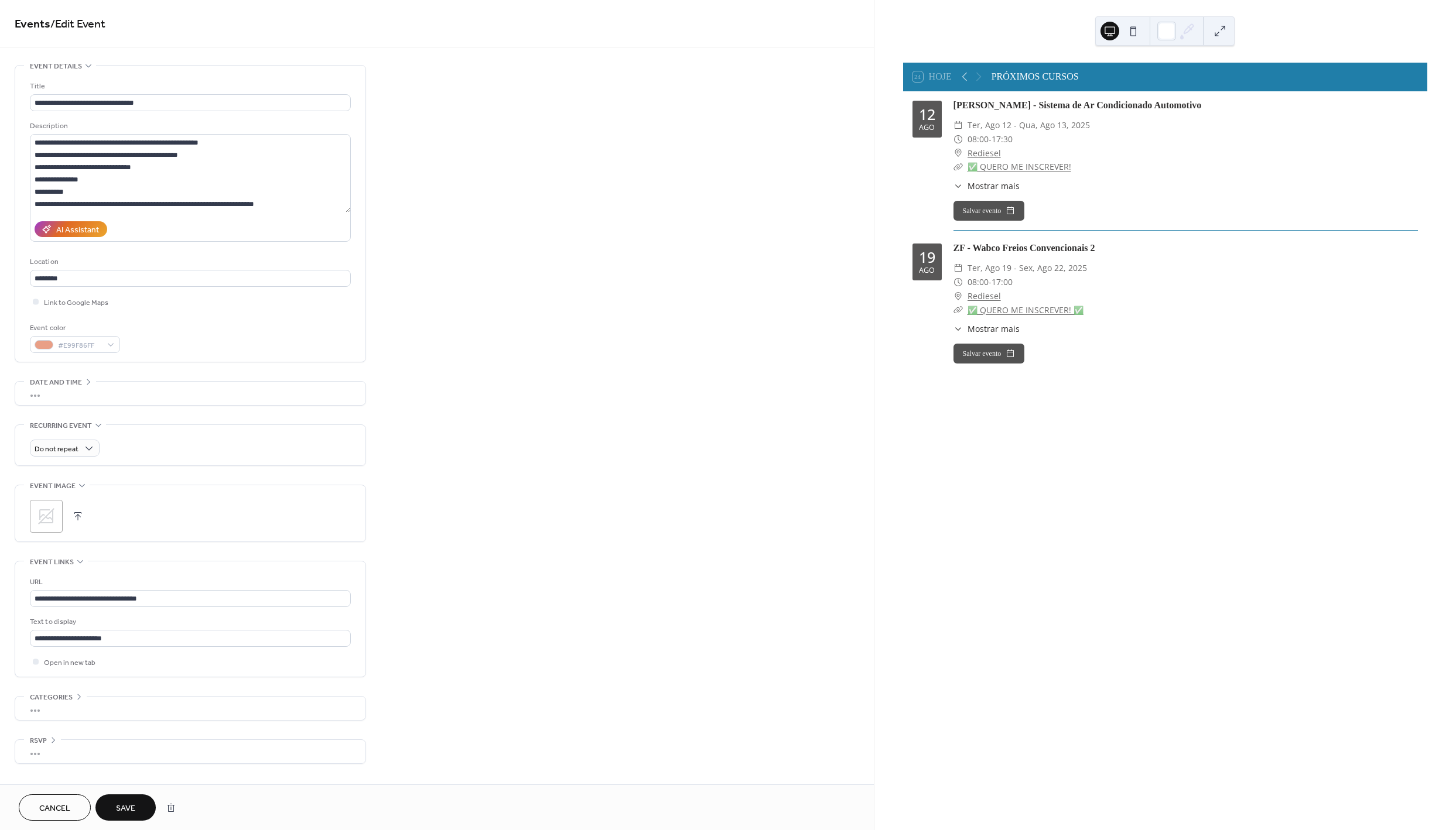 scroll, scrollTop: 0, scrollLeft: 0, axis: both 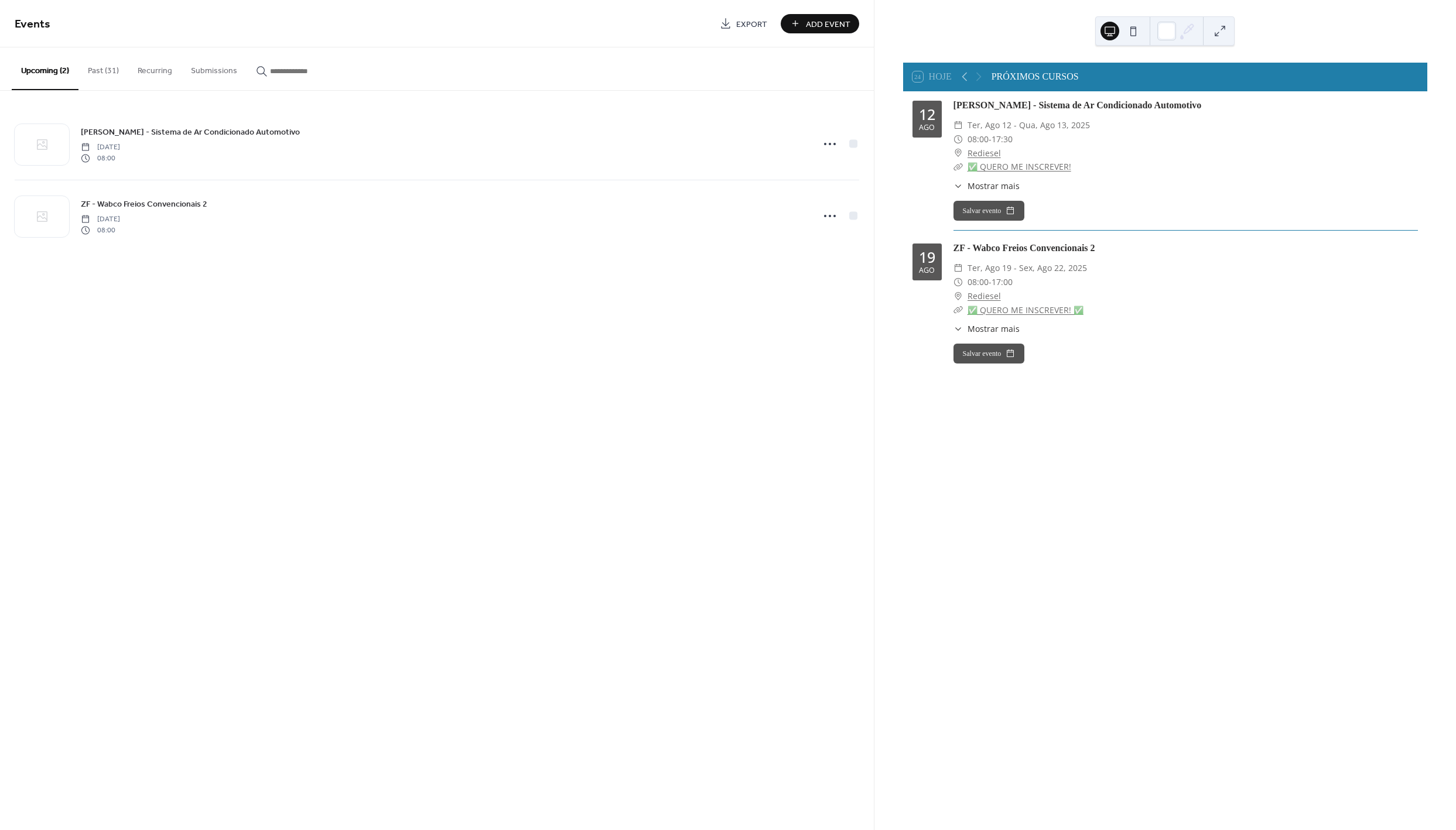click at bounding box center (1133, 31) 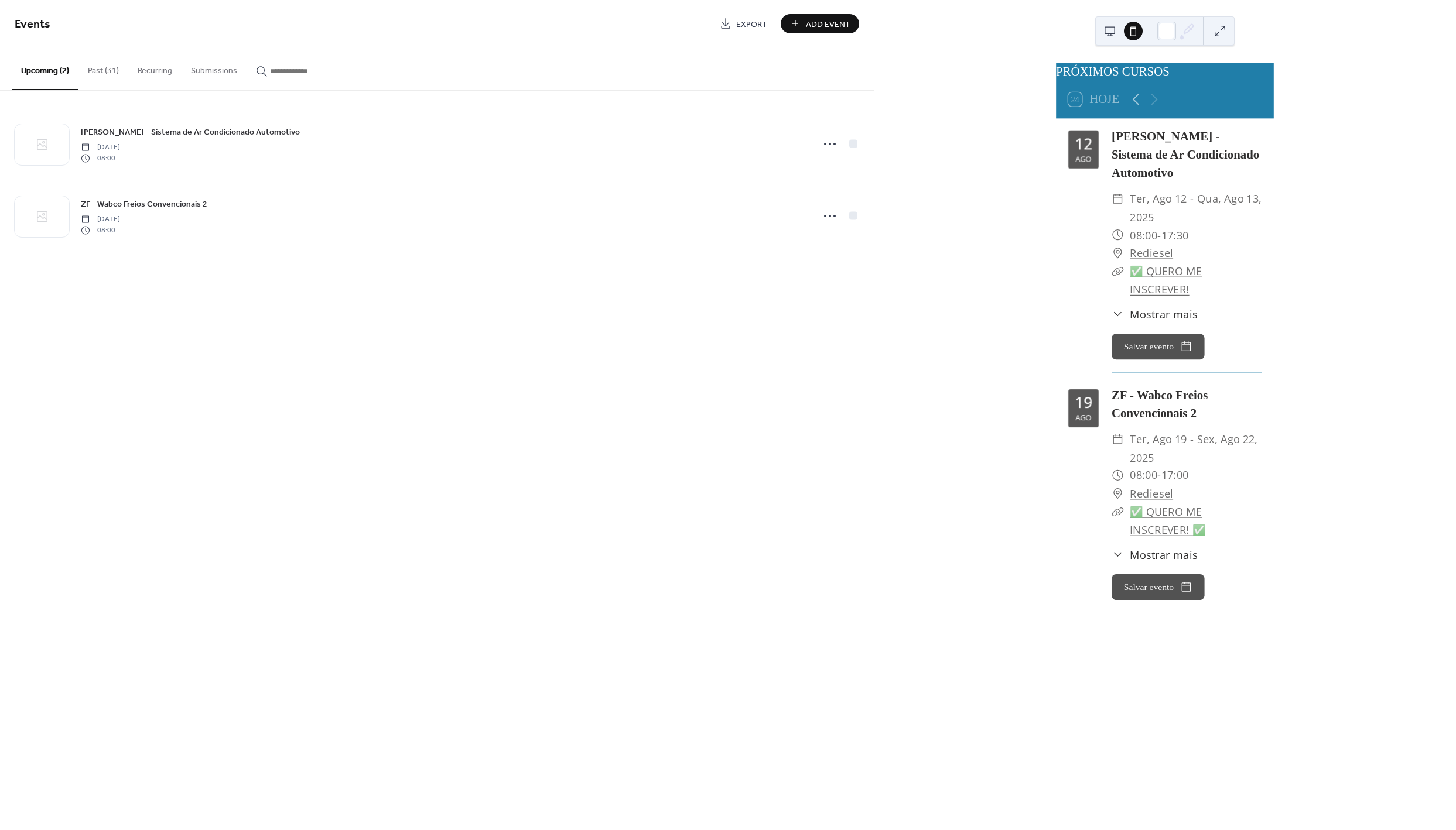 click at bounding box center (1110, 31) 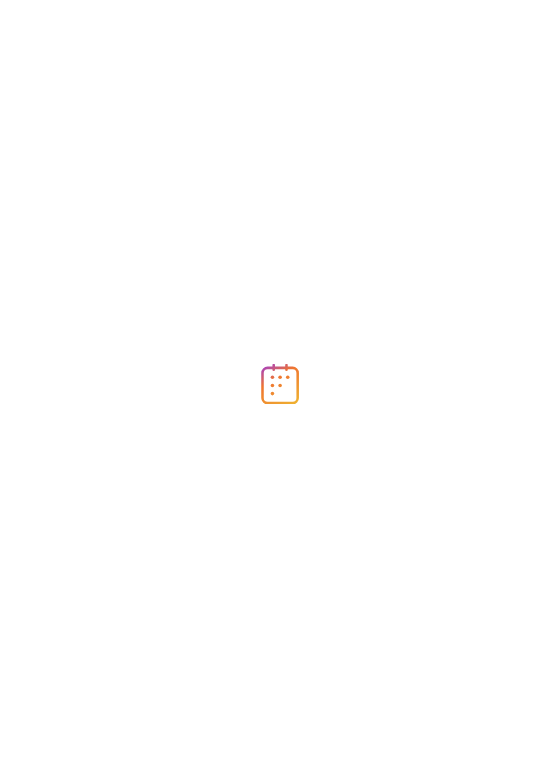 scroll, scrollTop: 0, scrollLeft: 0, axis: both 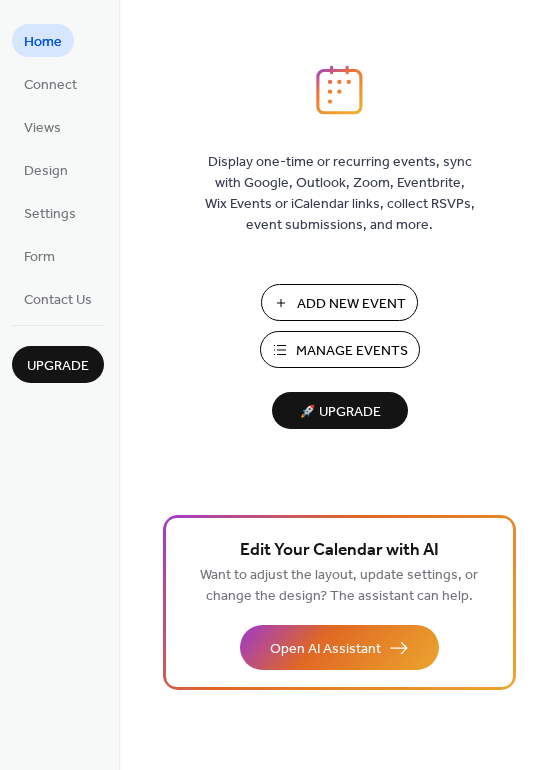 click on "Manage Events" at bounding box center [352, 351] 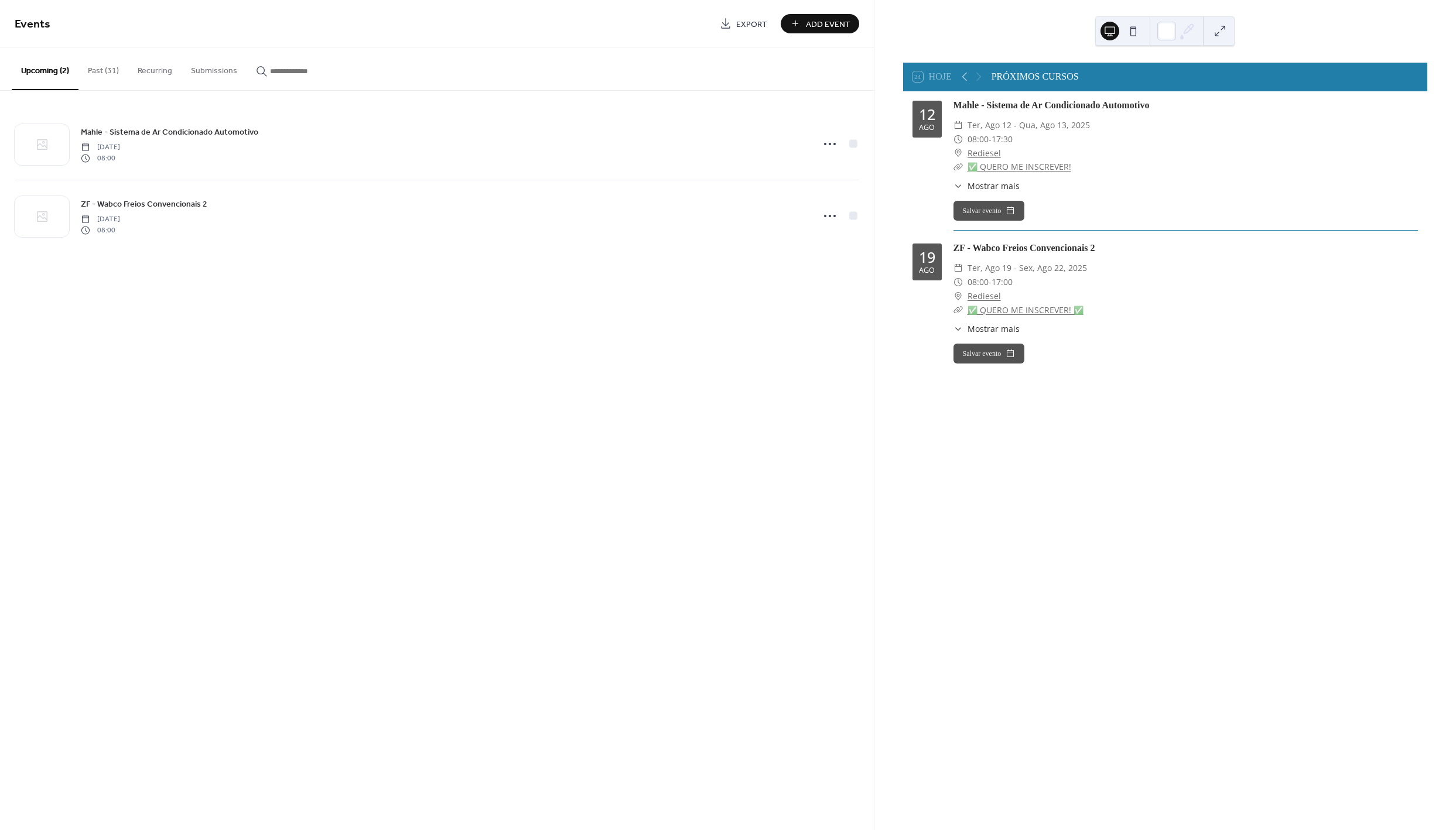 scroll, scrollTop: 0, scrollLeft: 0, axis: both 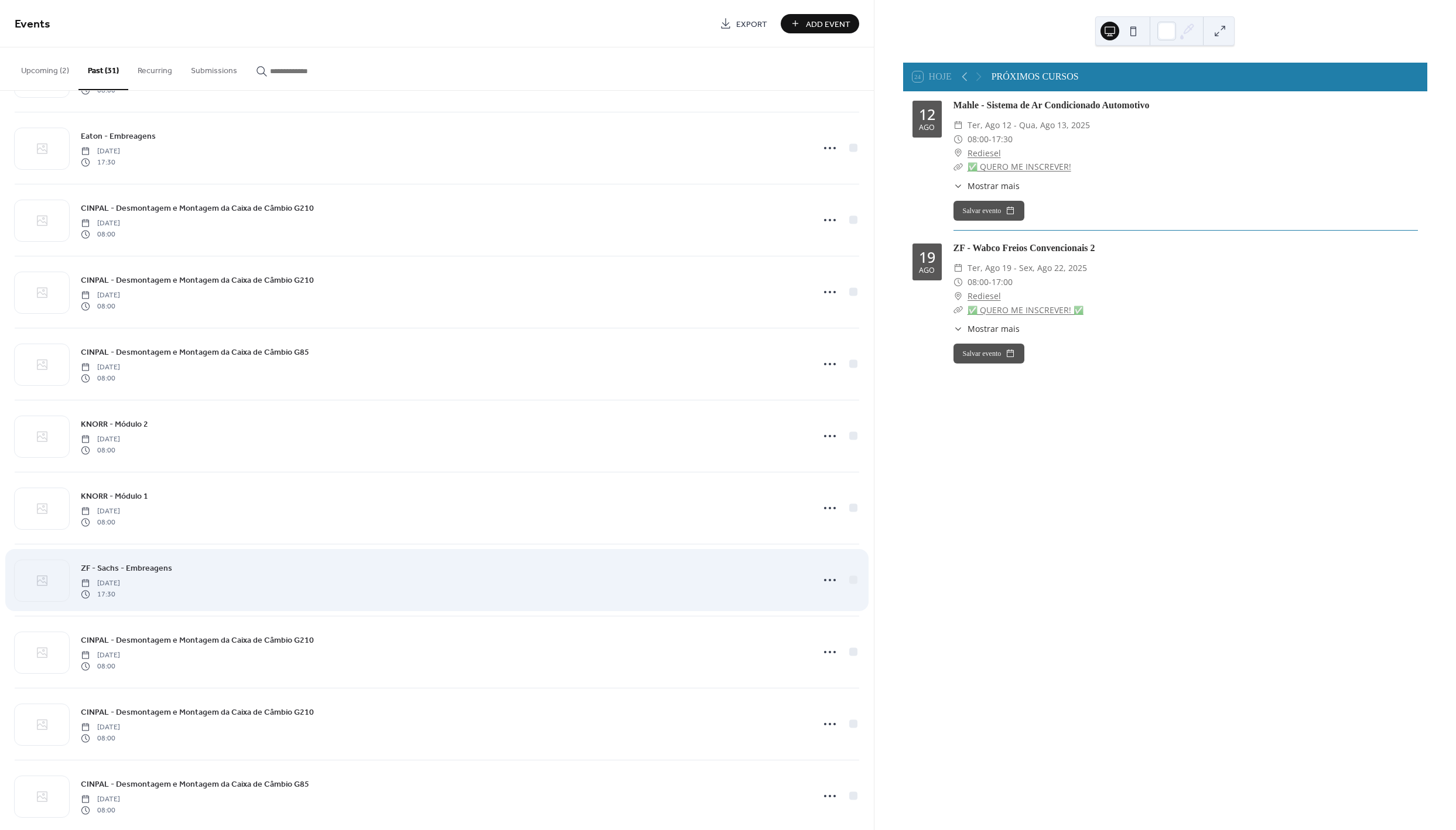 click on "ZF - Sachs - Embreagens [DATE] 17:30" at bounding box center (443, 580) 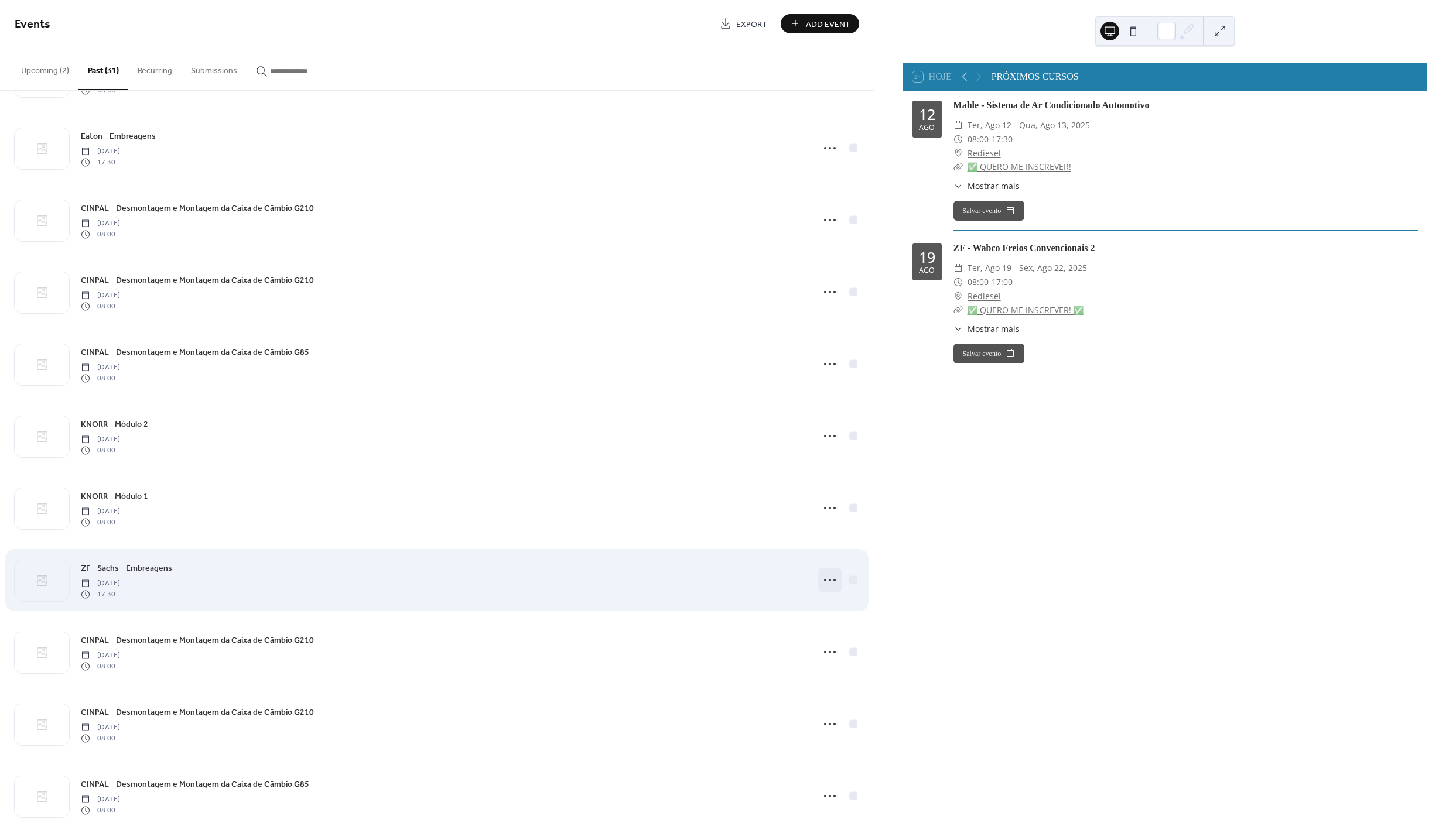 click 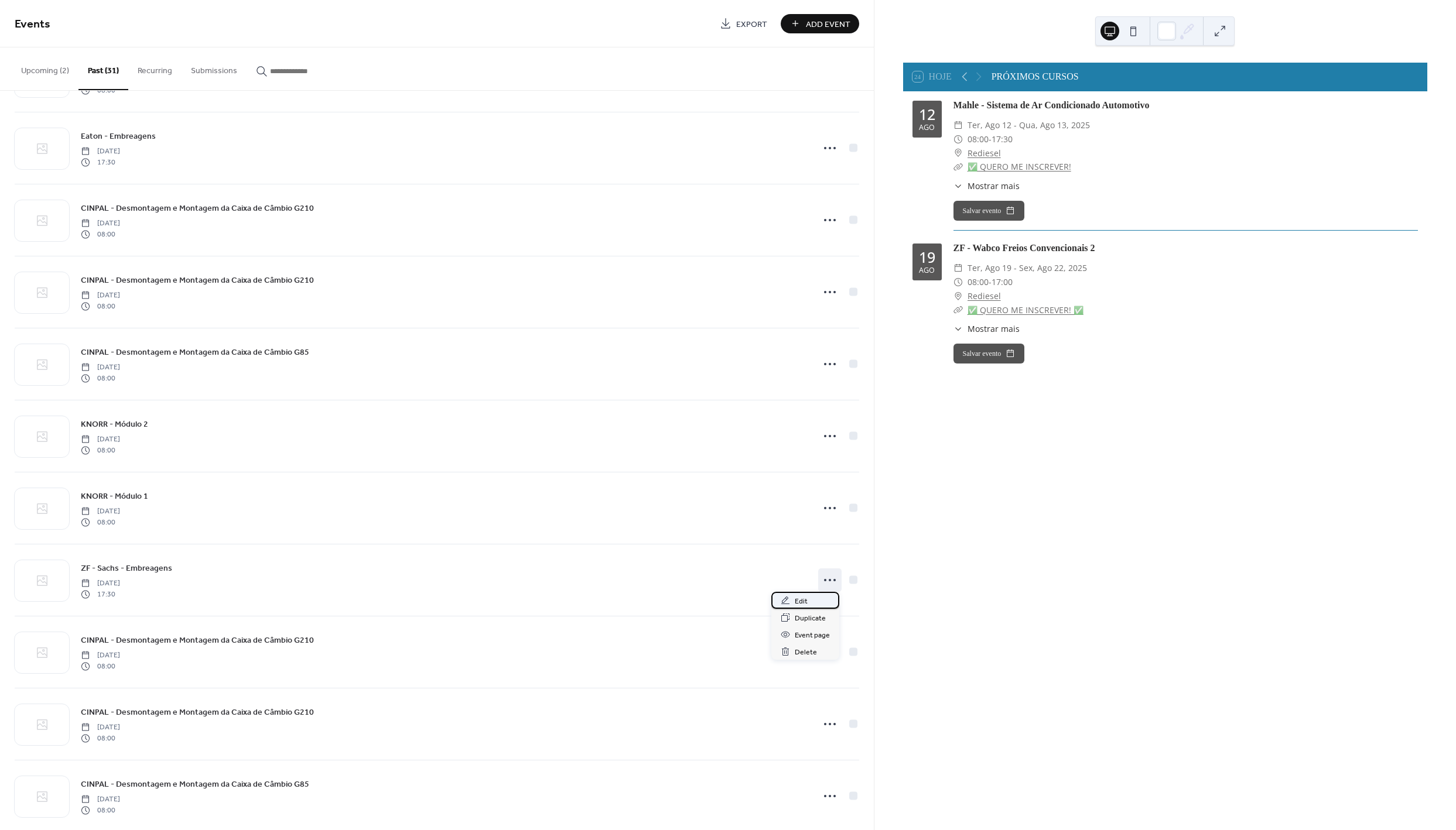 click on "Edit" at bounding box center (801, 601) 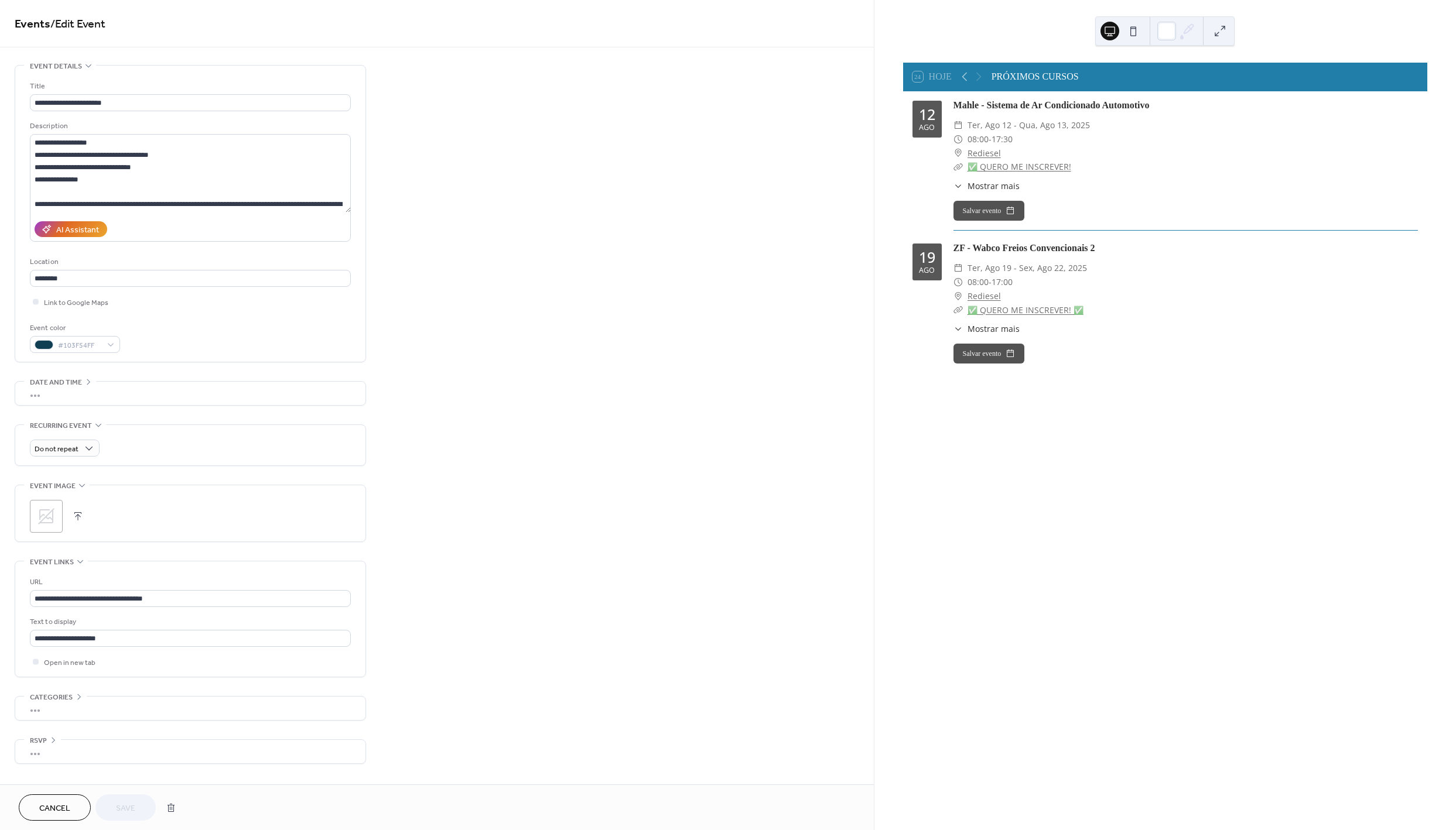 click on "•••" at bounding box center [190, 393] 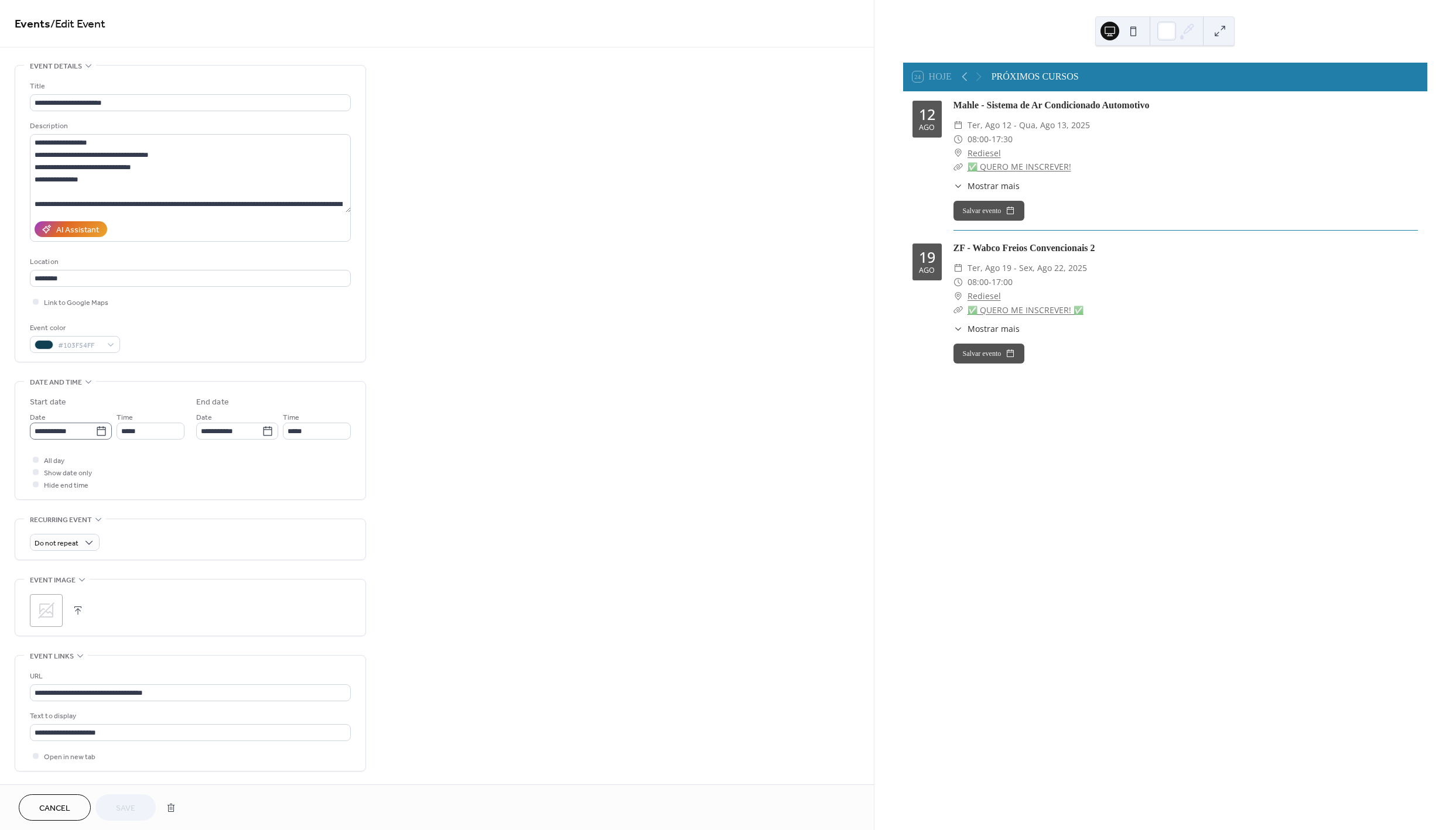 click 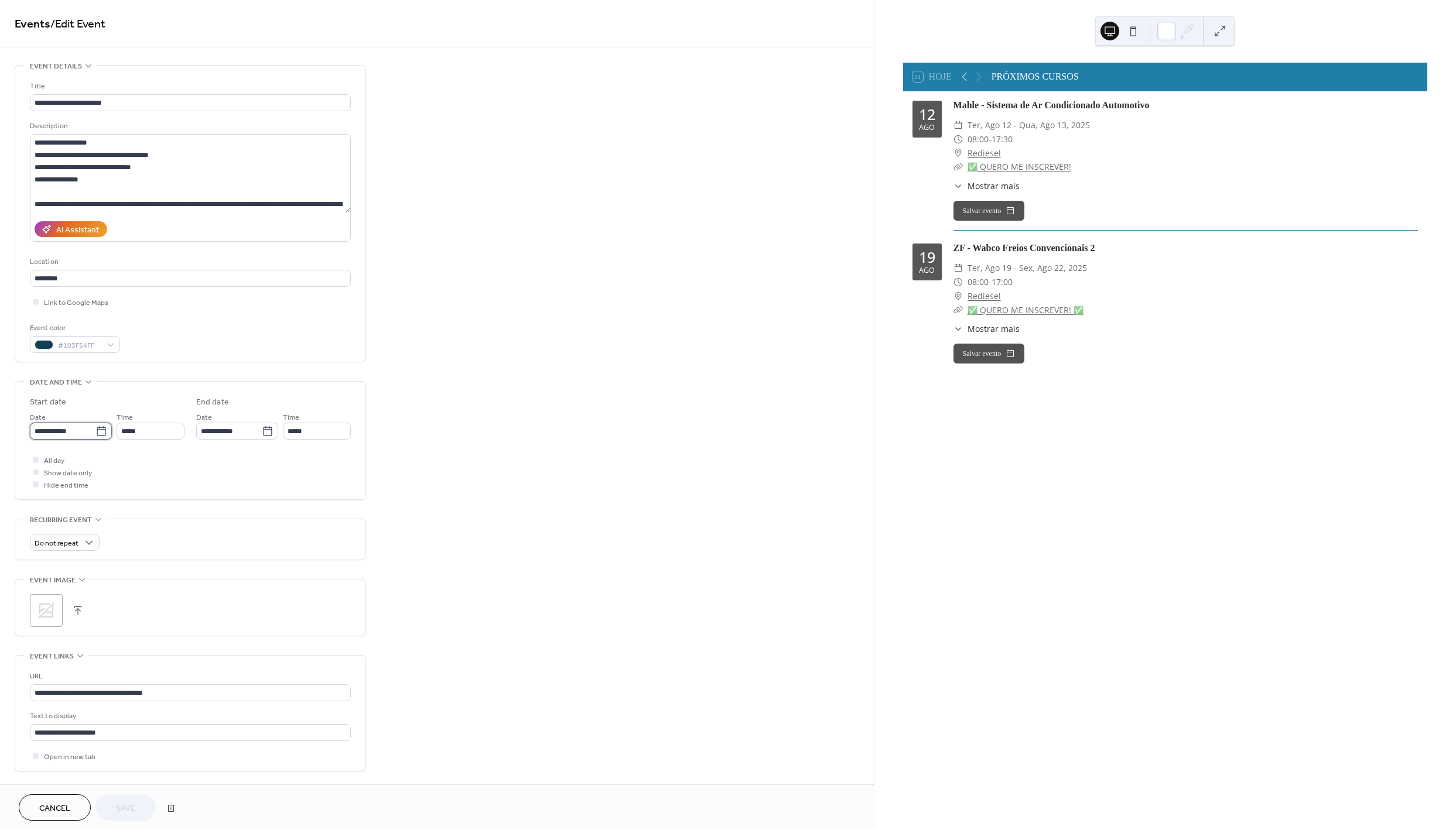 click on "**********" at bounding box center [63, 431] 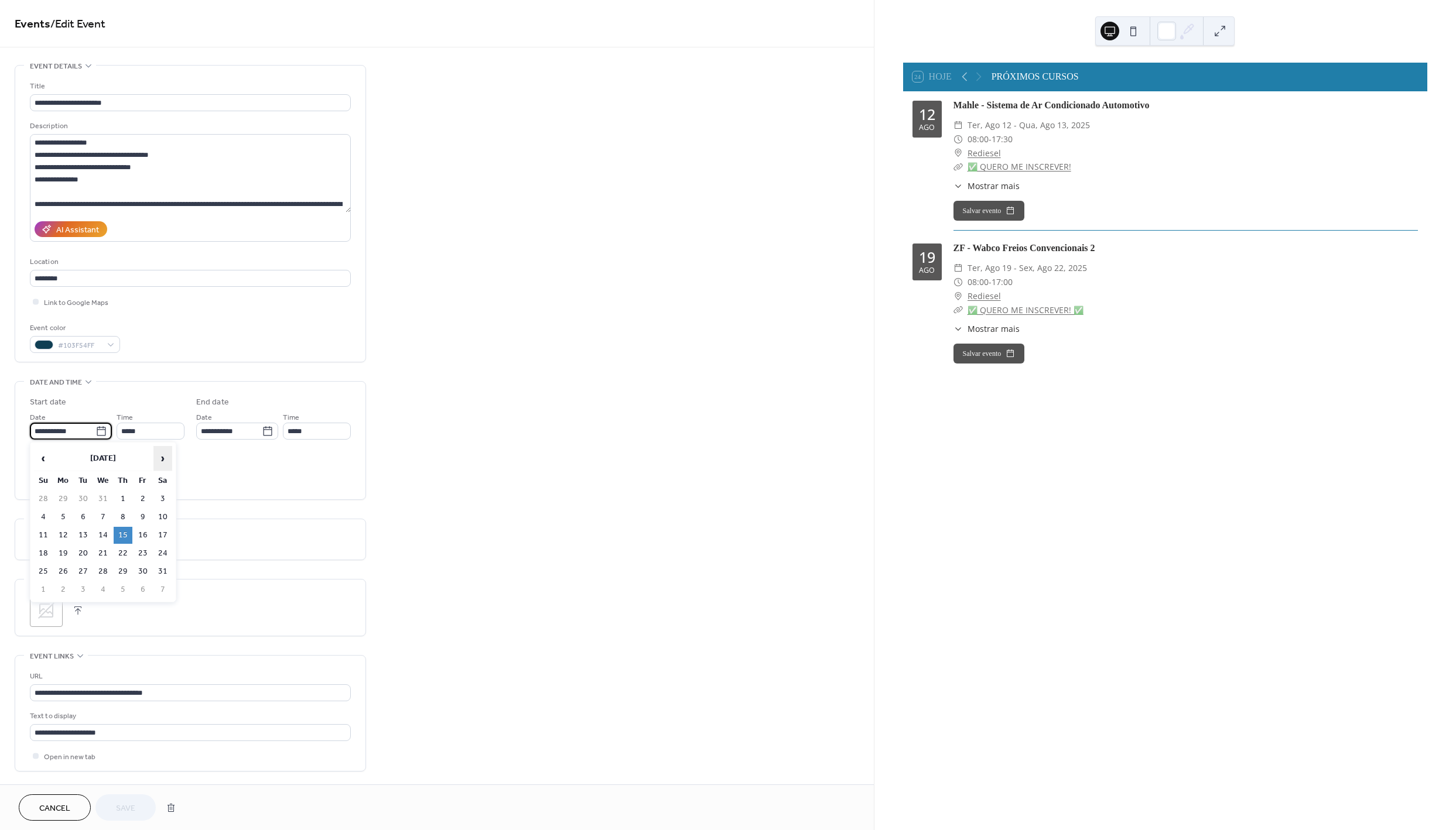 click on "›" at bounding box center (163, 458) 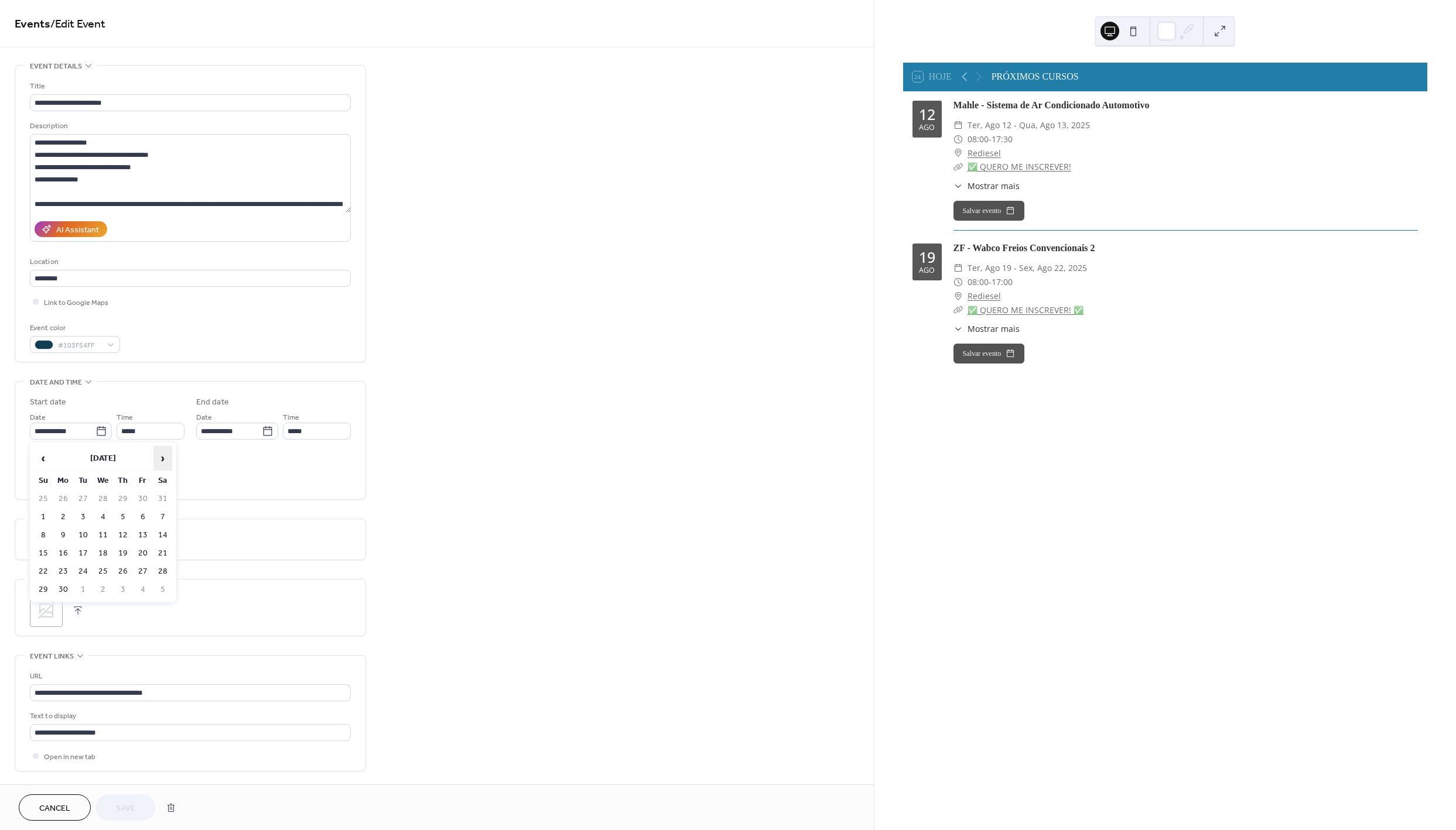 click on "›" at bounding box center [163, 458] 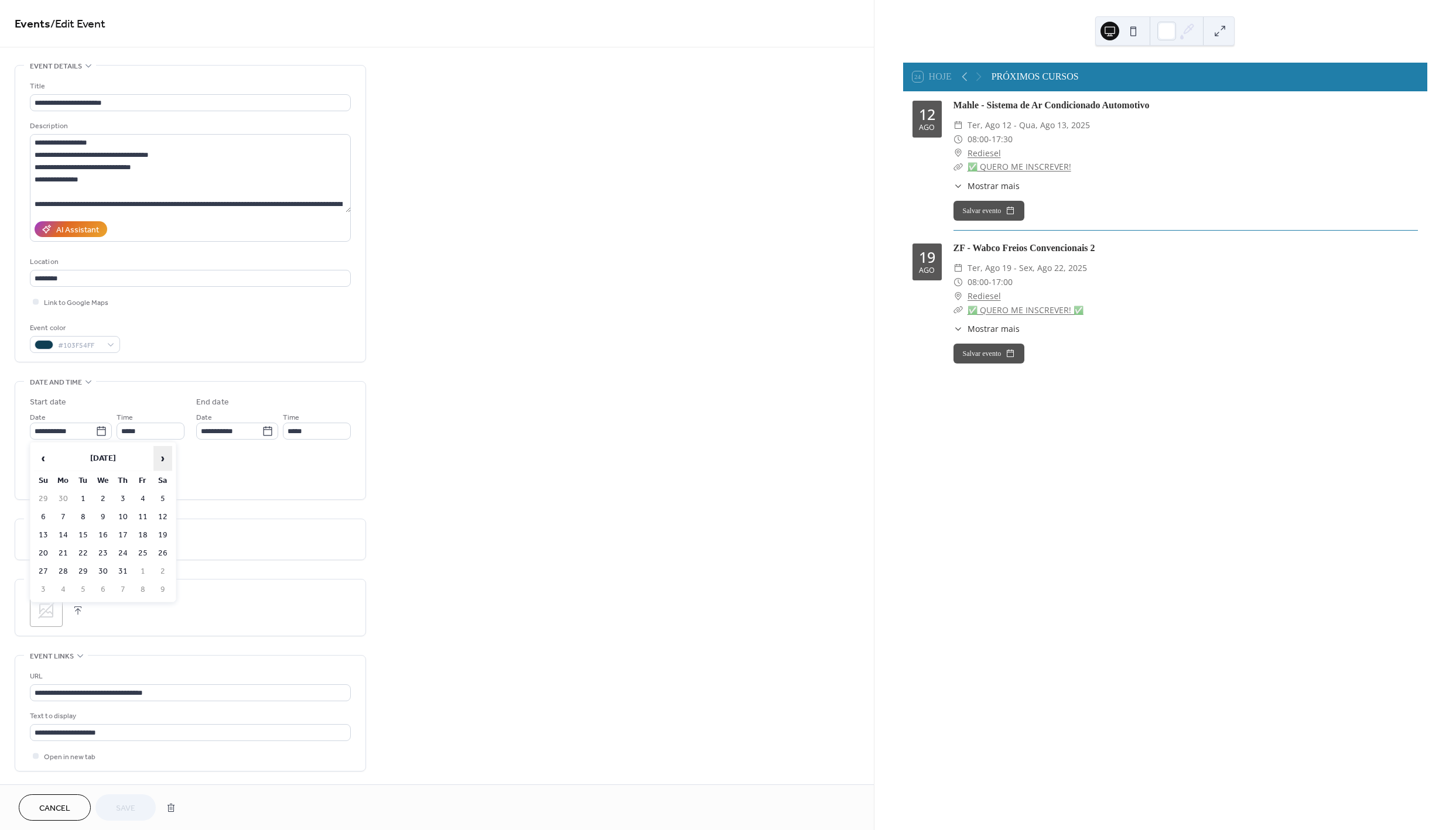 click on "›" at bounding box center (163, 458) 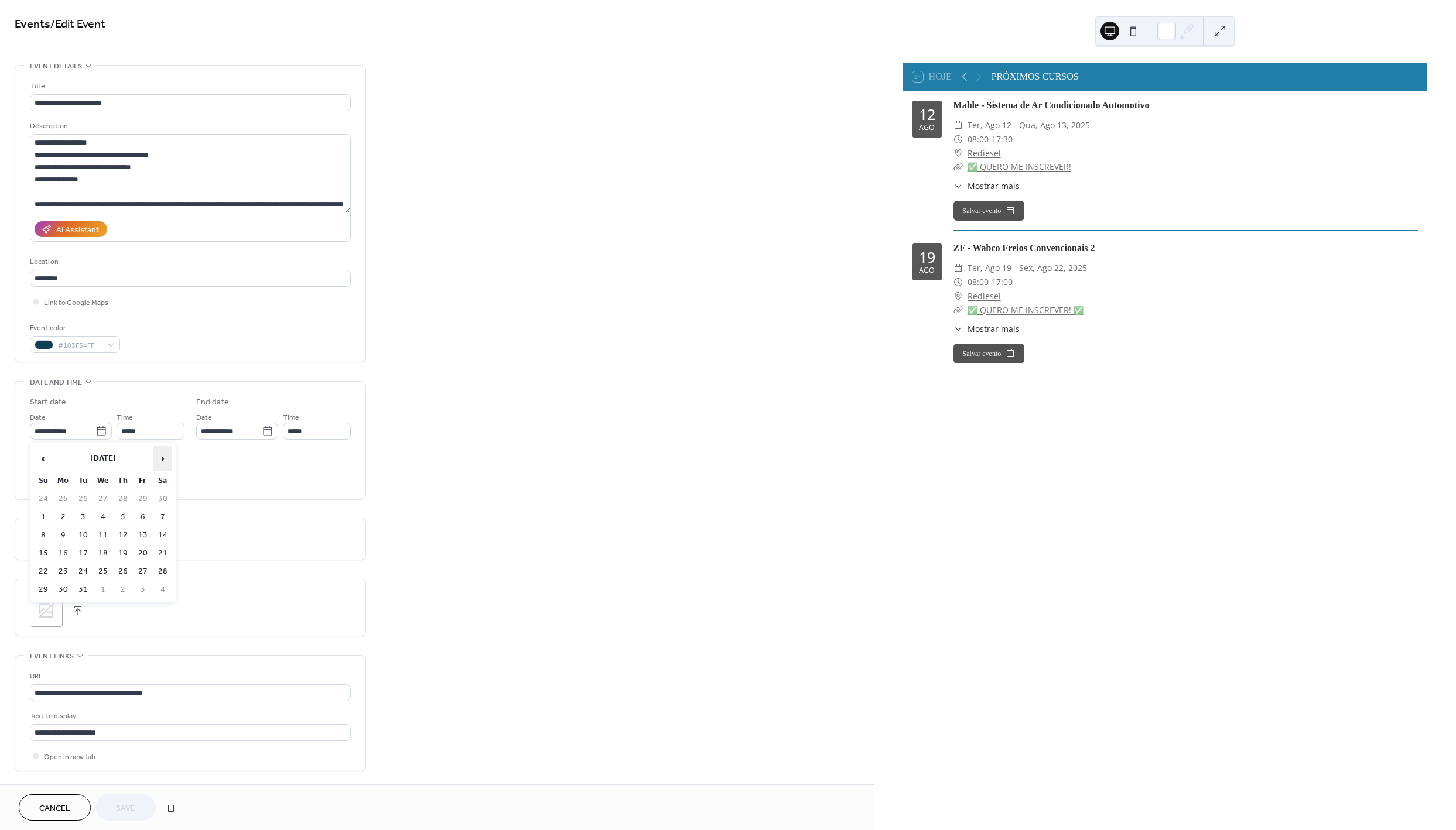 click on "›" at bounding box center (163, 458) 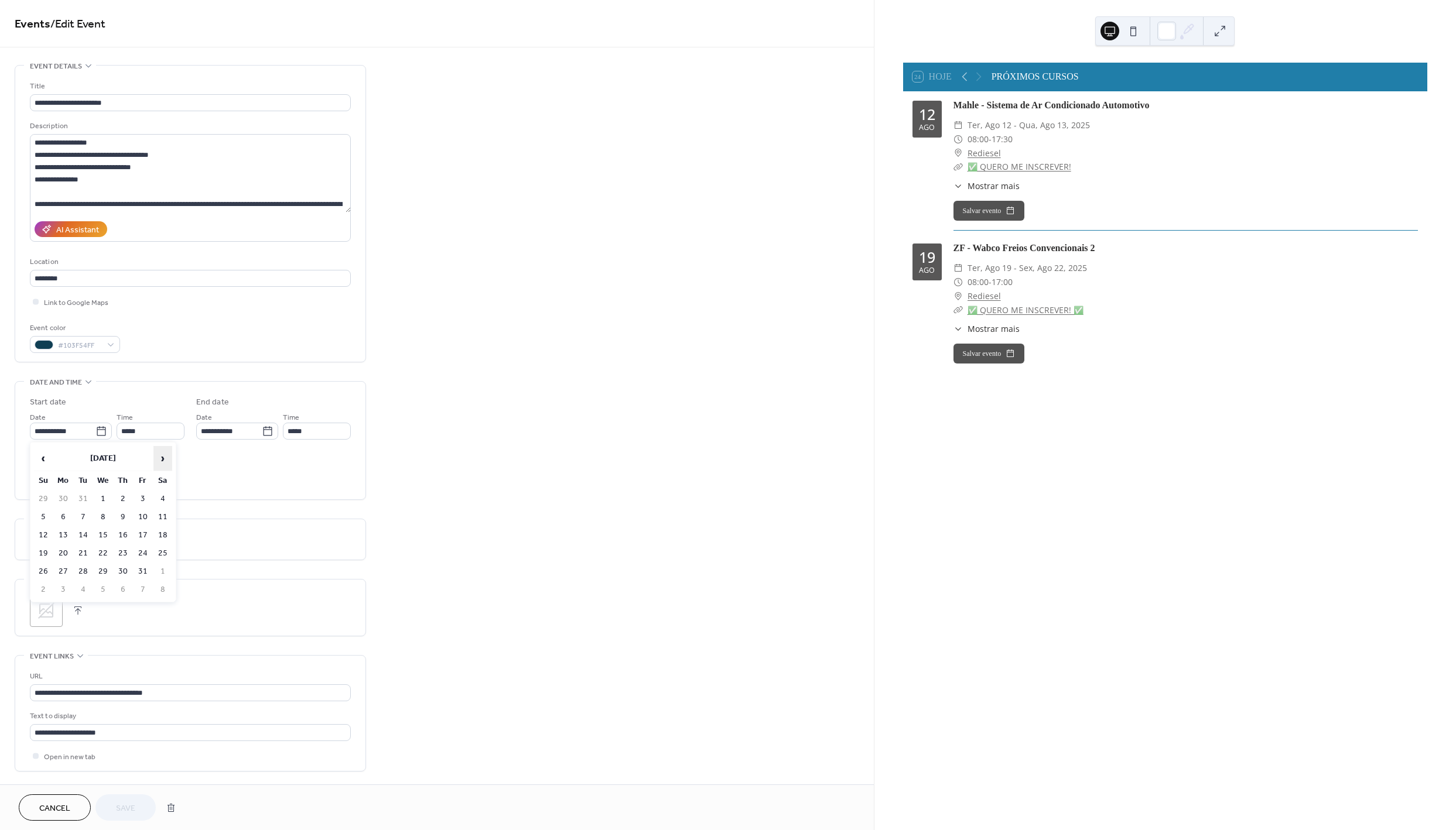 click on "›" at bounding box center [163, 458] 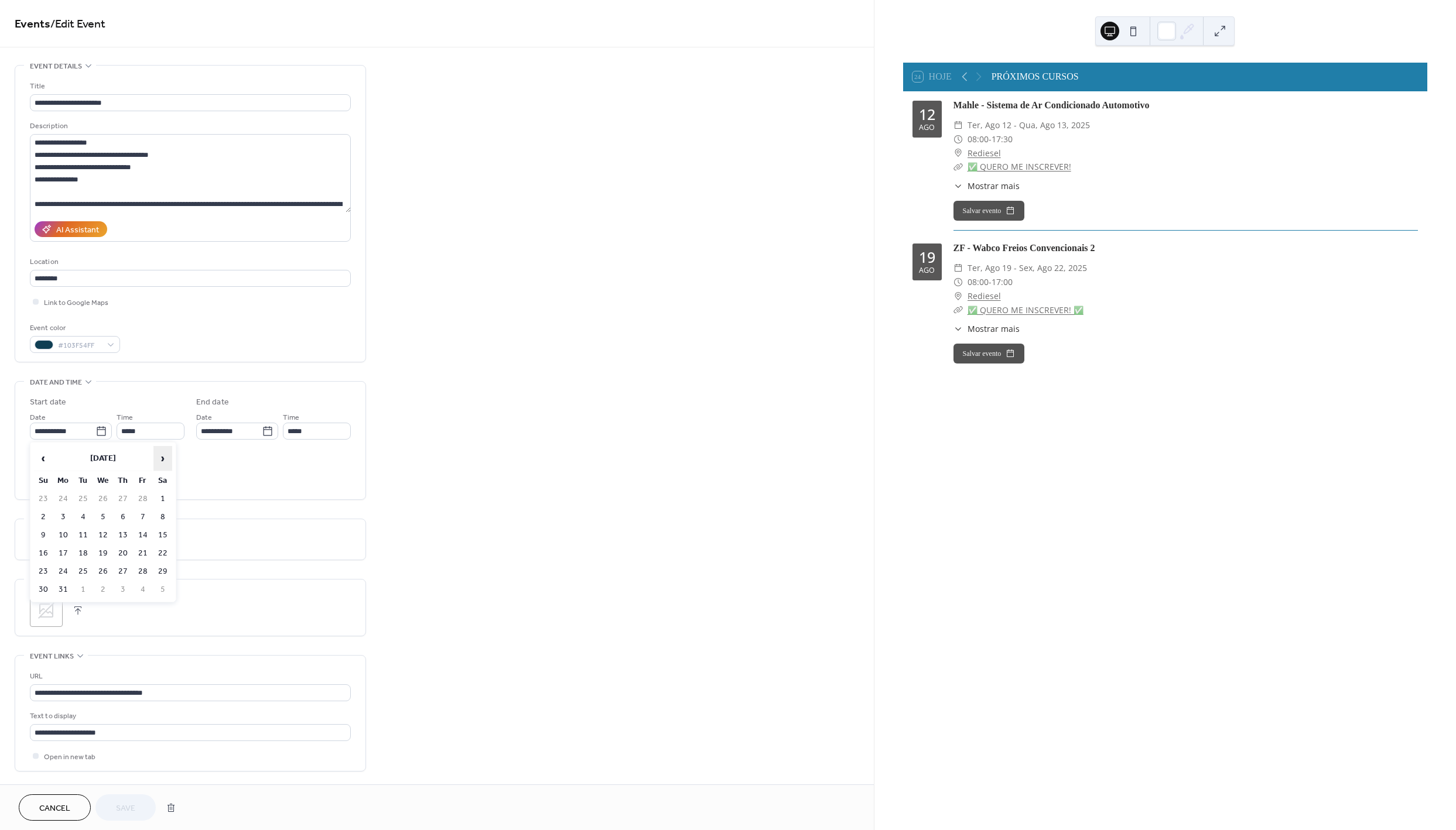 click on "›" at bounding box center (163, 458) 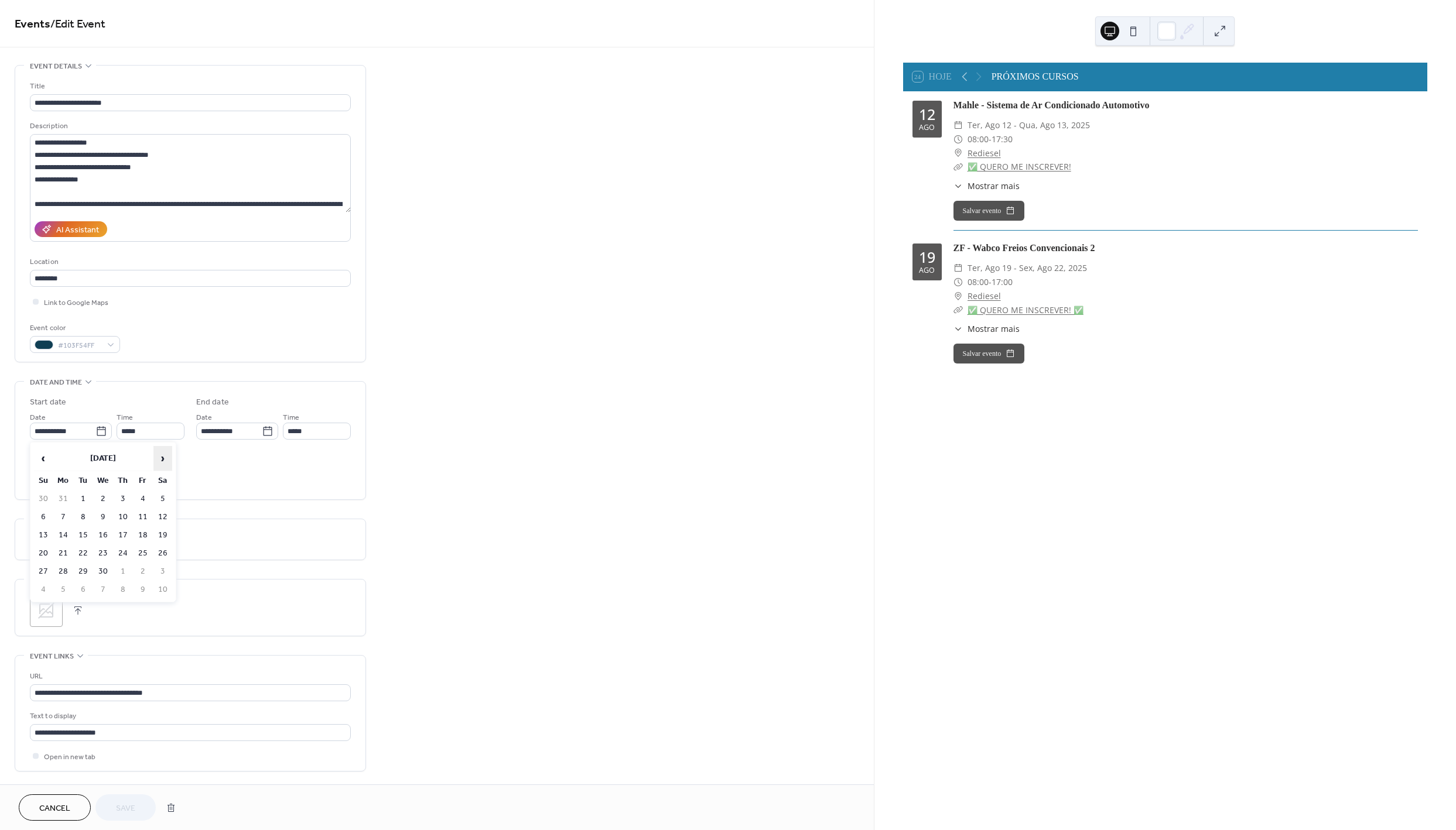 click on "›" at bounding box center (163, 458) 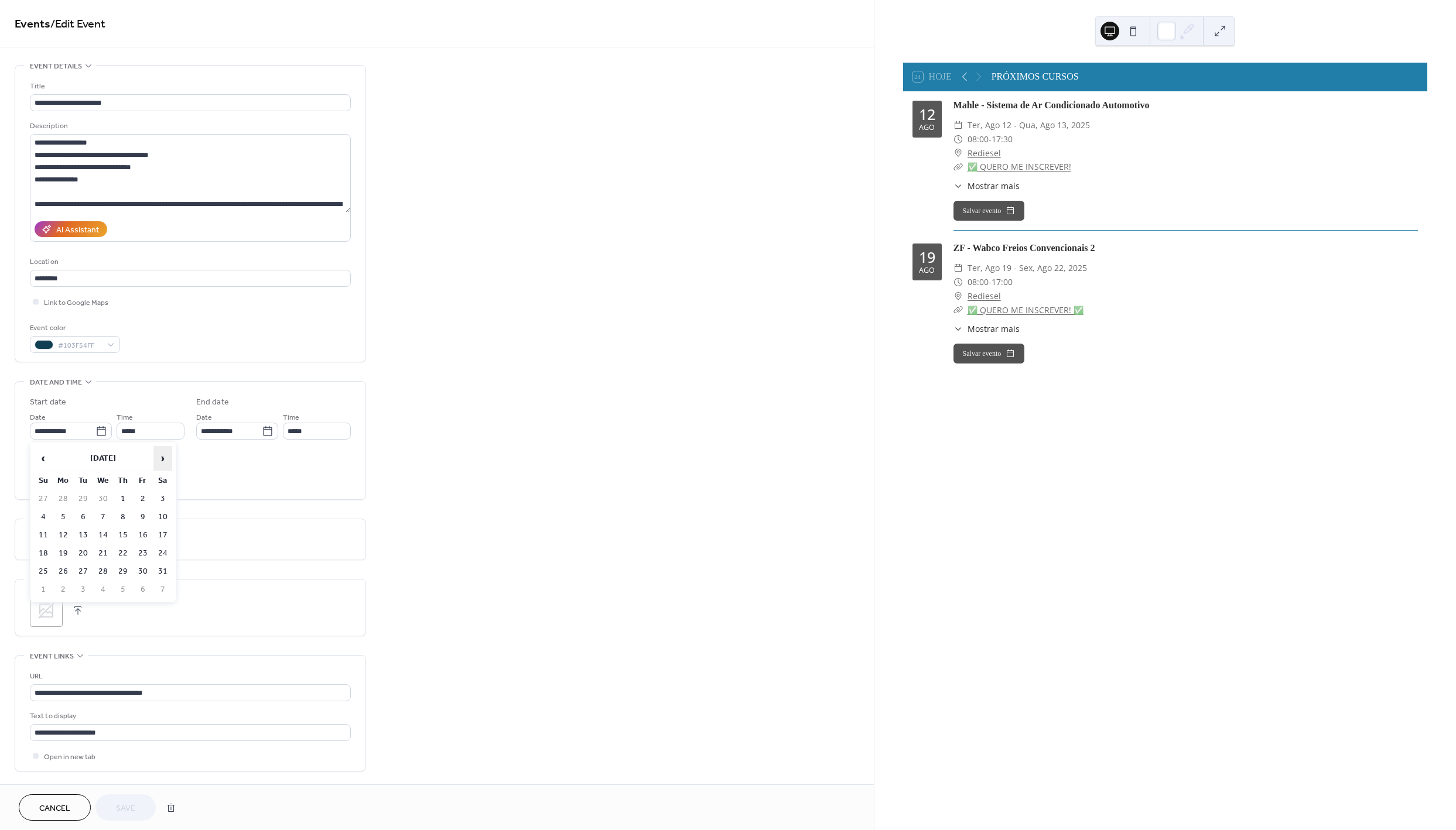 click on "›" at bounding box center (163, 458) 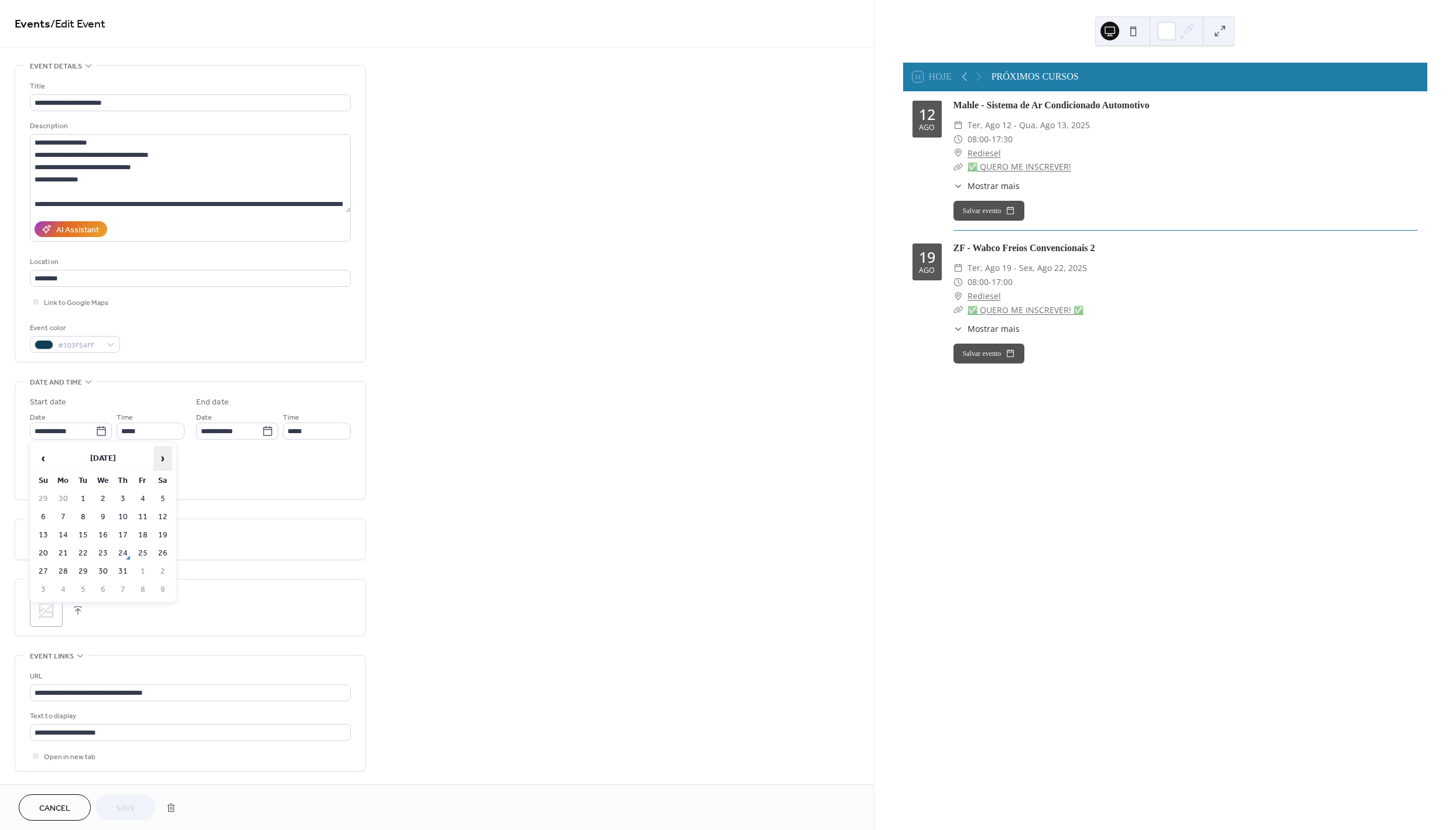 click on "›" at bounding box center [163, 458] 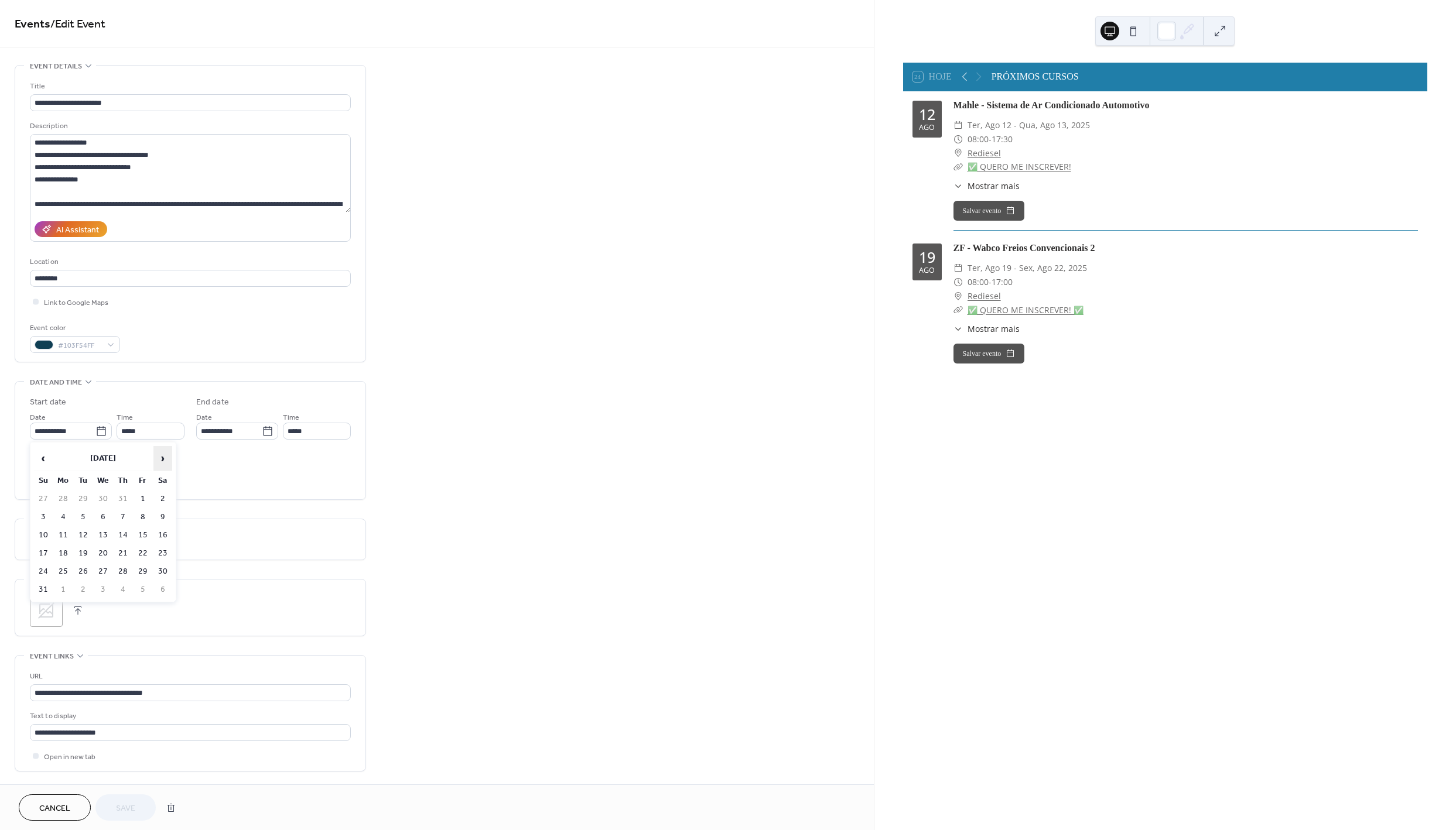click on "›" at bounding box center [163, 458] 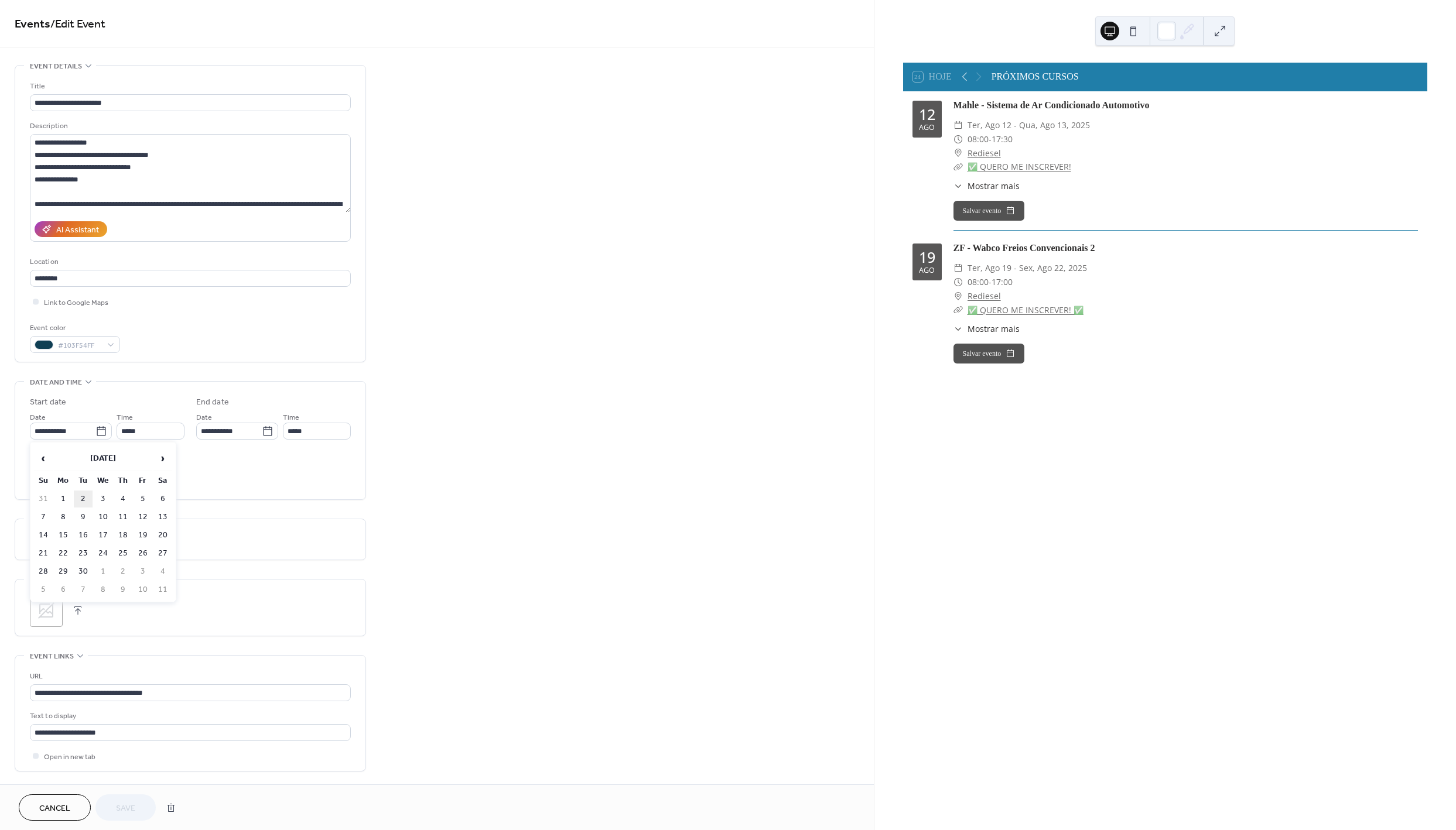 click on "2" at bounding box center (83, 499) 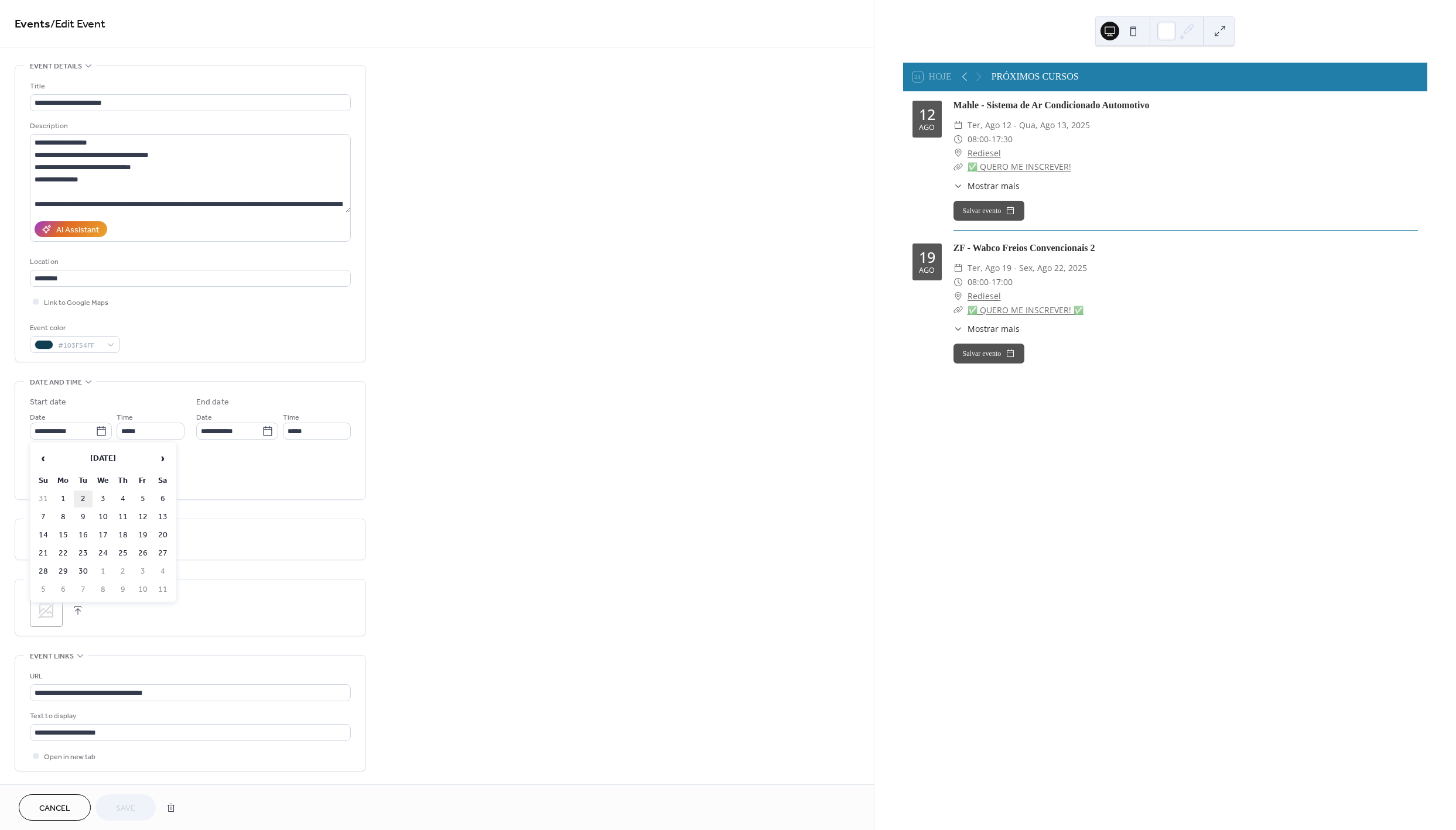 type on "**********" 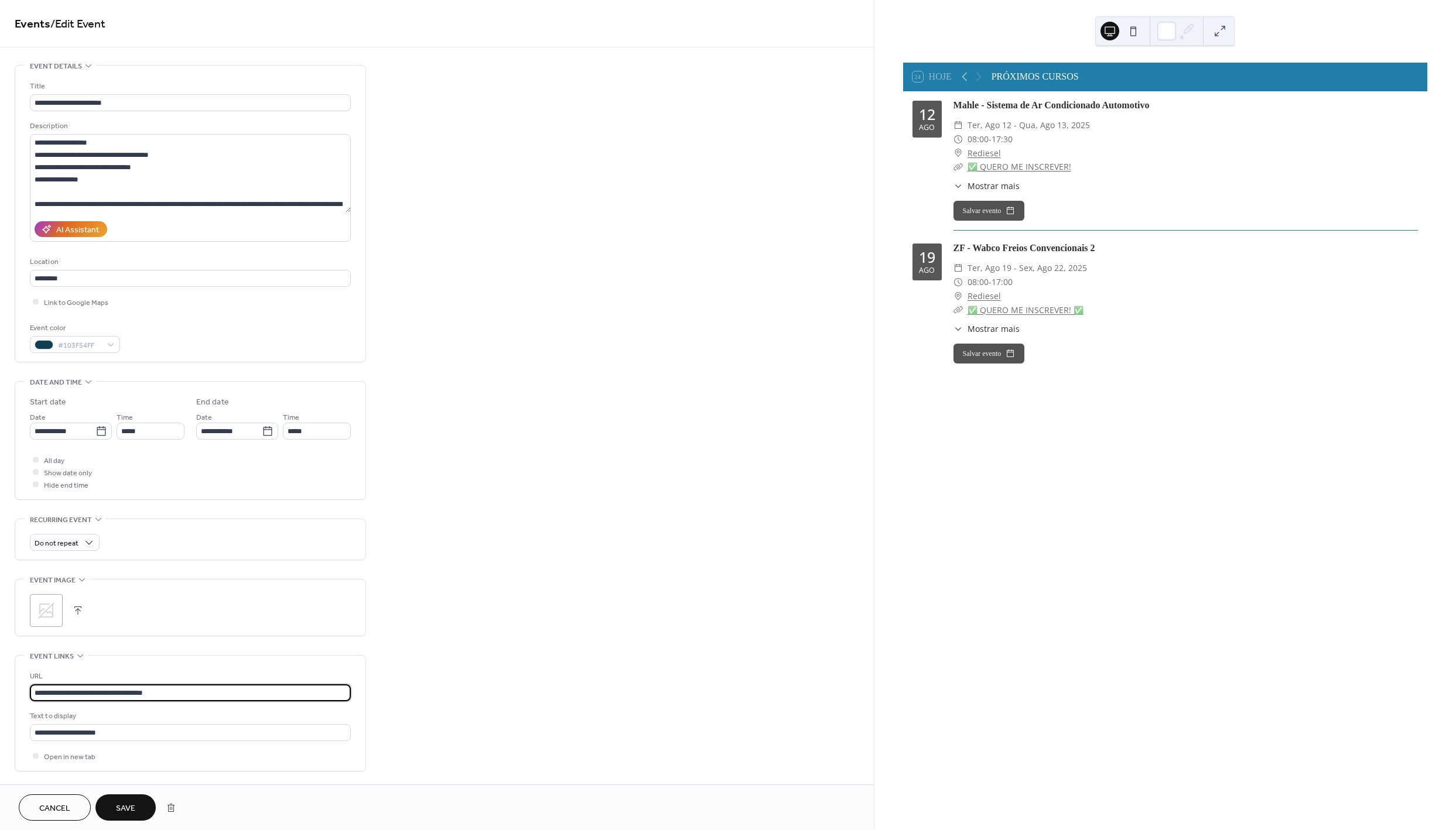drag, startPoint x: 163, startPoint y: 690, endPoint x: 13, endPoint y: 657, distance: 153.58711 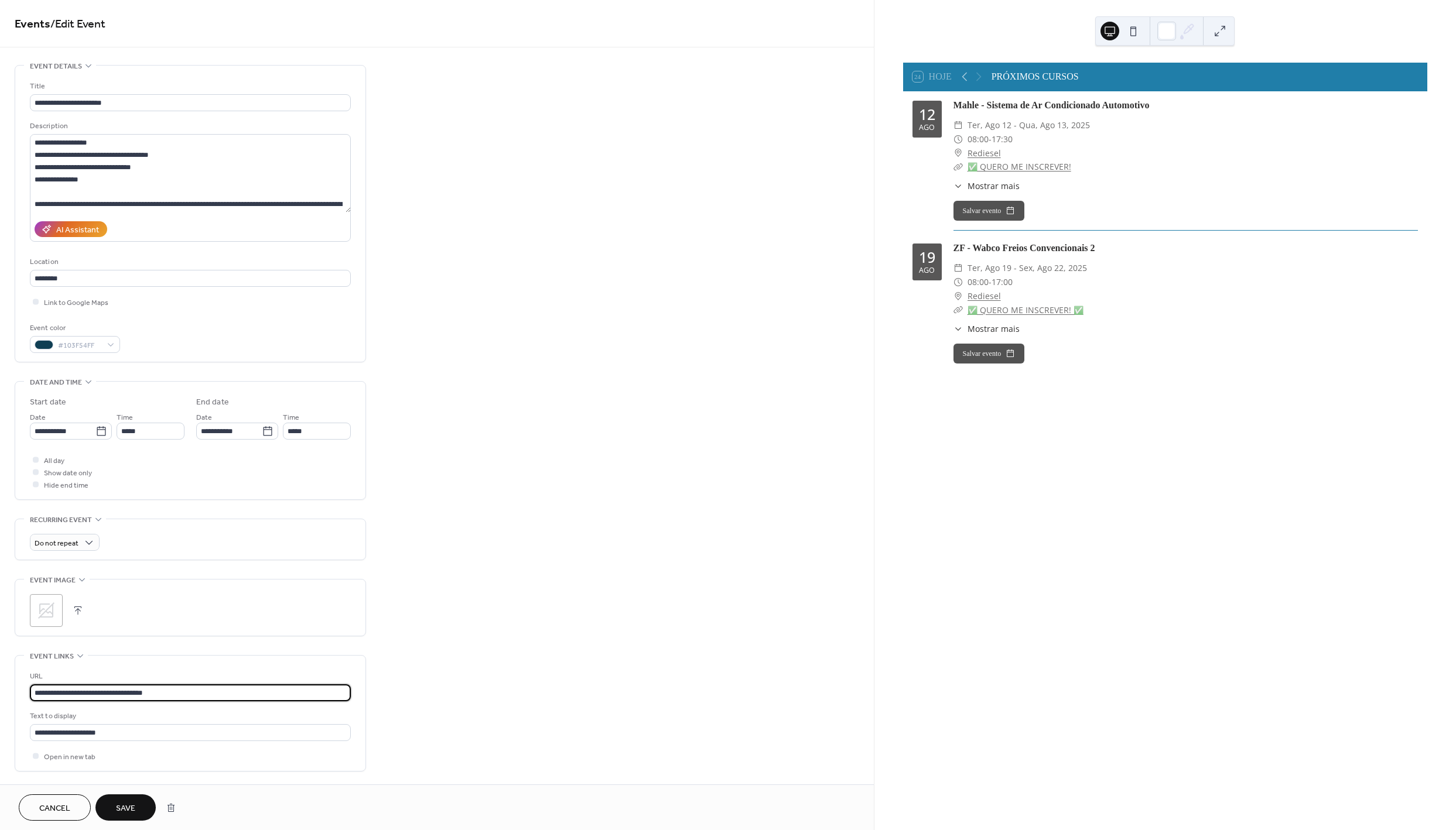 click on "**********" at bounding box center [437, 467] 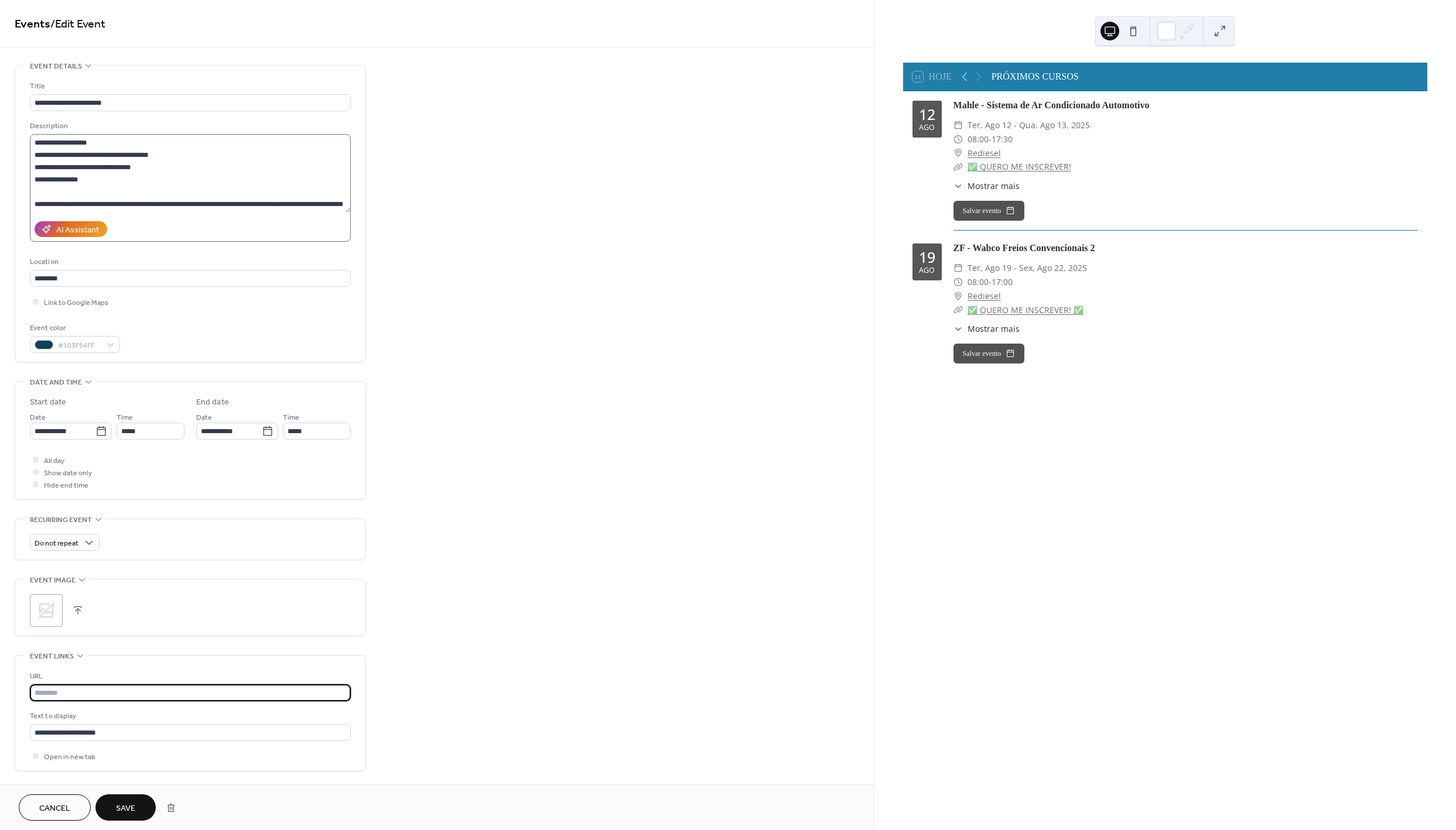 type 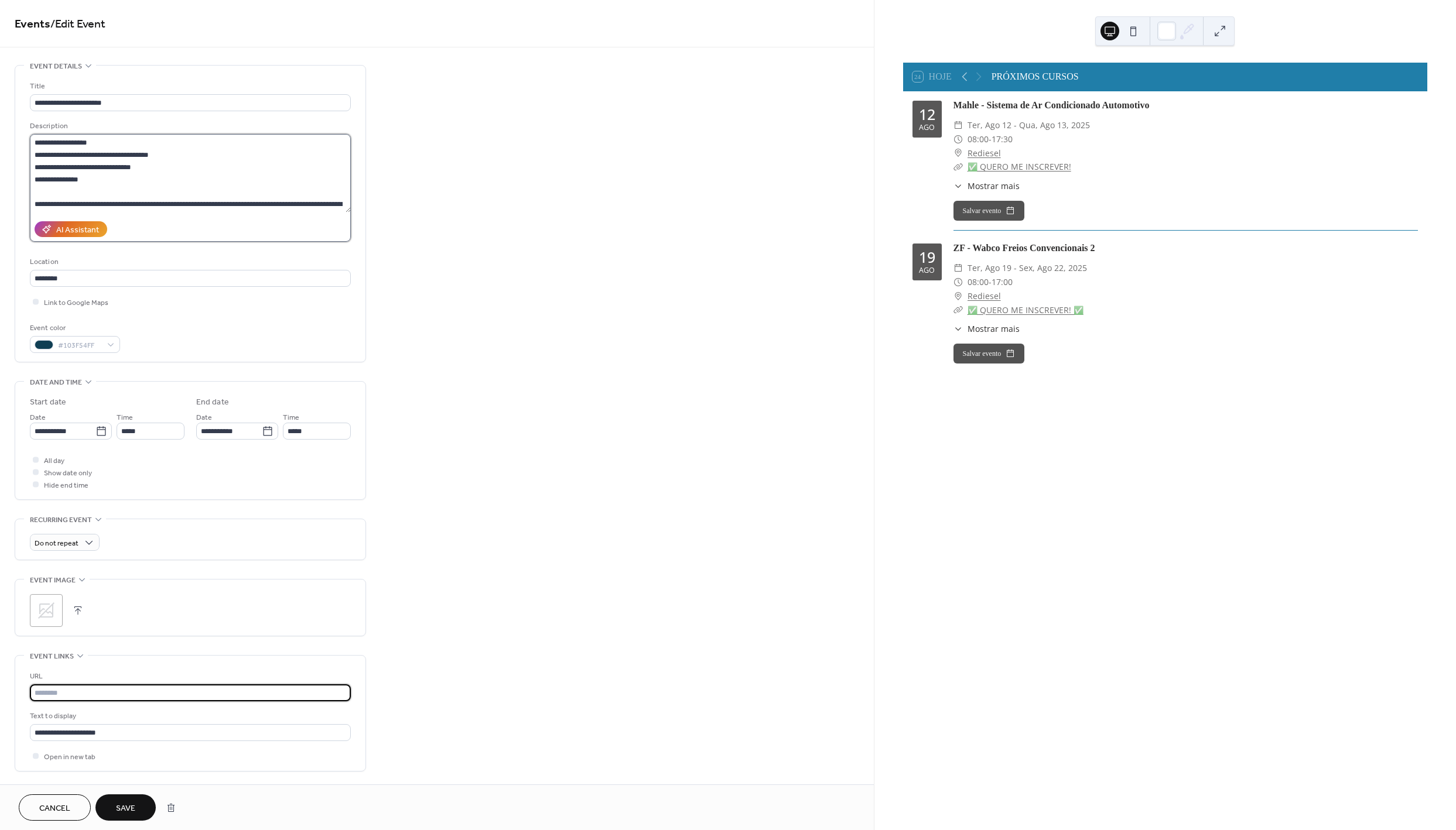 click on "**********" at bounding box center (190, 173) 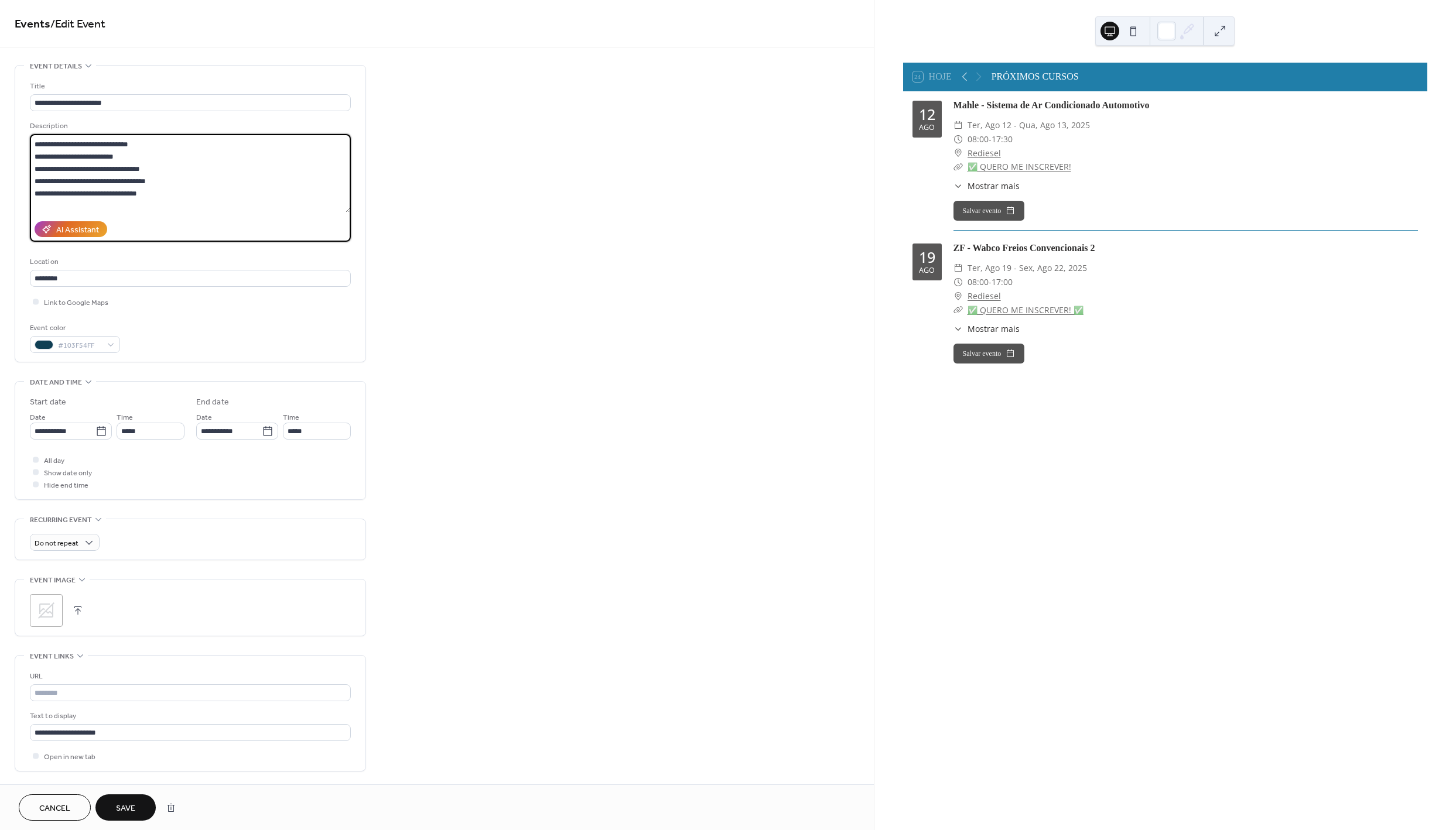 scroll, scrollTop: 146, scrollLeft: 0, axis: vertical 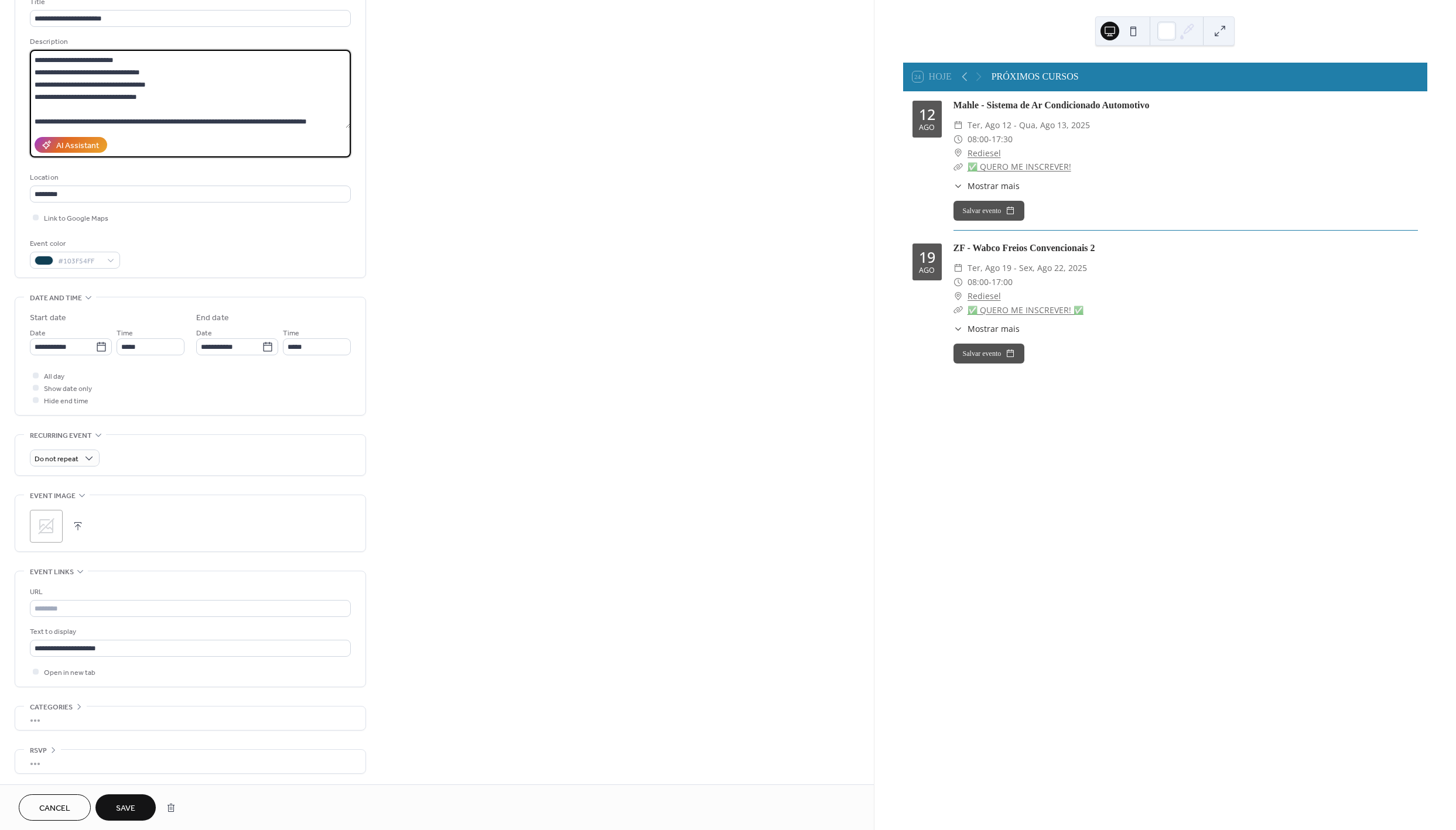 type on "**********" 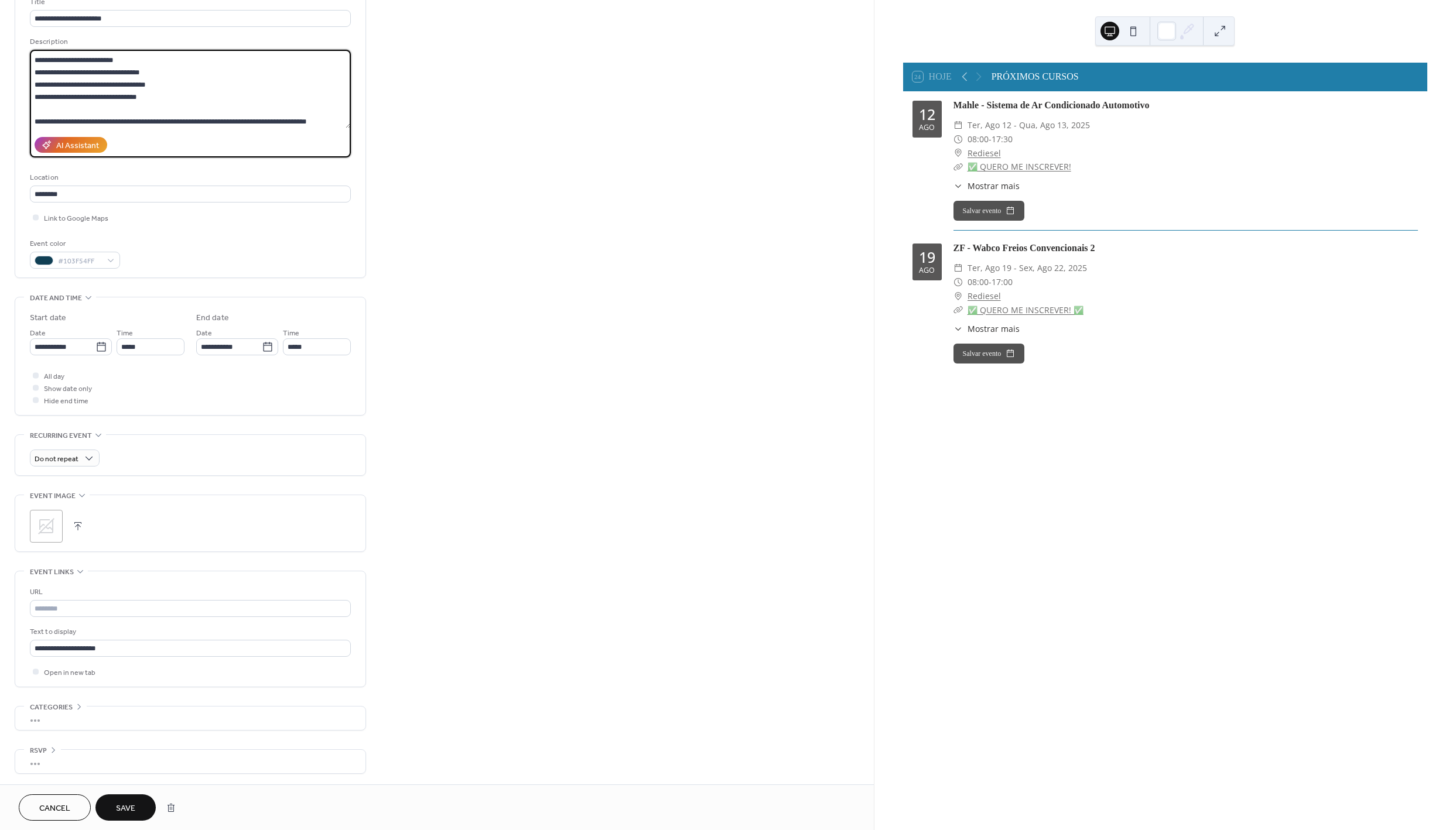 click on "Save" at bounding box center (125, 808) 